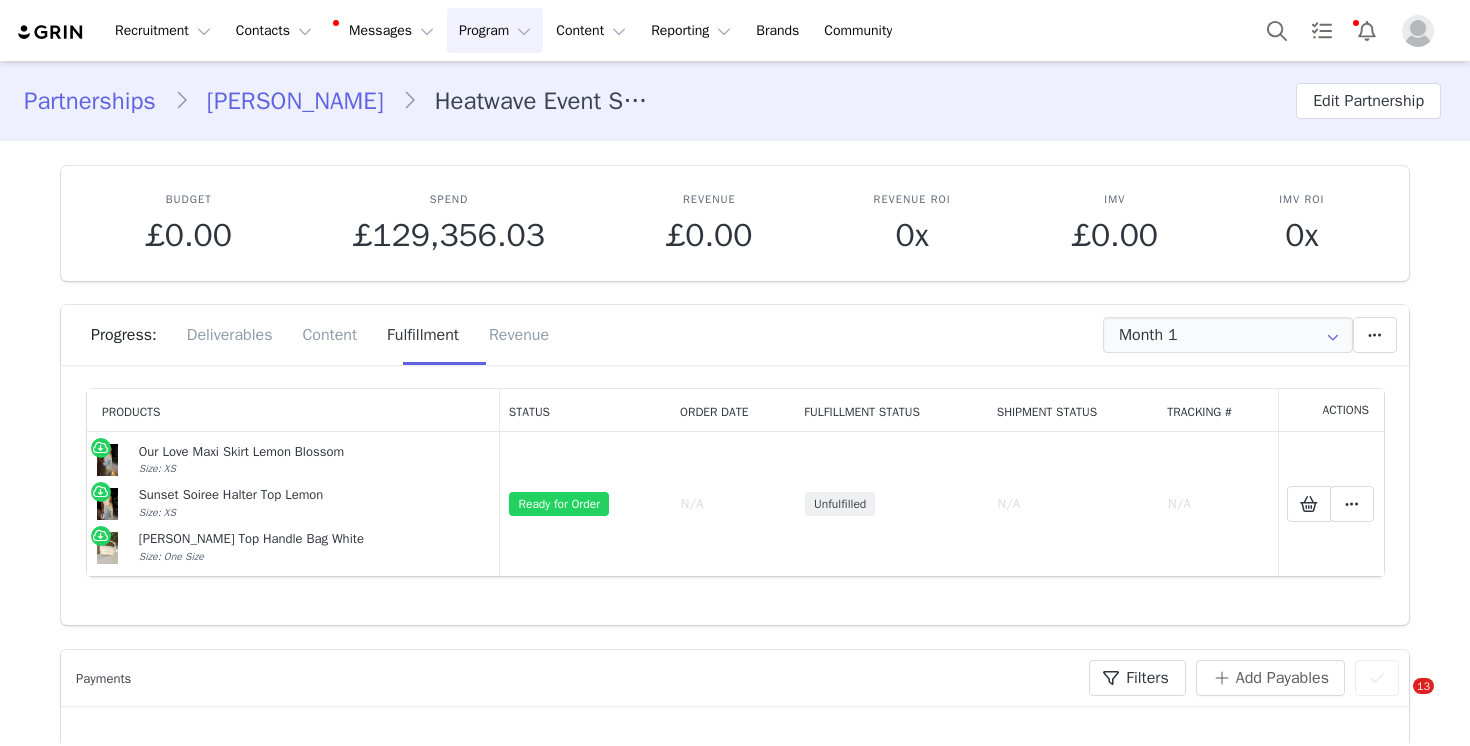 scroll, scrollTop: 0, scrollLeft: 0, axis: both 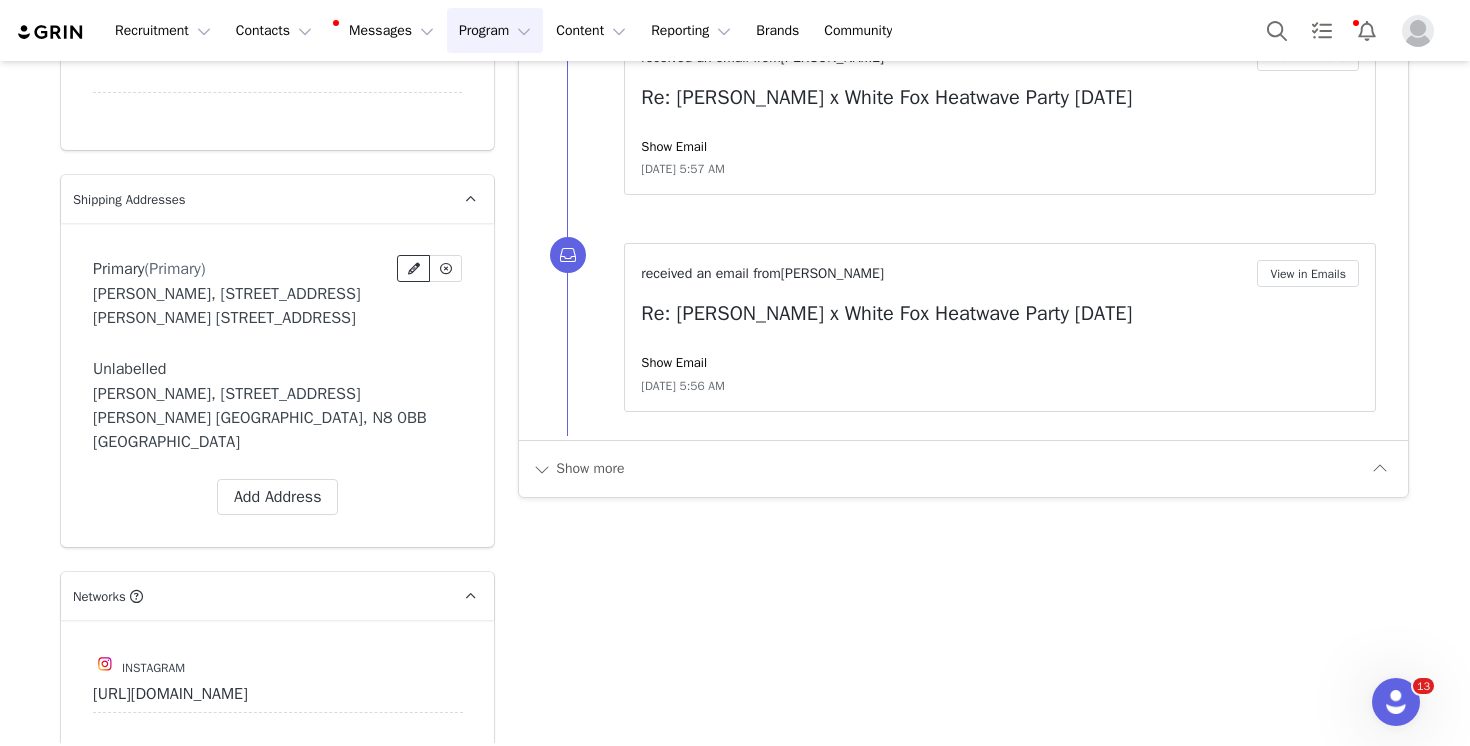click at bounding box center (414, 269) 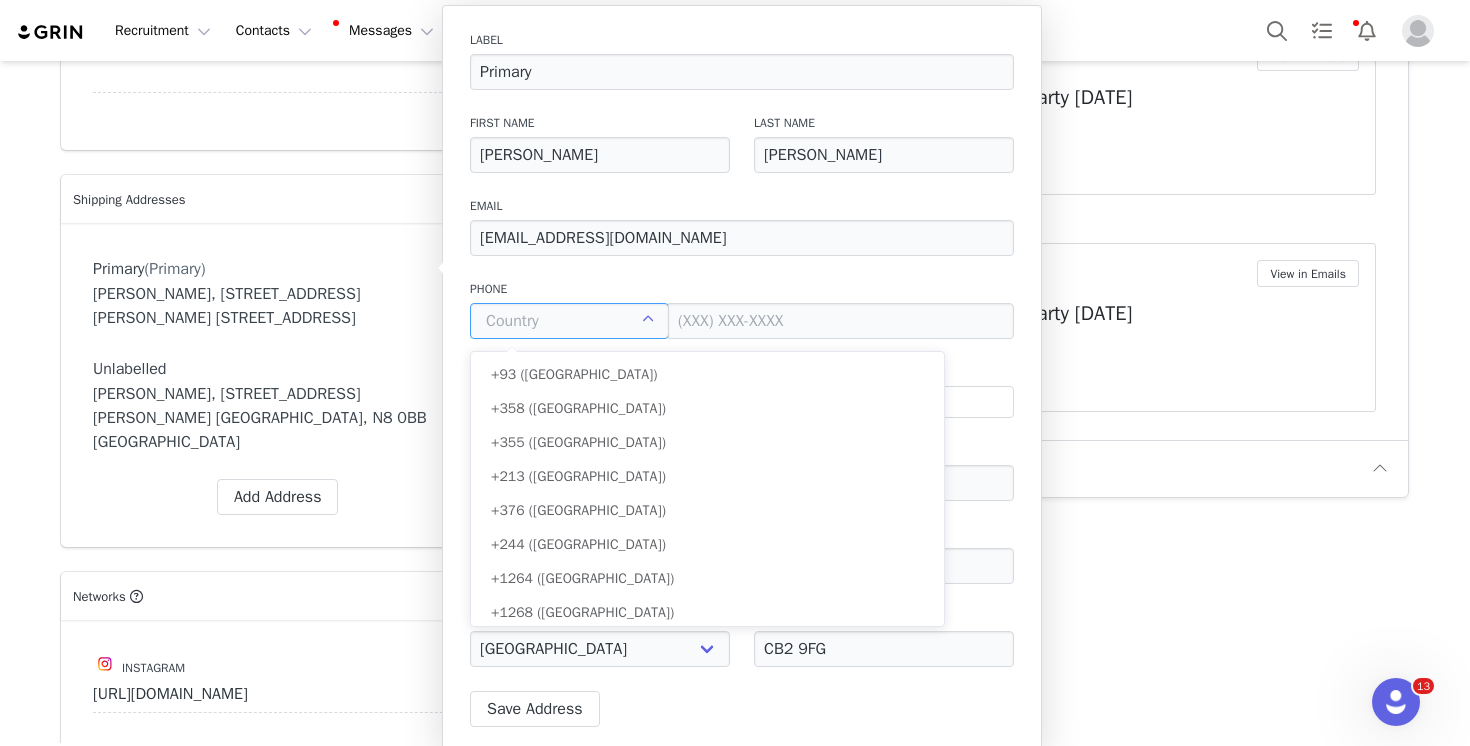 click at bounding box center (569, 321) 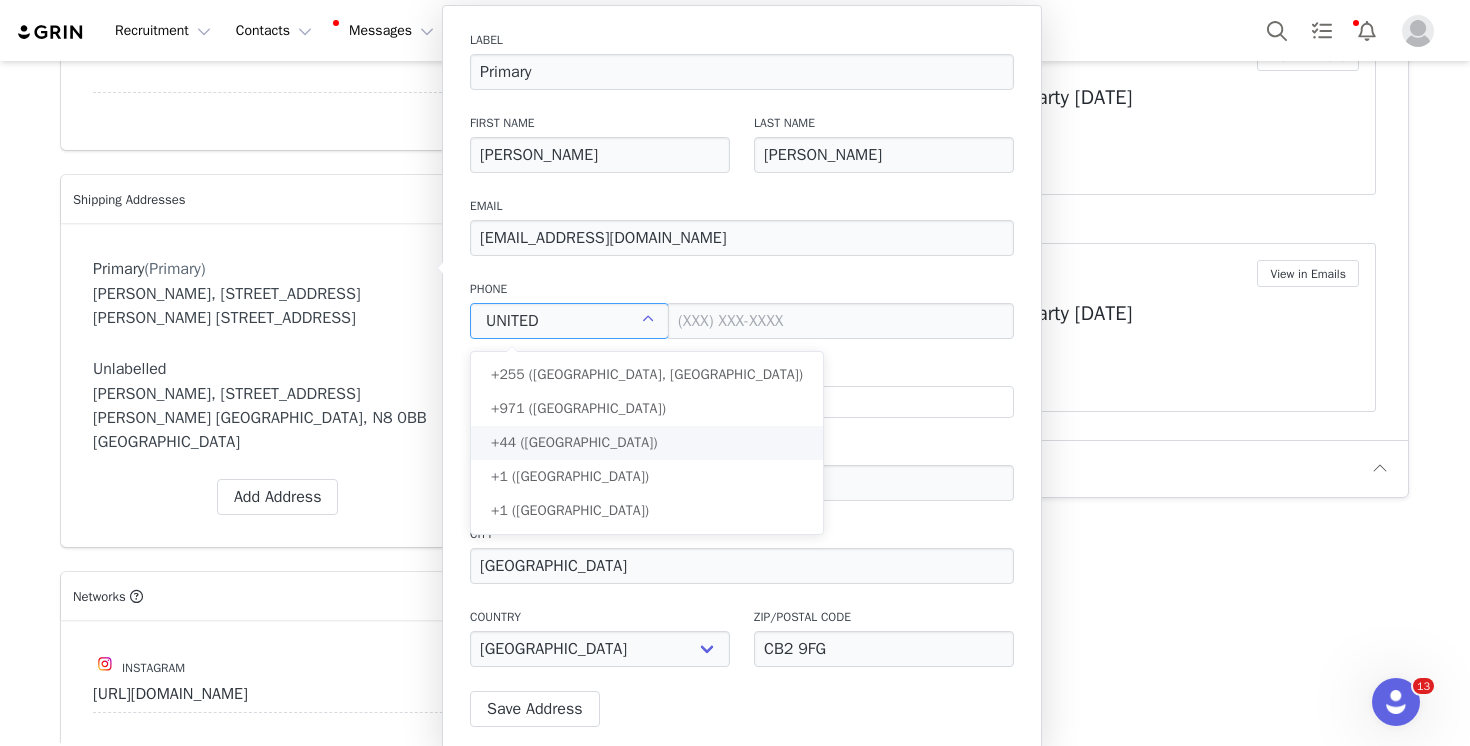 click on "+44 ([GEOGRAPHIC_DATA])" at bounding box center [647, 443] 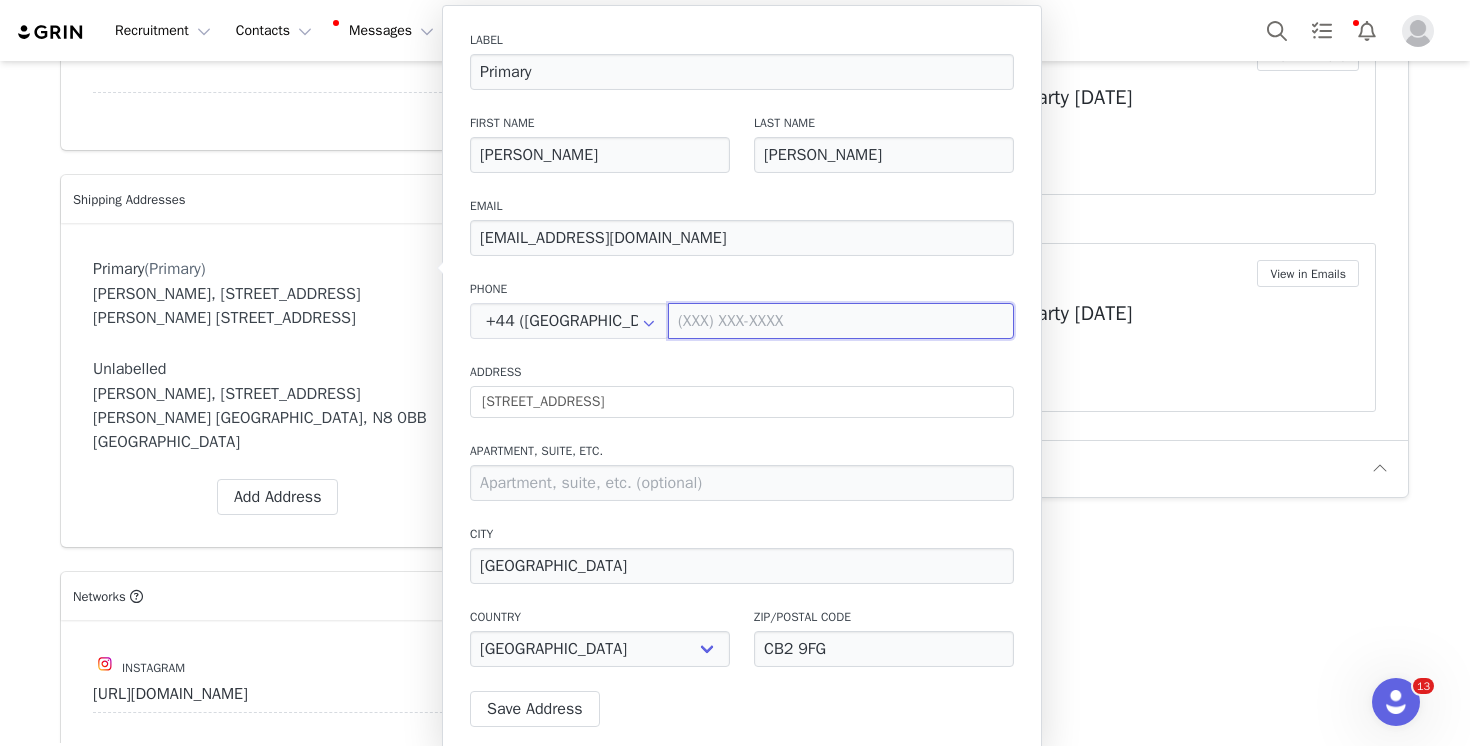 click at bounding box center (841, 321) 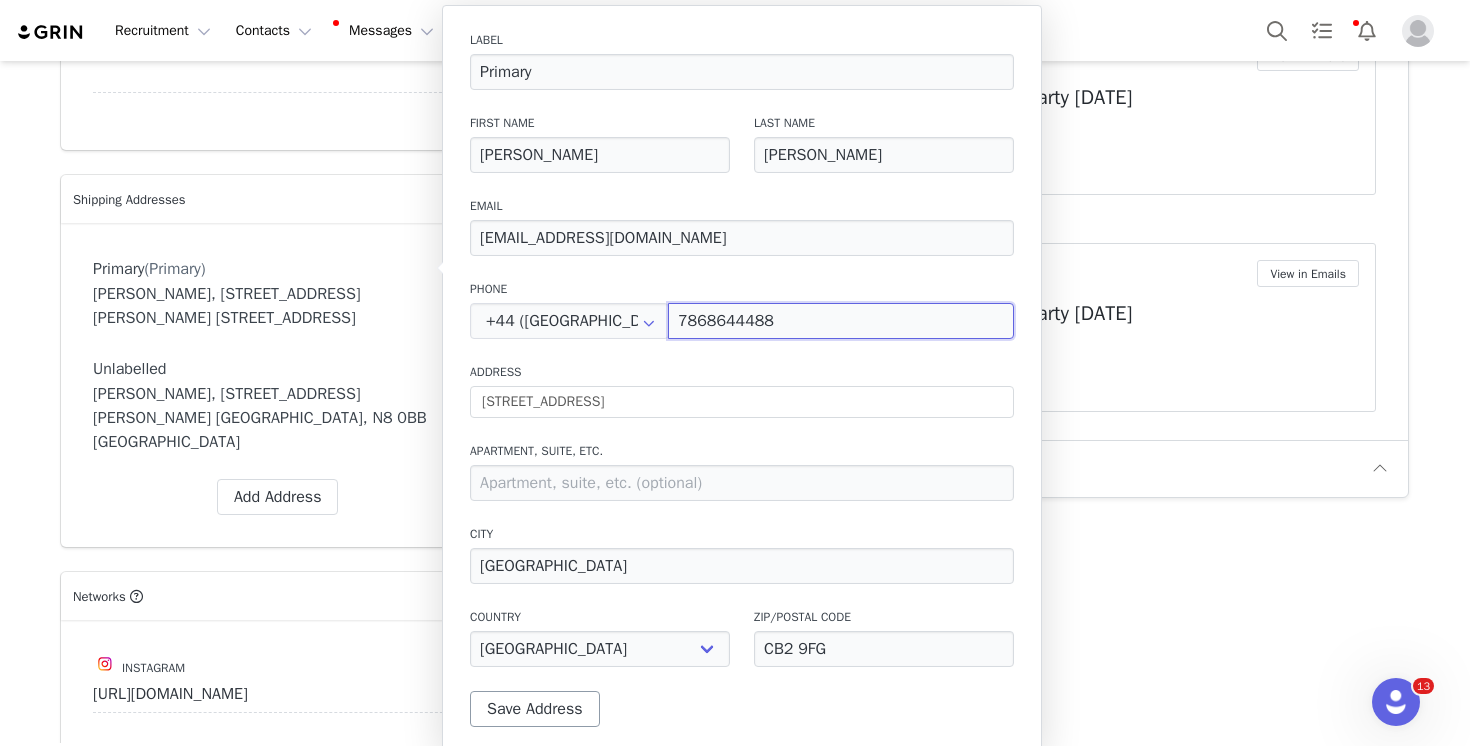 type on "7868644488" 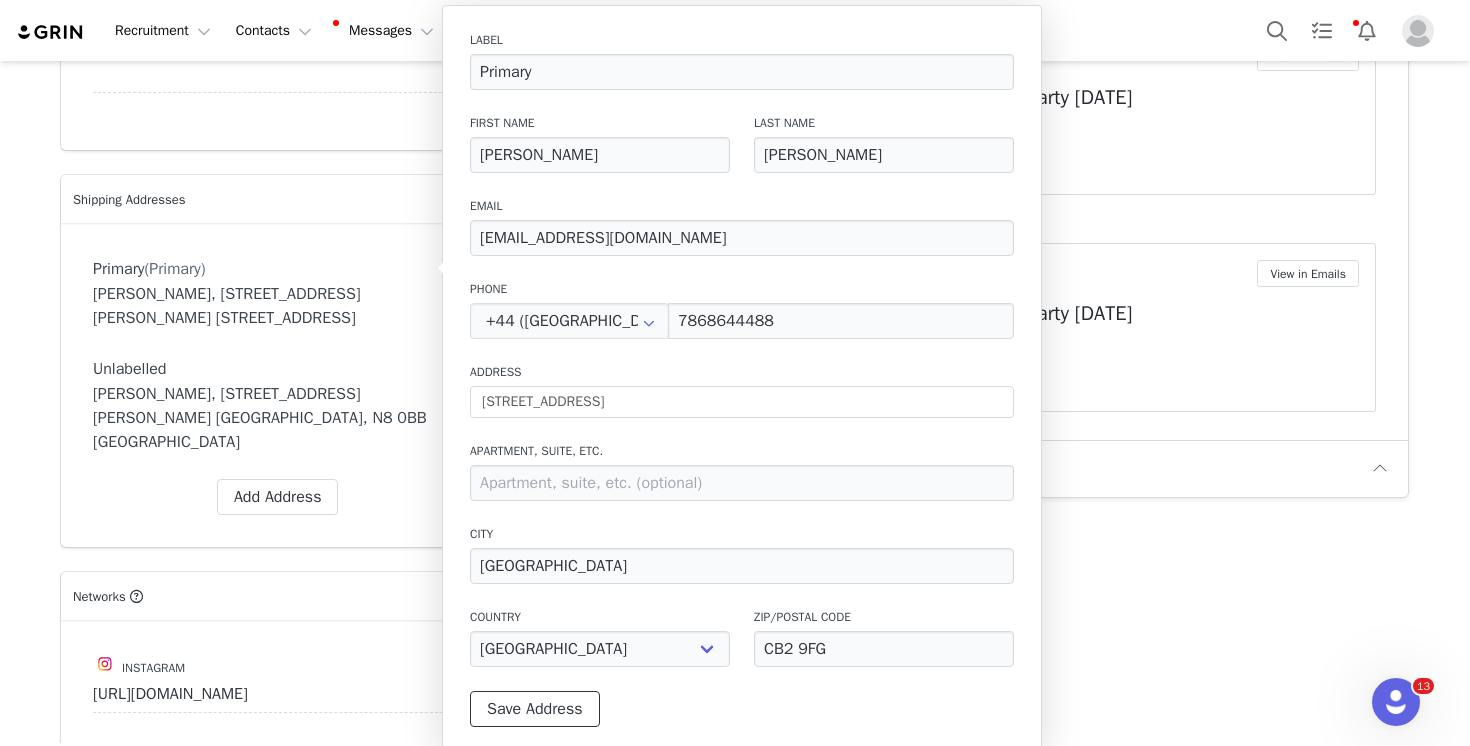 click on "Save Address" at bounding box center [535, 709] 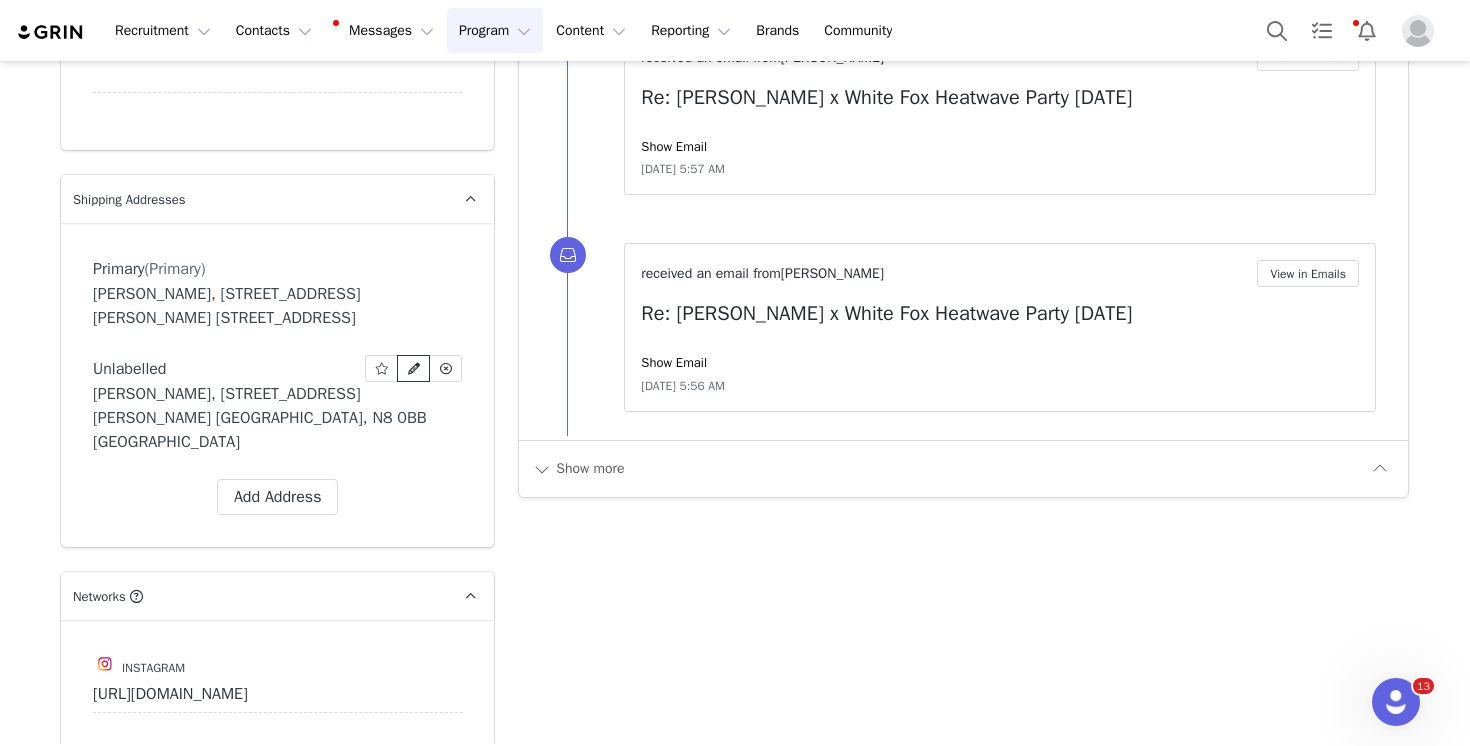 click at bounding box center (414, 369) 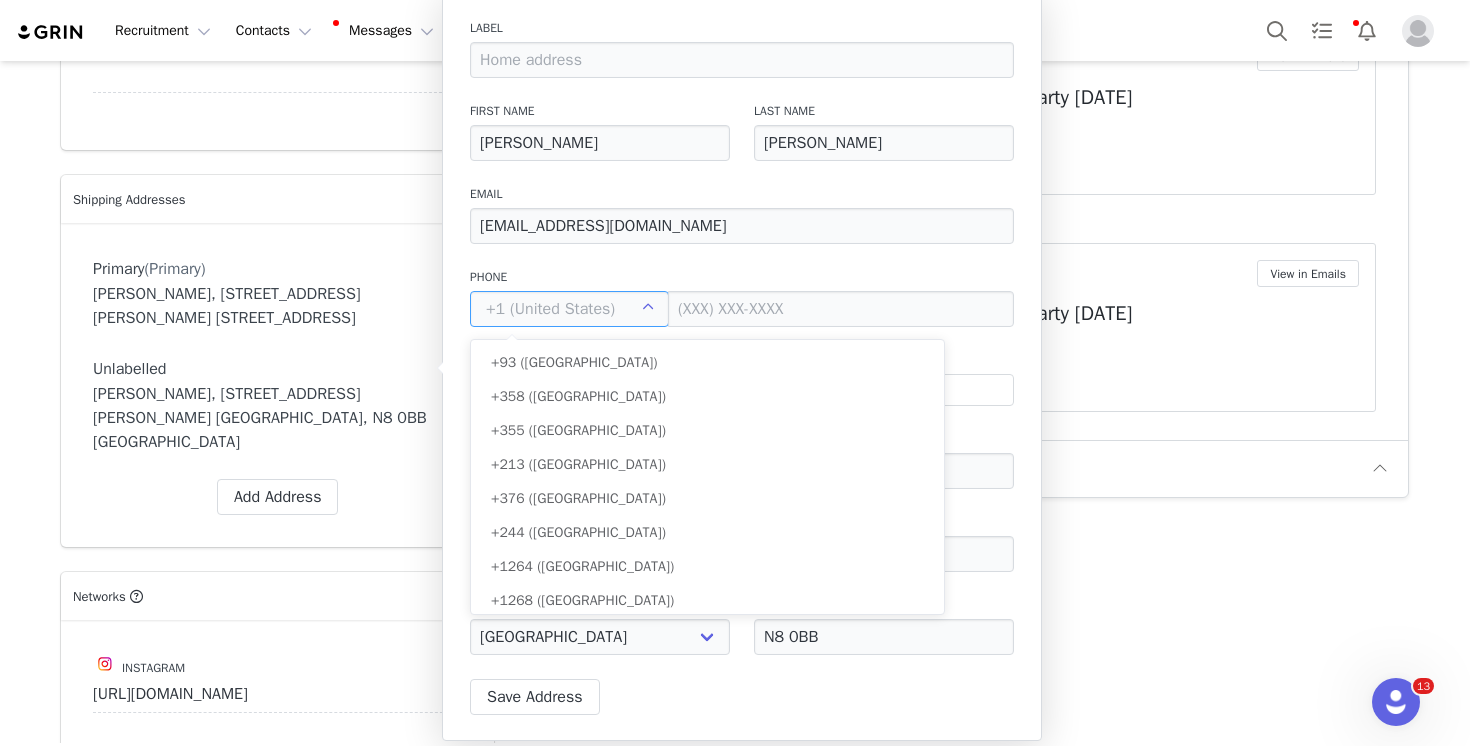 click at bounding box center (569, 309) 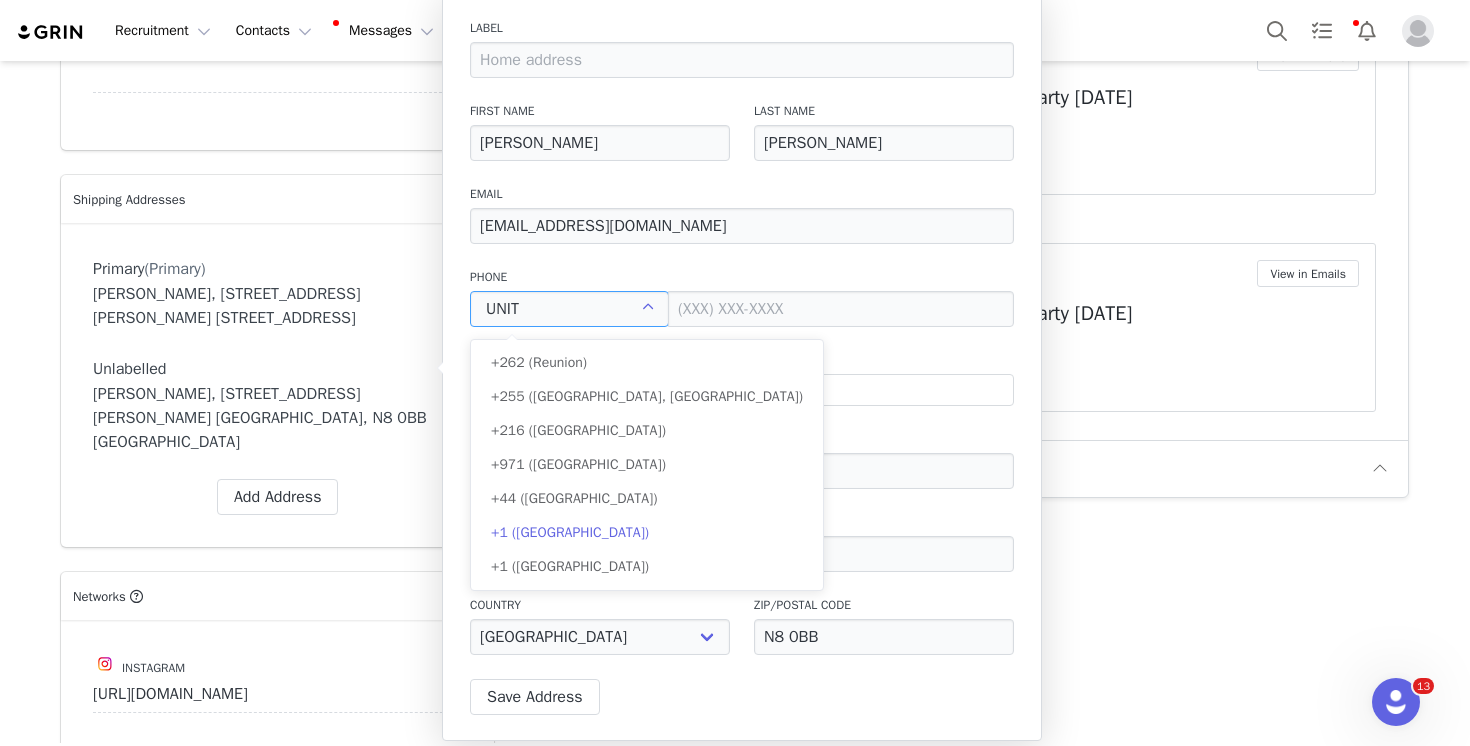 scroll, scrollTop: 0, scrollLeft: 0, axis: both 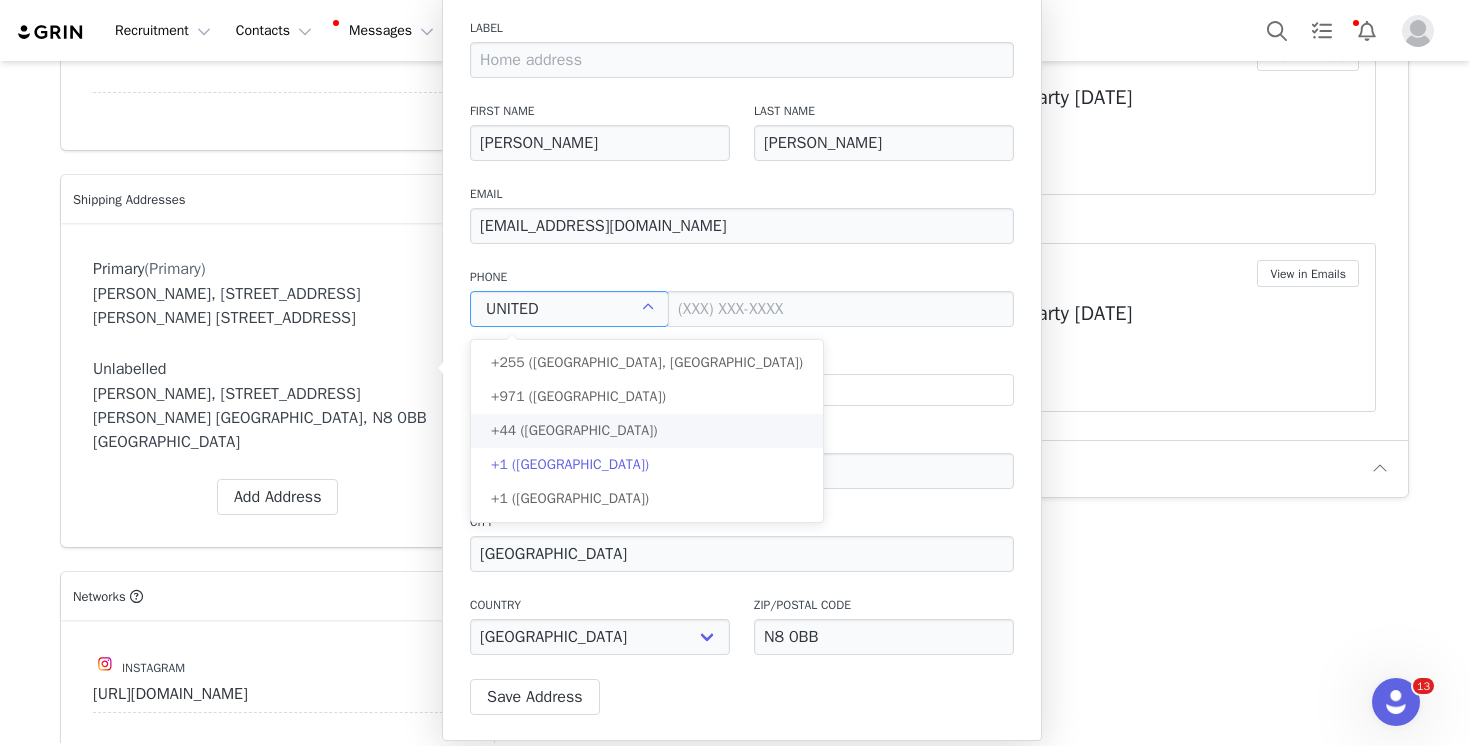 click on "+44 ([GEOGRAPHIC_DATA])" at bounding box center [647, 431] 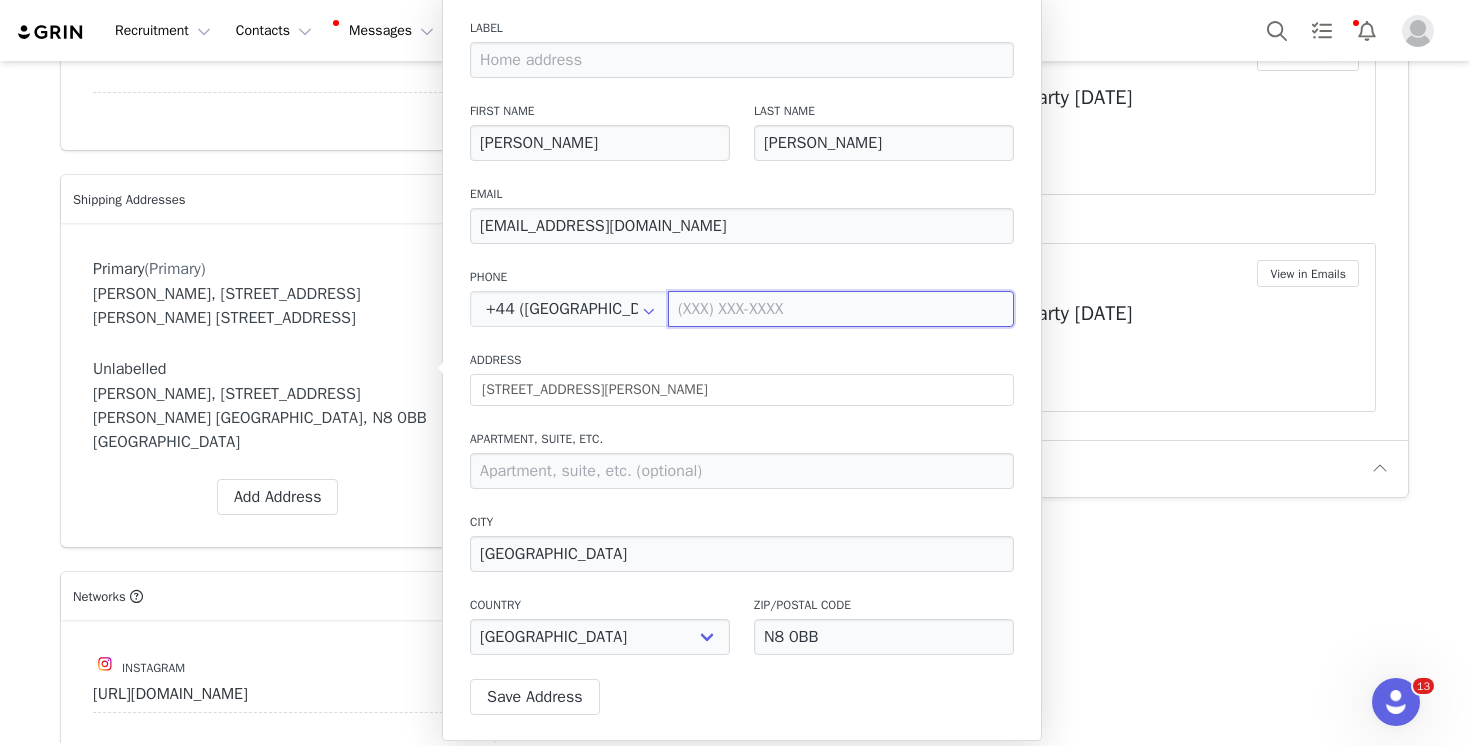click at bounding box center (841, 309) 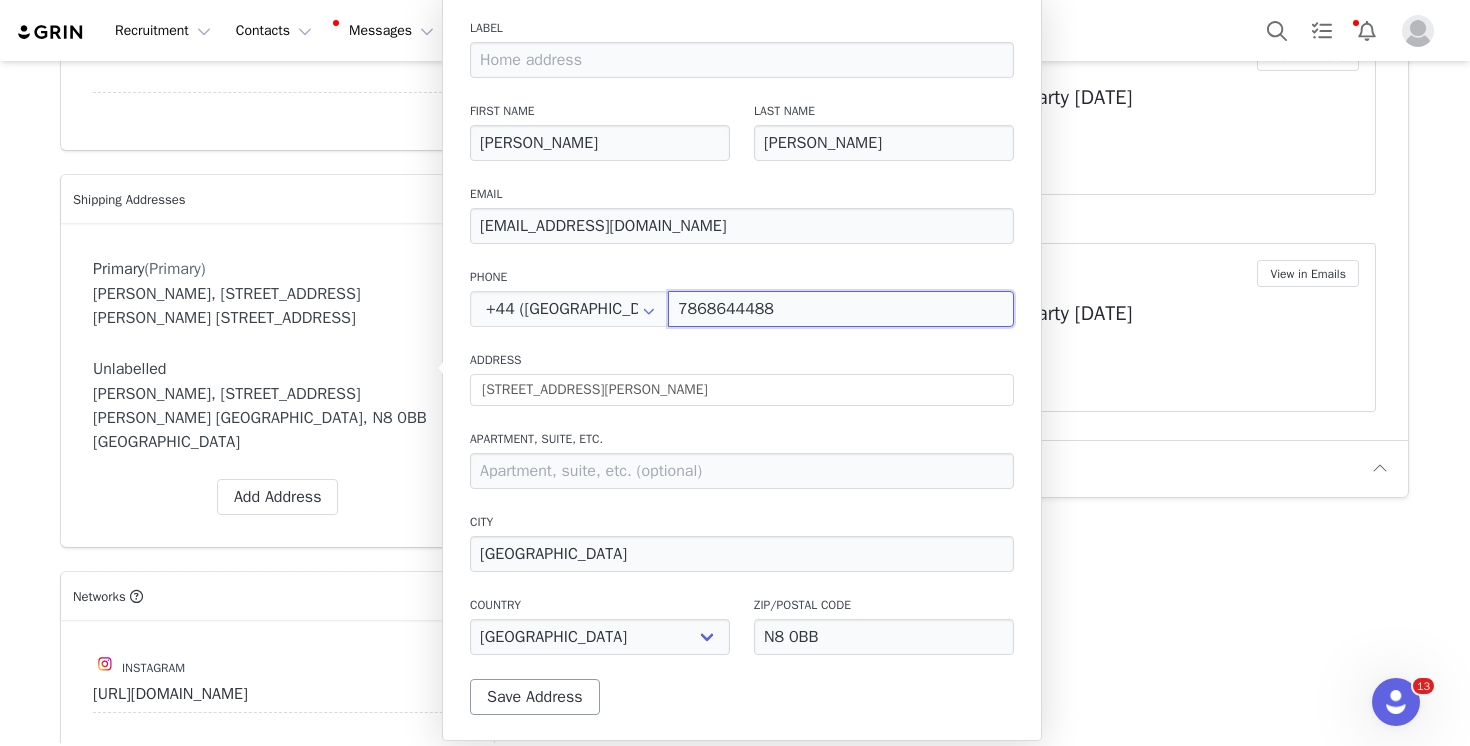 type on "7868644488" 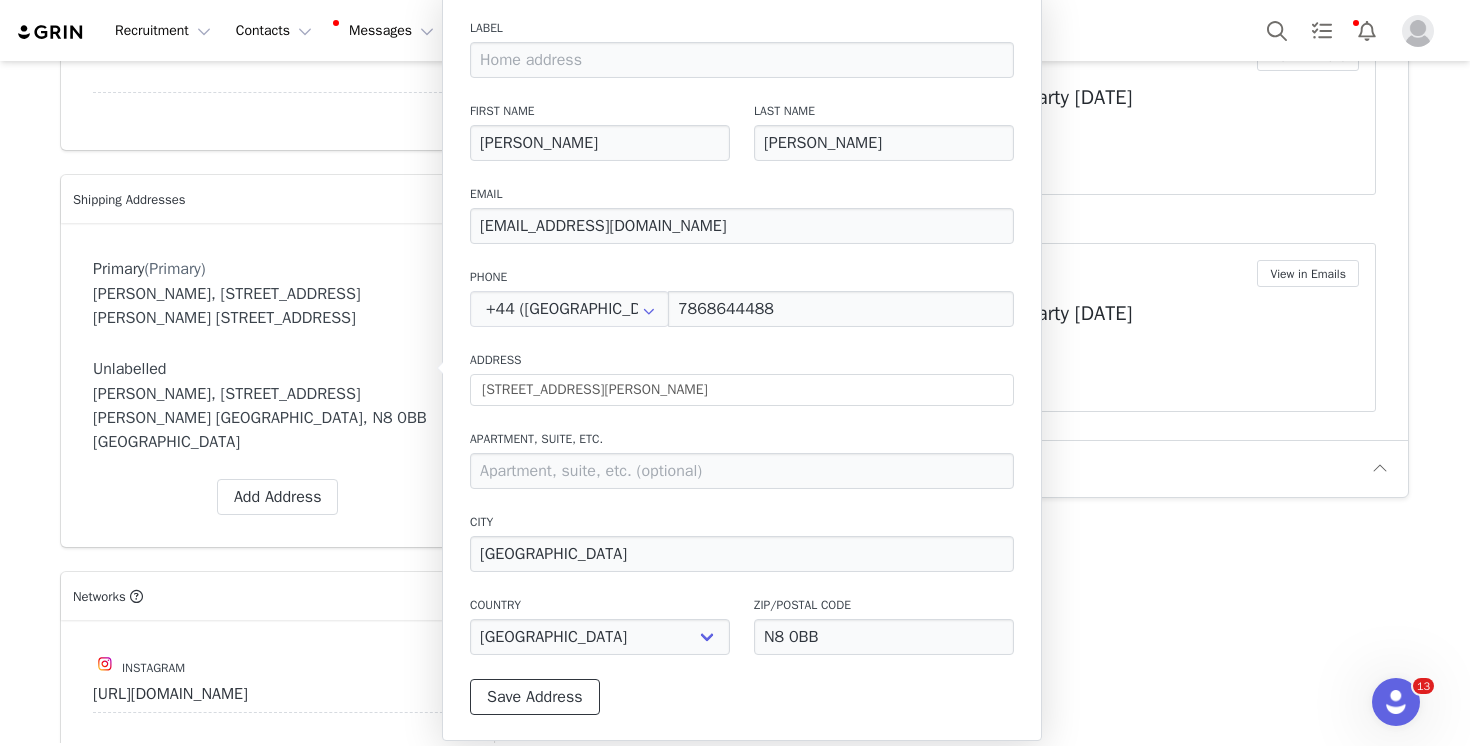 click on "Save Address" at bounding box center (535, 697) 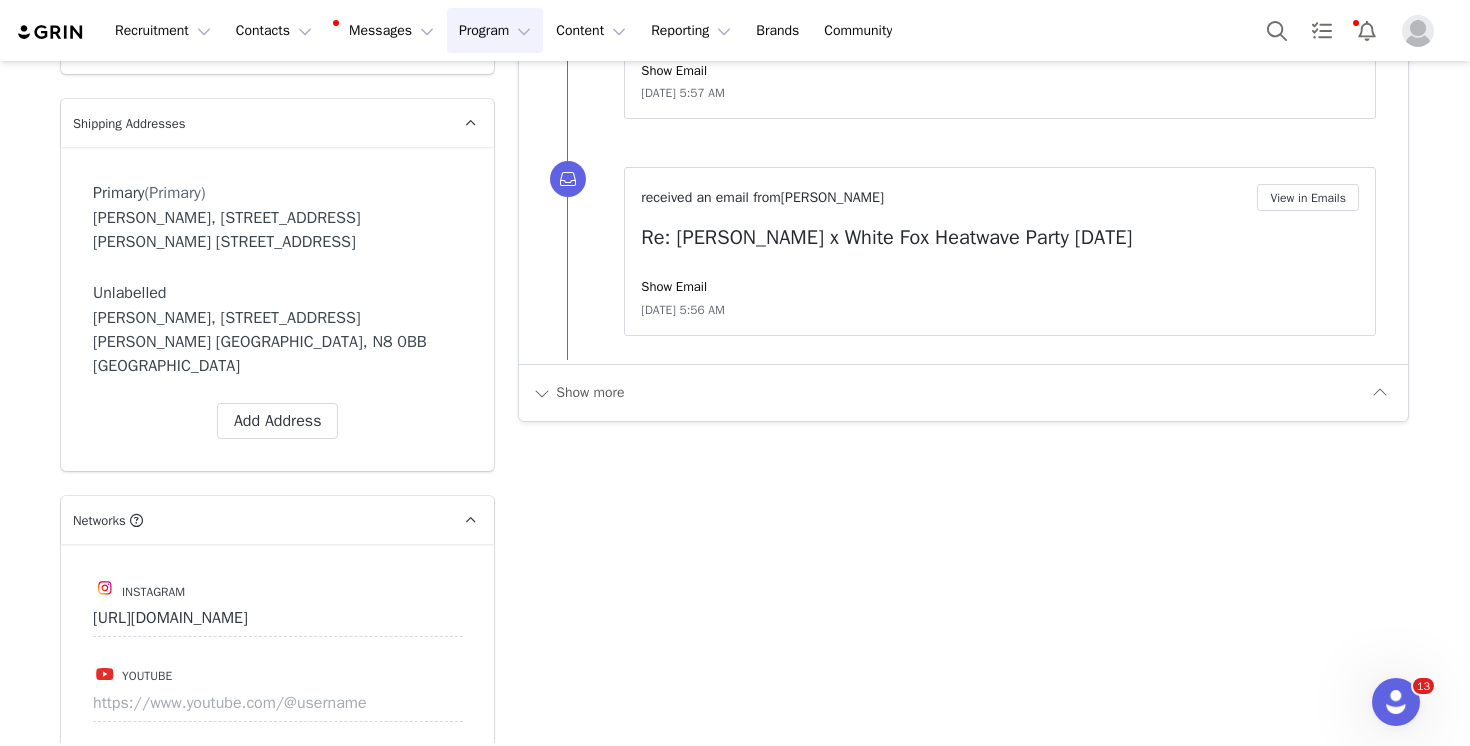 scroll, scrollTop: 3042, scrollLeft: 0, axis: vertical 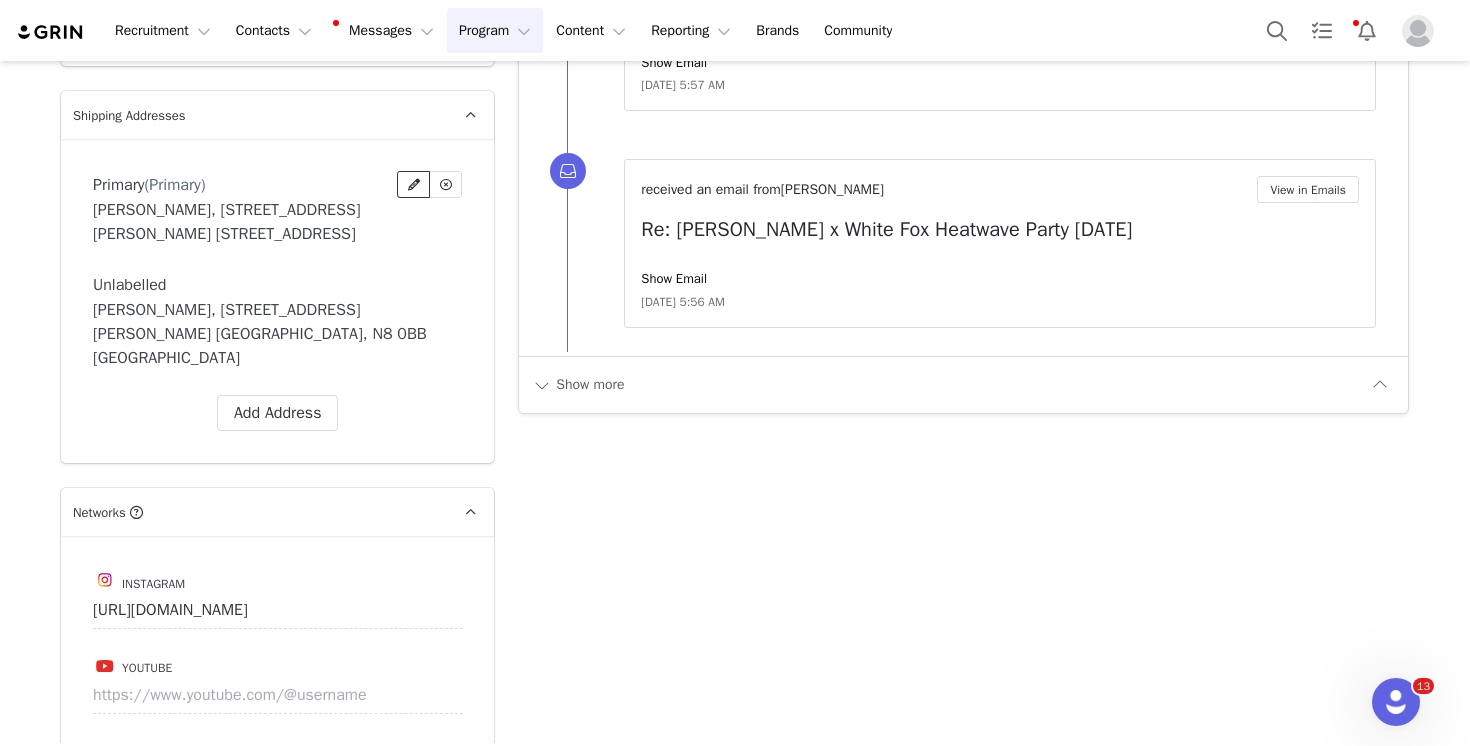 click at bounding box center (414, 185) 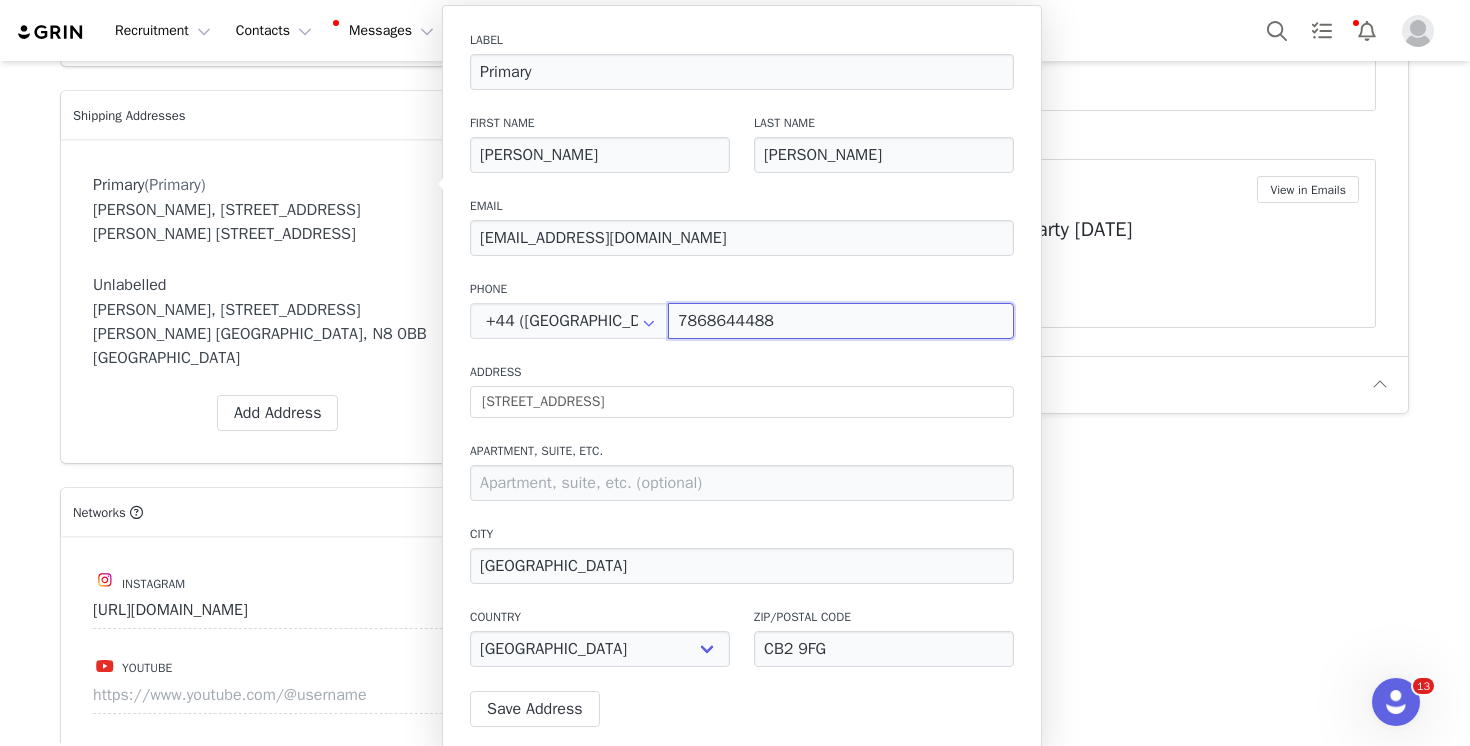 drag, startPoint x: 698, startPoint y: 320, endPoint x: 819, endPoint y: 319, distance: 121.004135 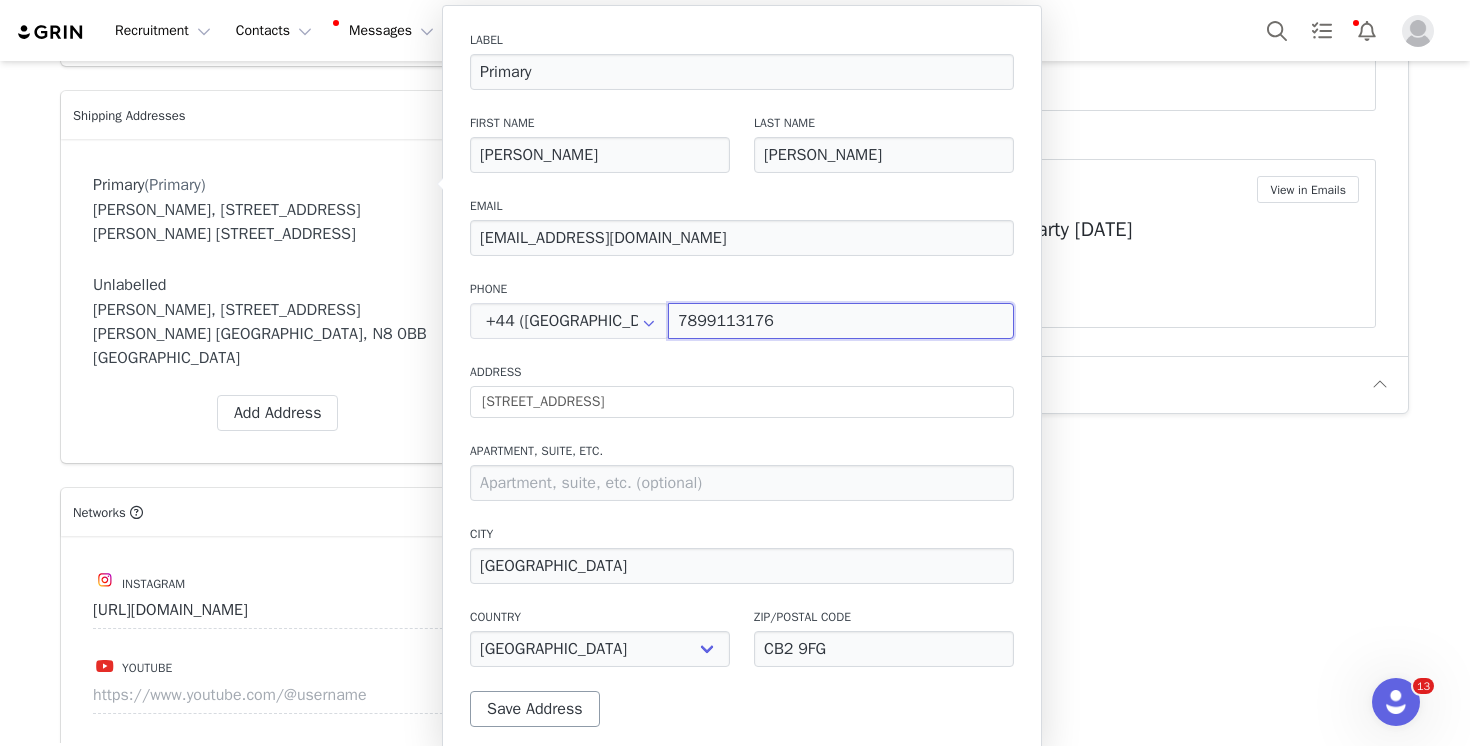 type on "7899113176" 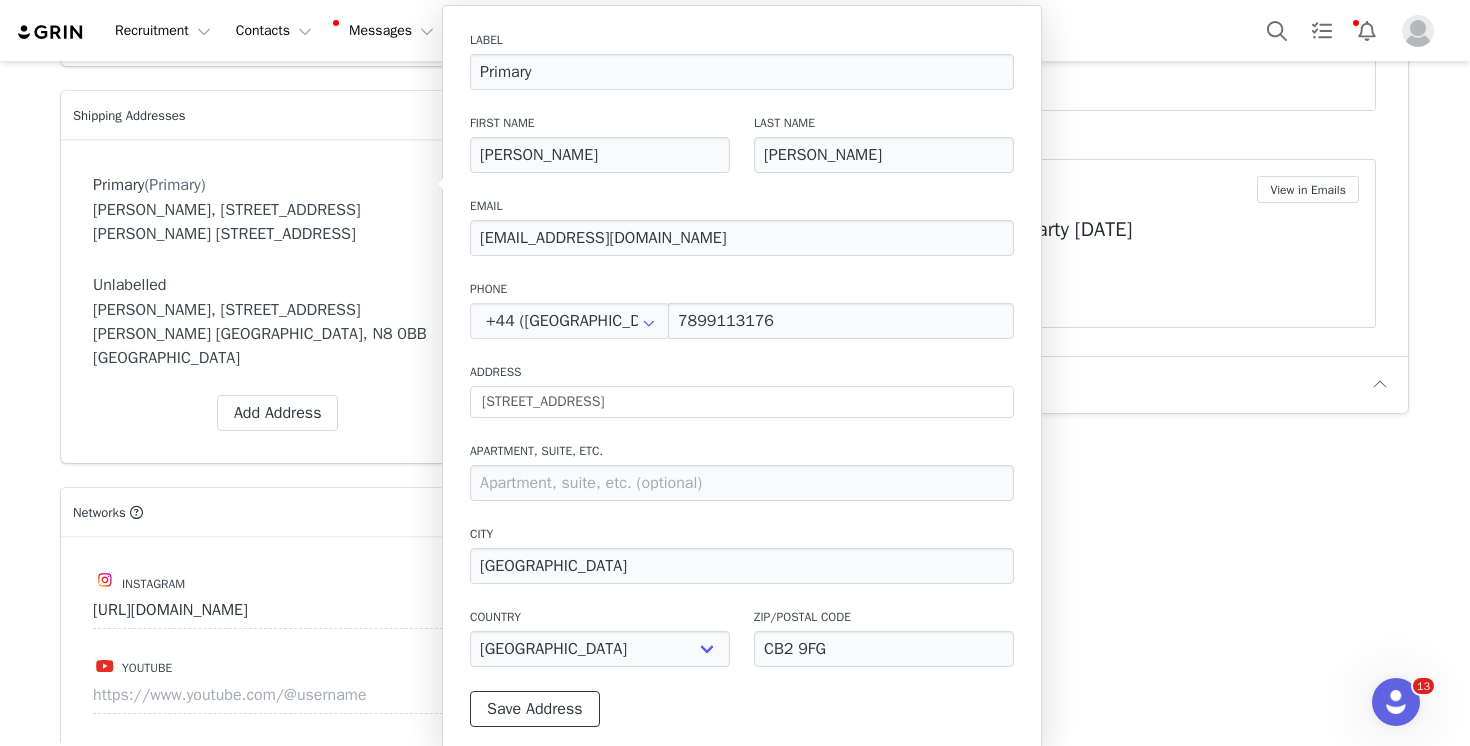 click on "Save Address" at bounding box center [535, 709] 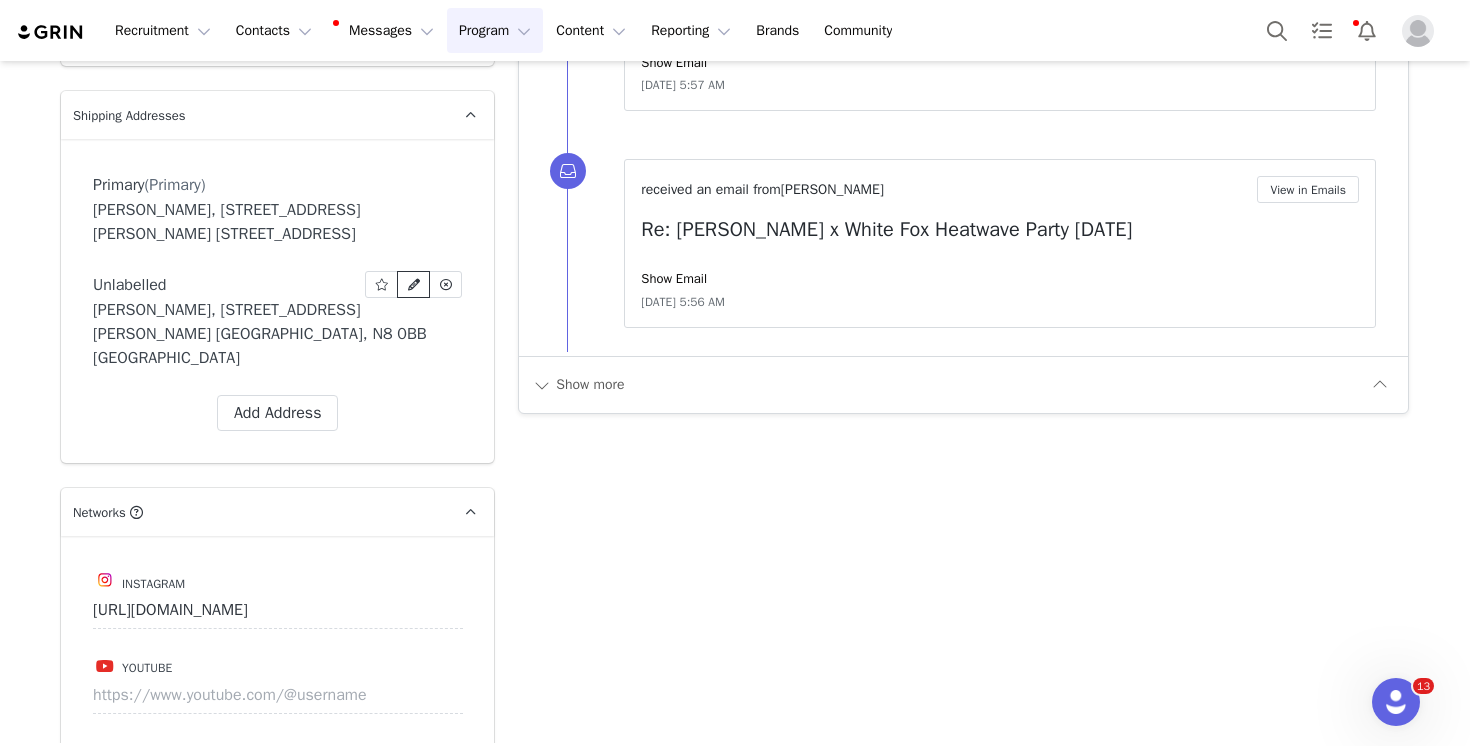 click at bounding box center (414, 285) 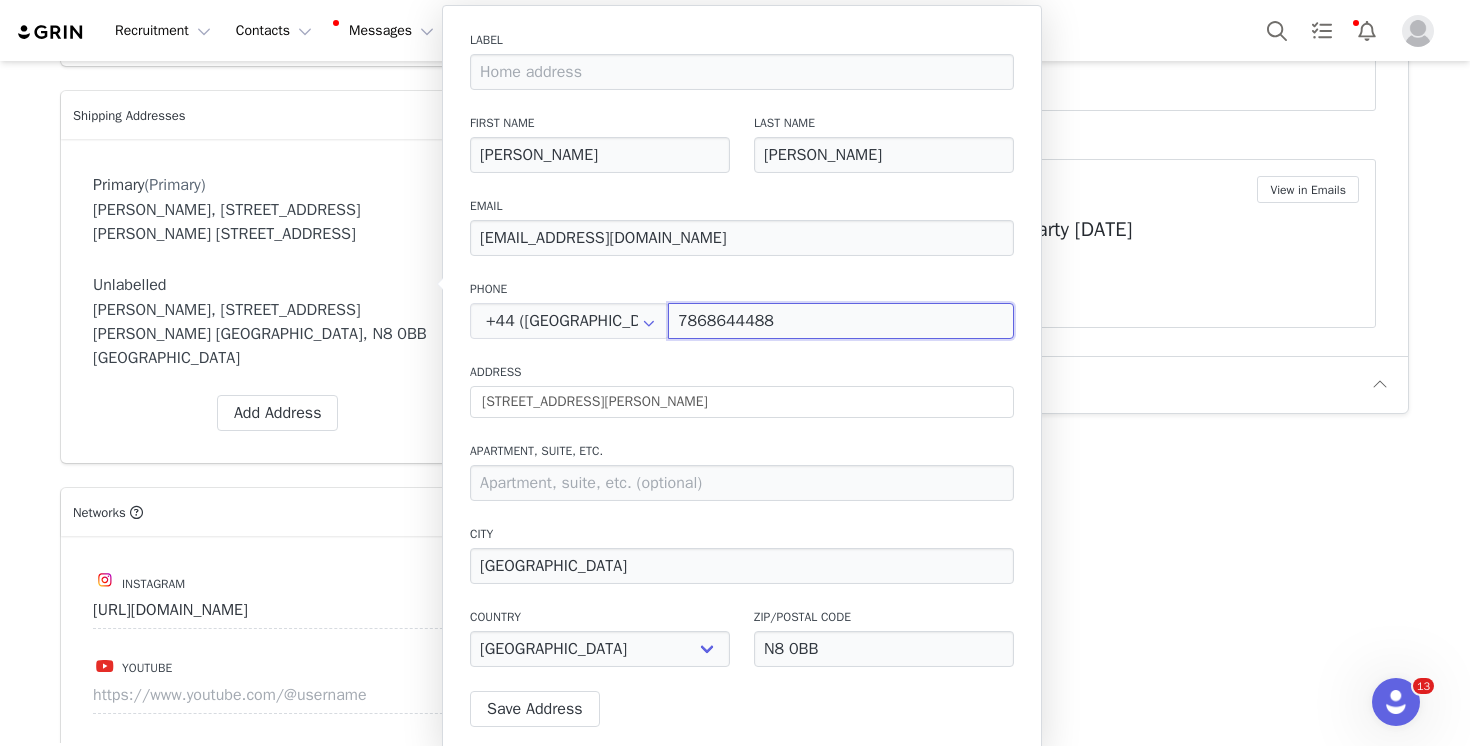 click on "7868644488" at bounding box center [841, 321] 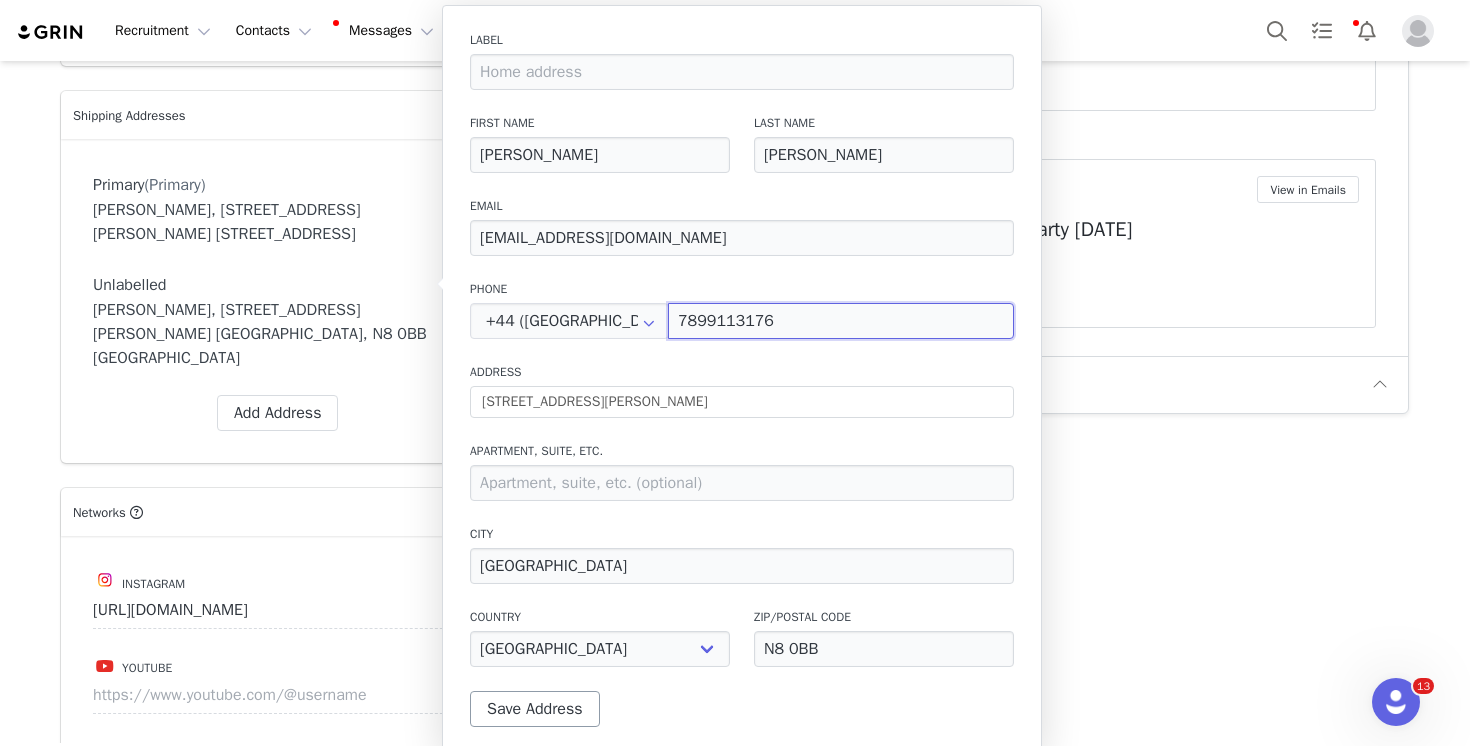 type on "7899113176" 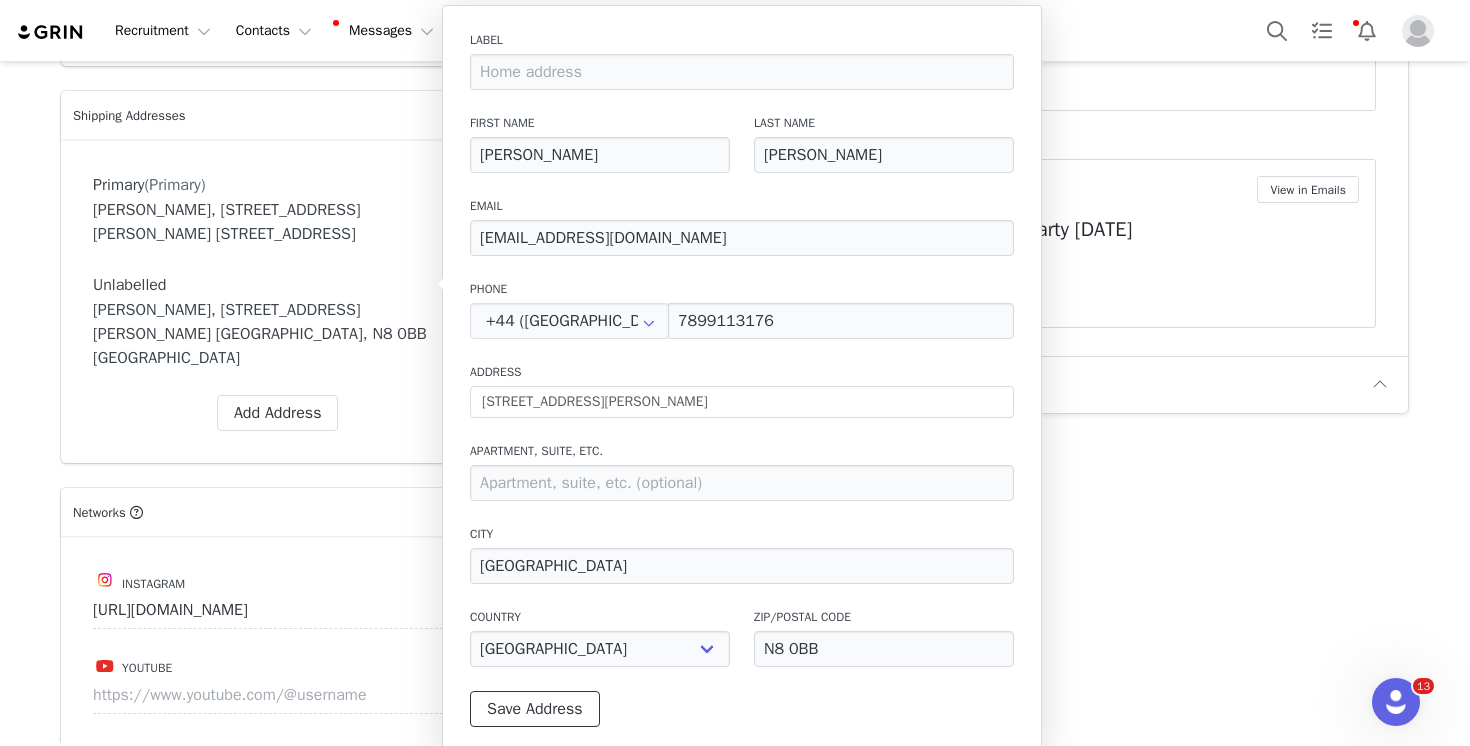 click on "Save Address" at bounding box center (535, 709) 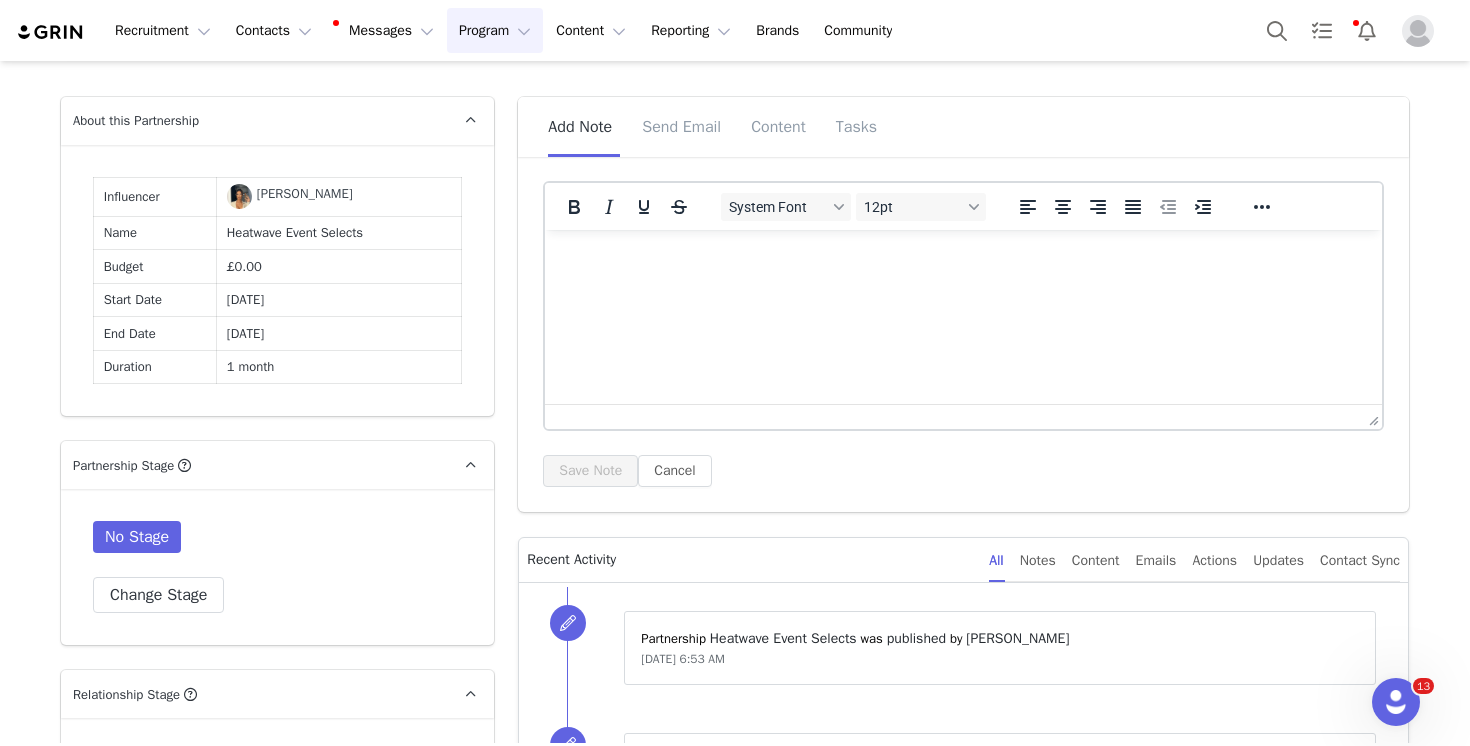 scroll, scrollTop: 0, scrollLeft: 0, axis: both 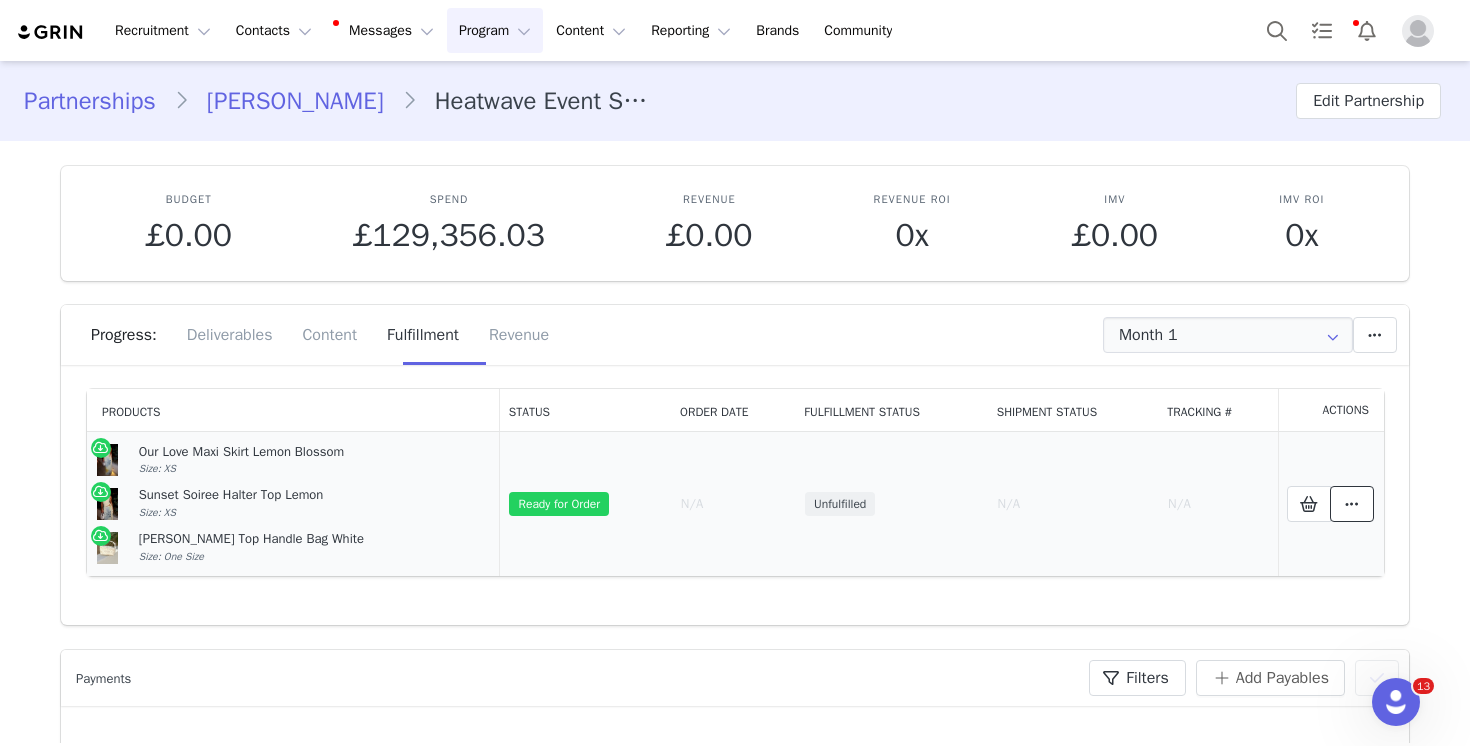 click at bounding box center (1352, 504) 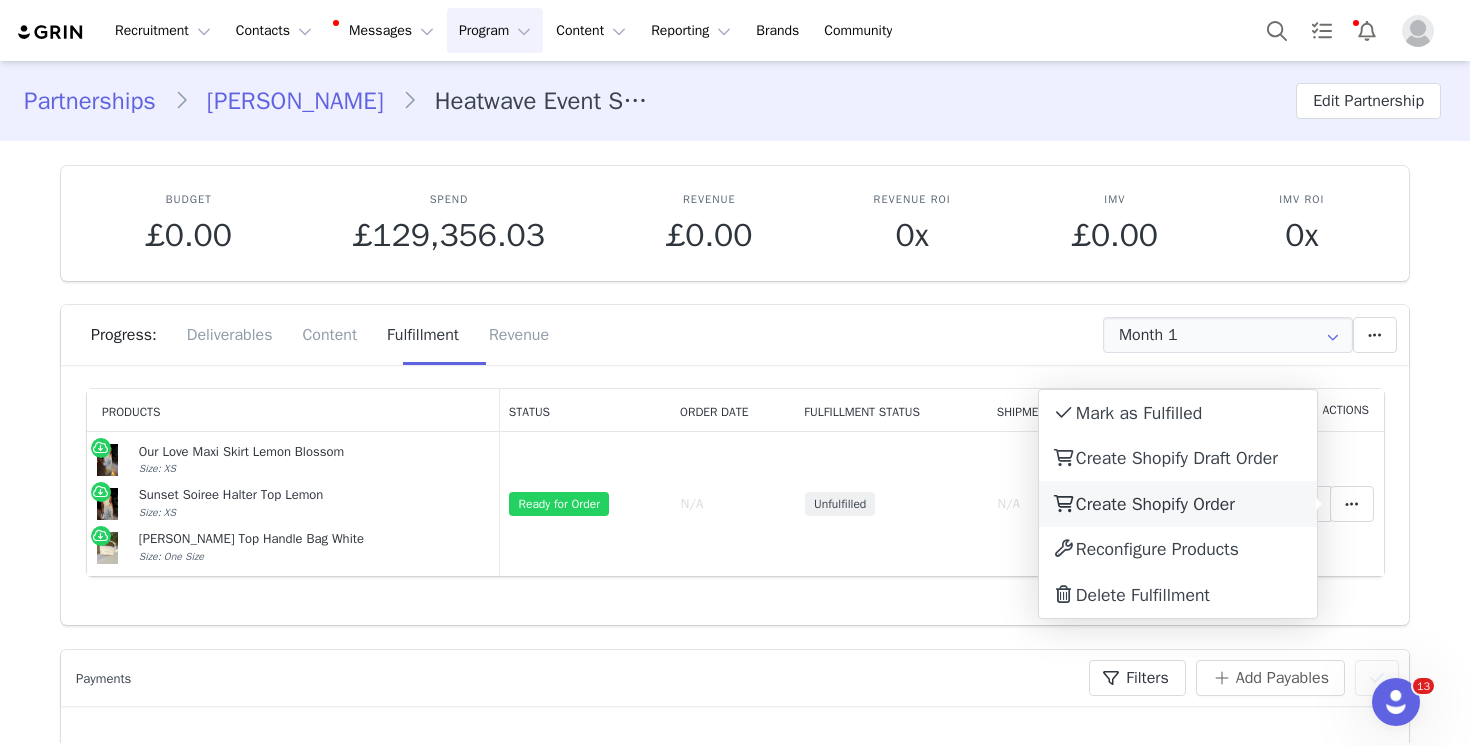 click on "Create Shopify Order" at bounding box center [1155, 504] 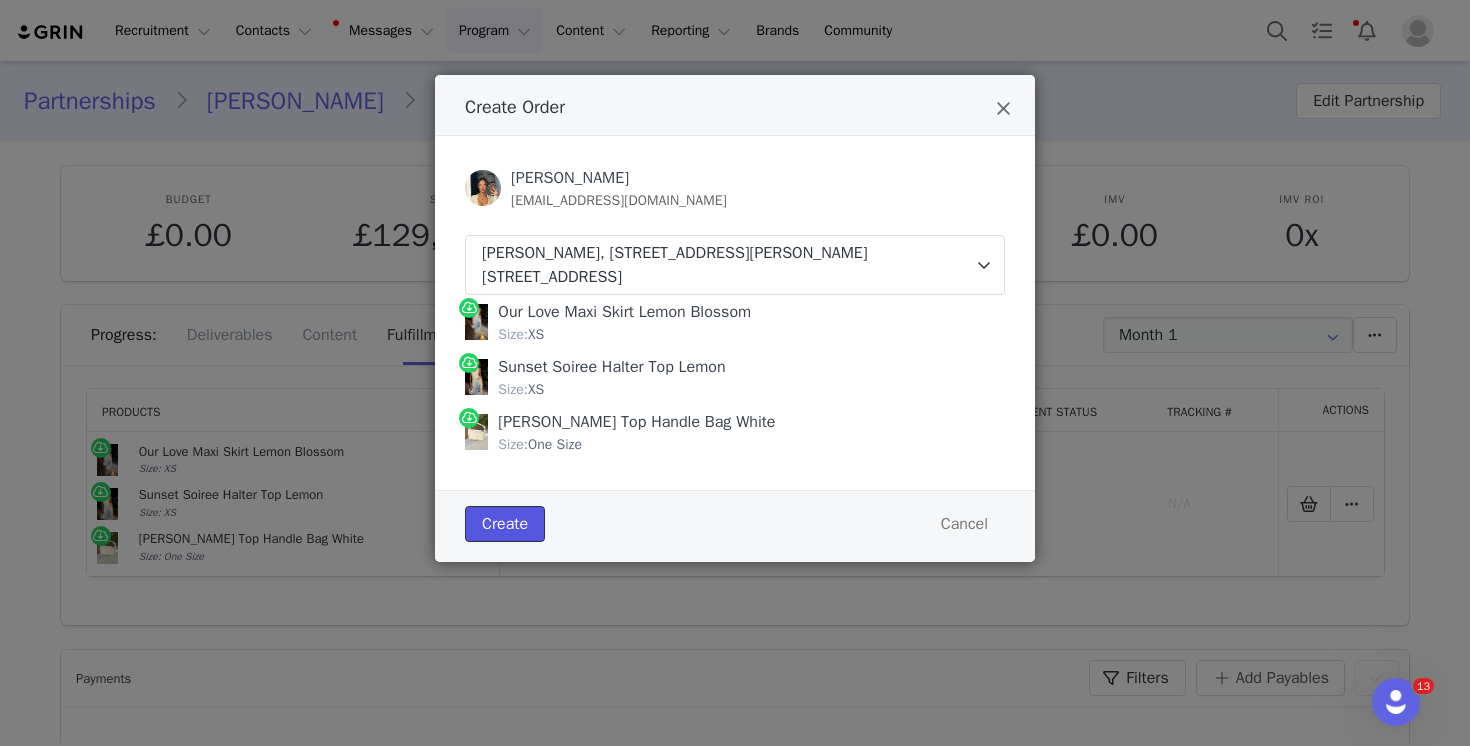 click on "Create" at bounding box center (505, 524) 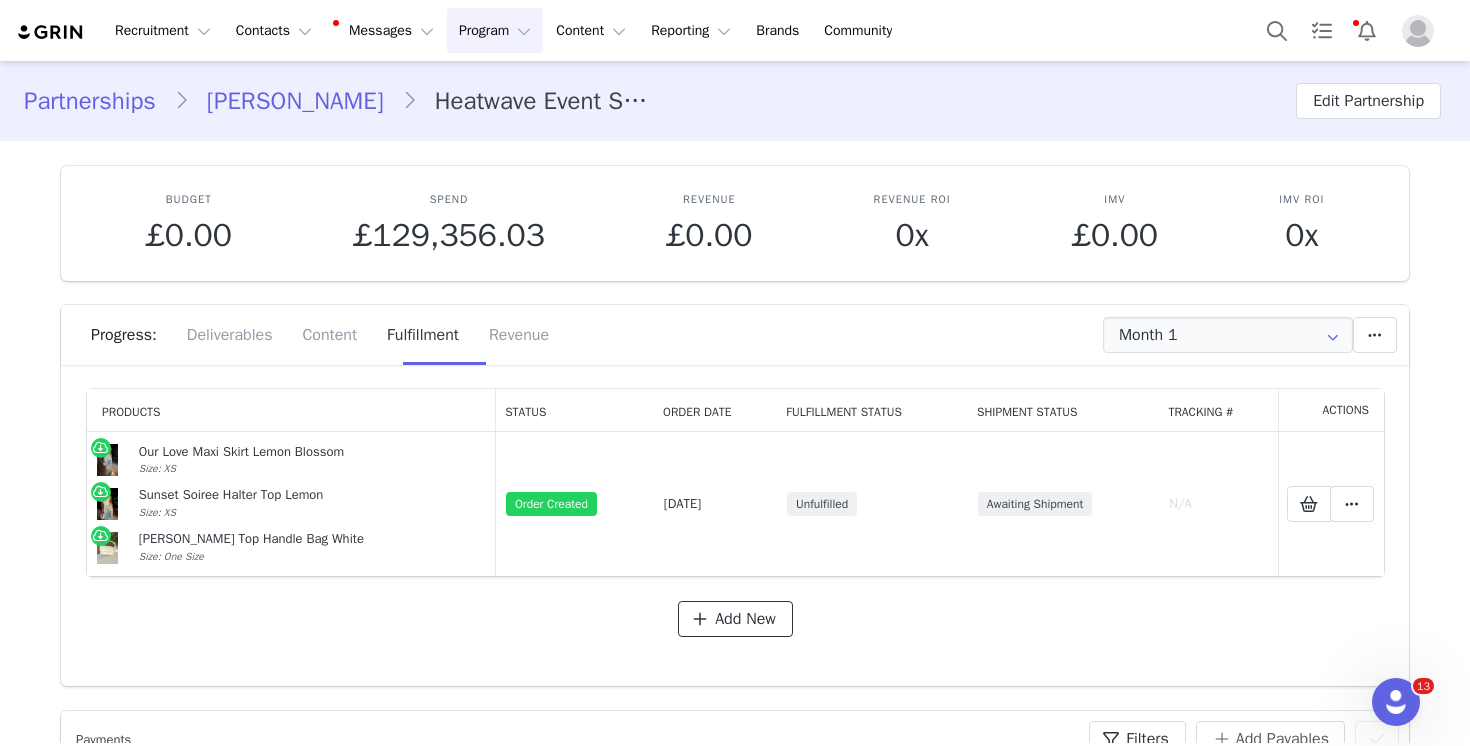 click on "Add New" at bounding box center (745, 619) 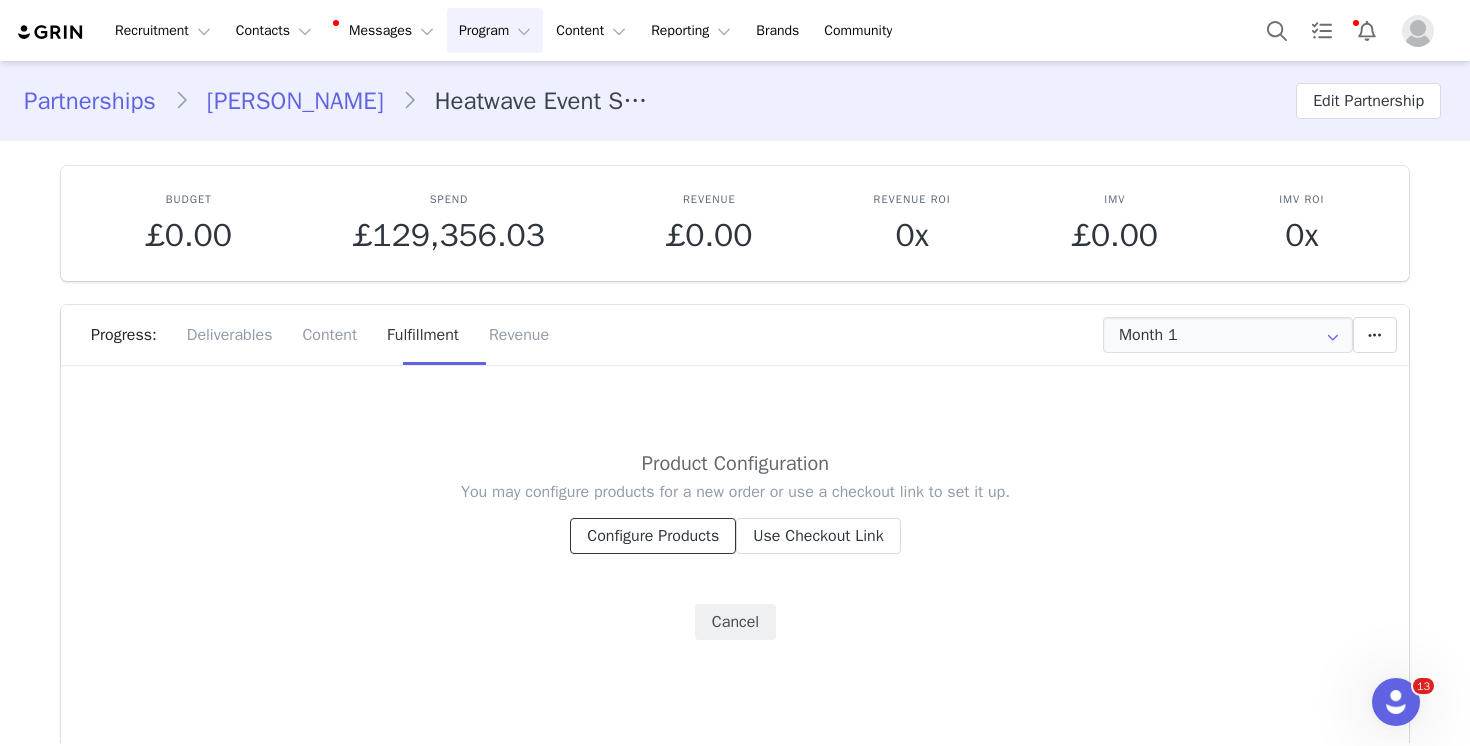 click on "Configure Products" at bounding box center [653, 536] 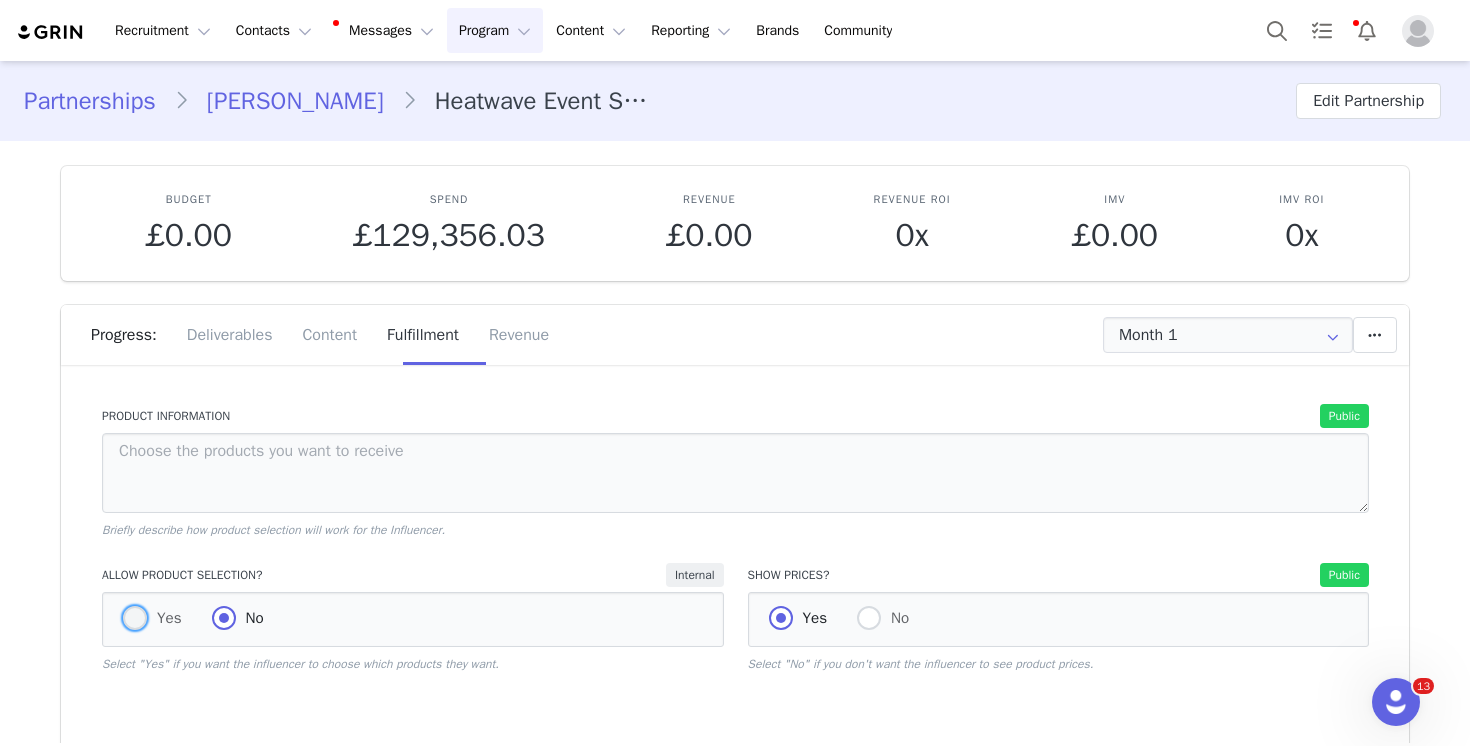 click at bounding box center (135, 618) 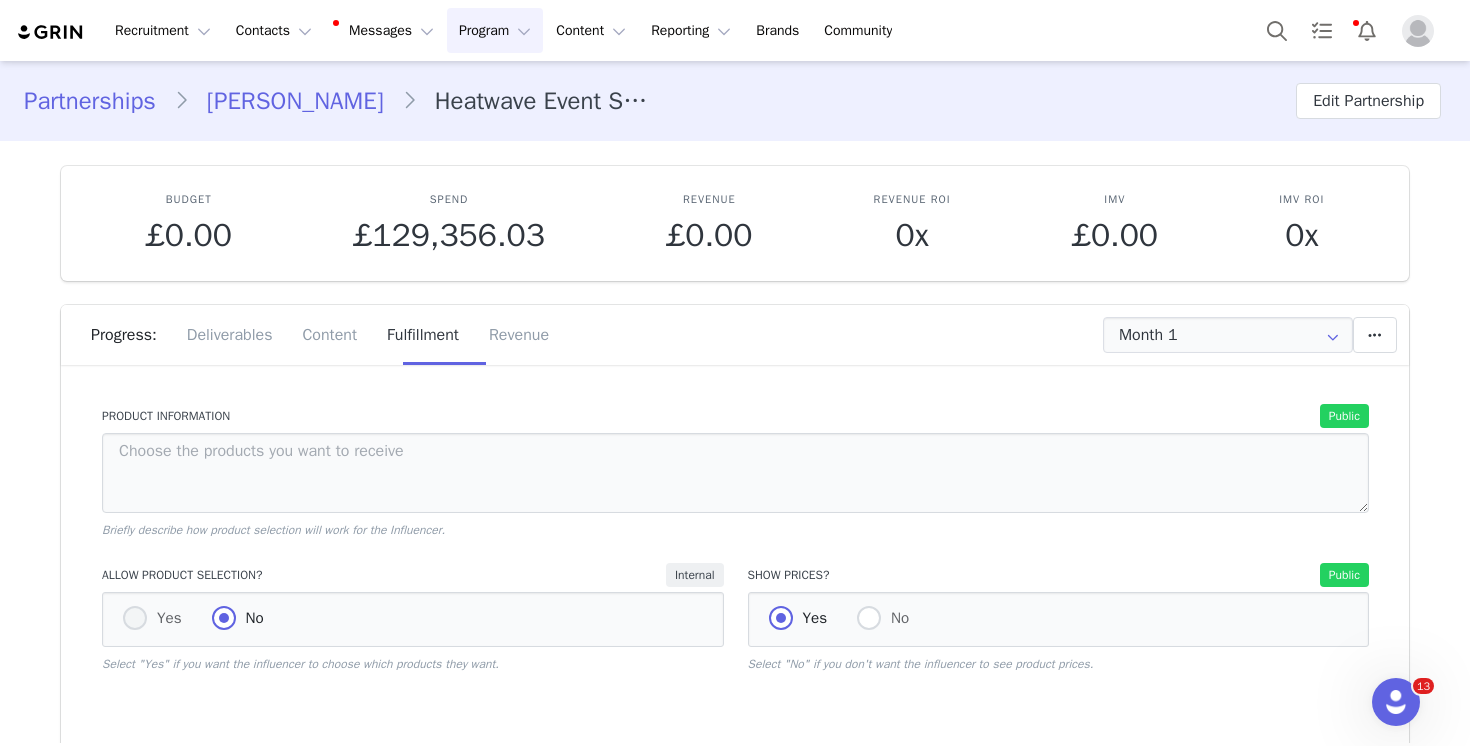 click on "Yes" at bounding box center (135, 619) 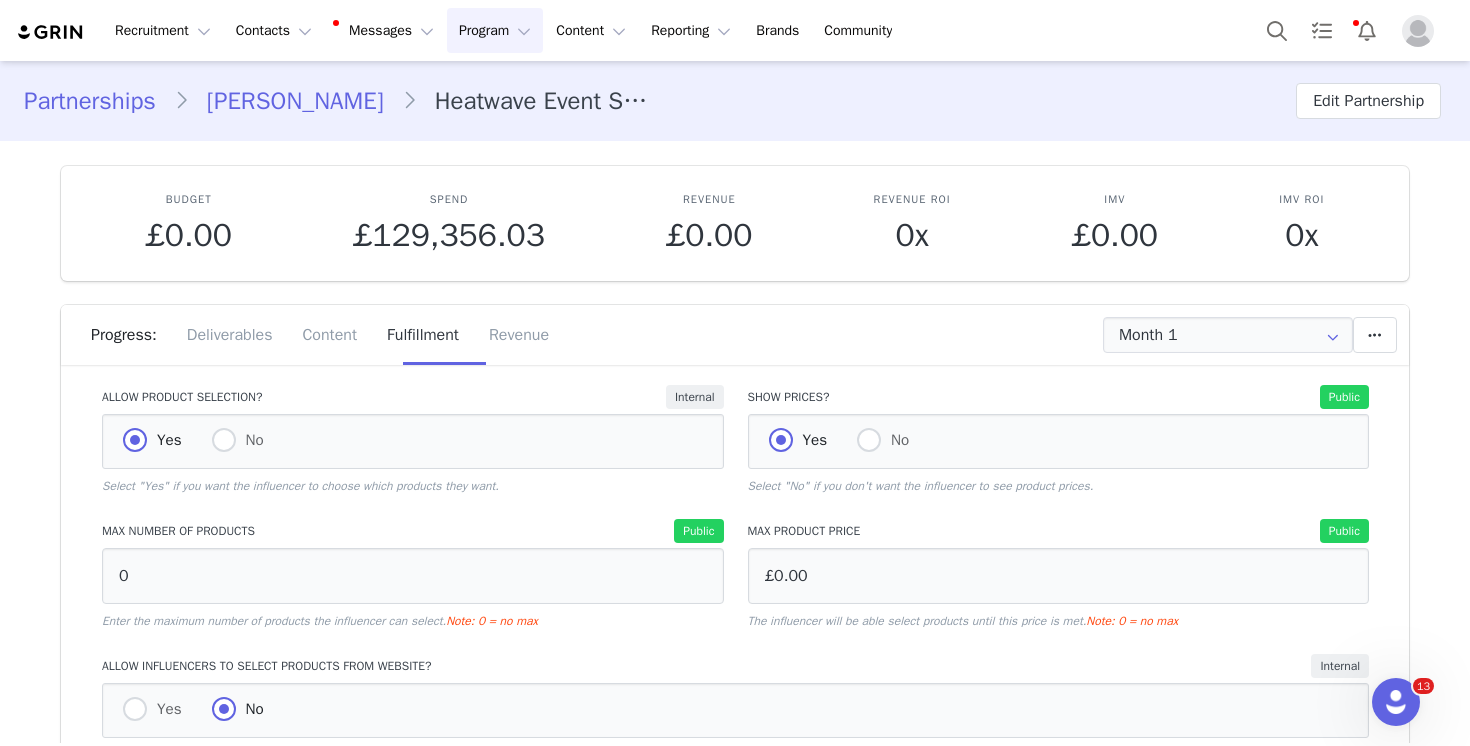 scroll, scrollTop: 229, scrollLeft: 0, axis: vertical 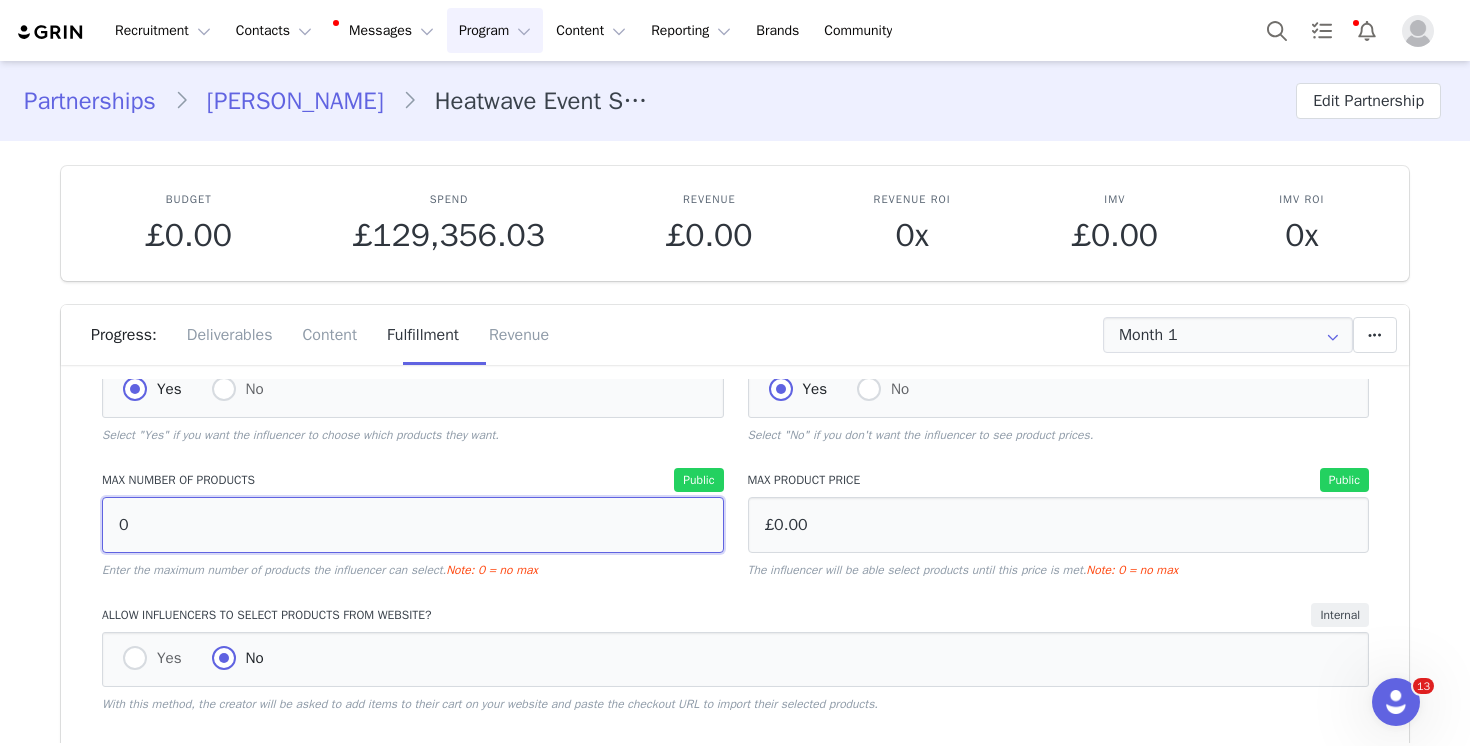 click on "0" at bounding box center [413, 525] 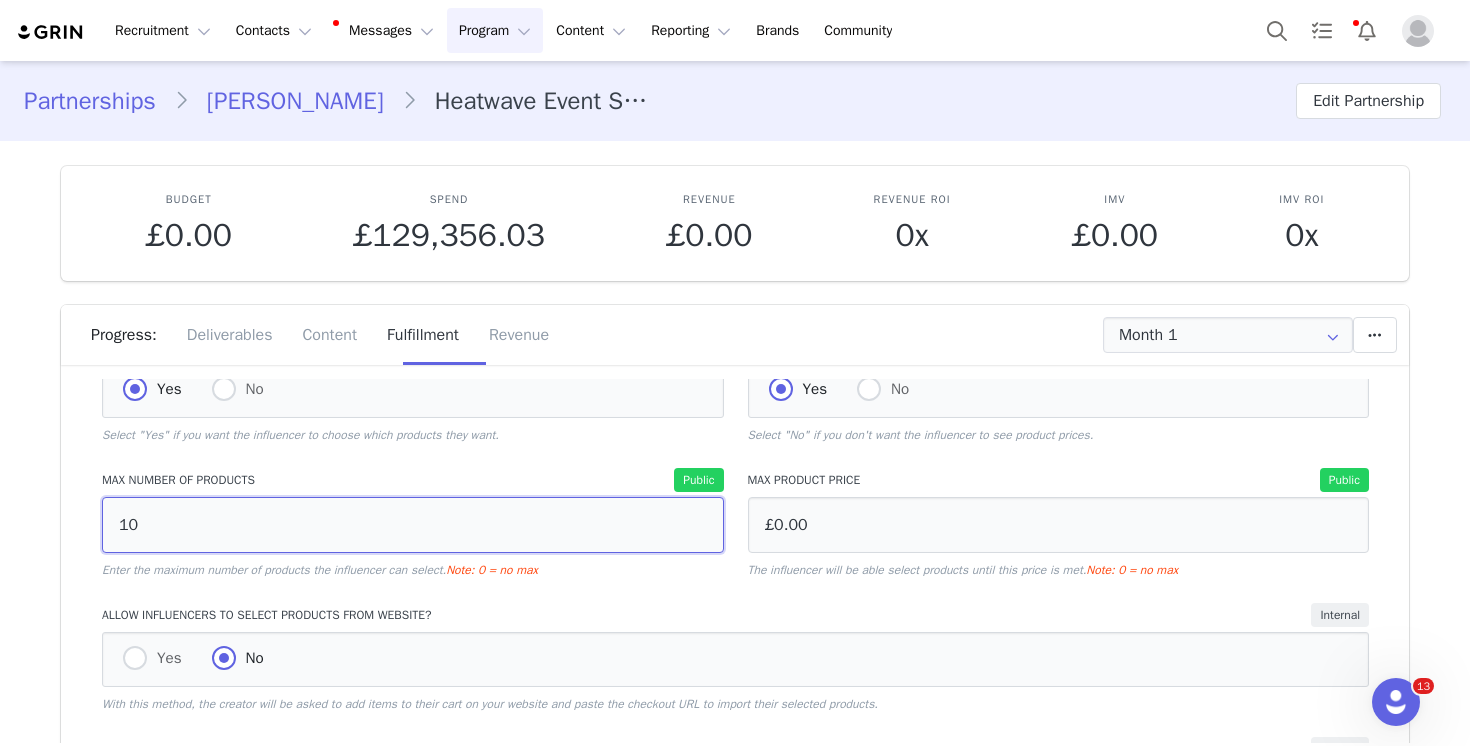 type on "10" 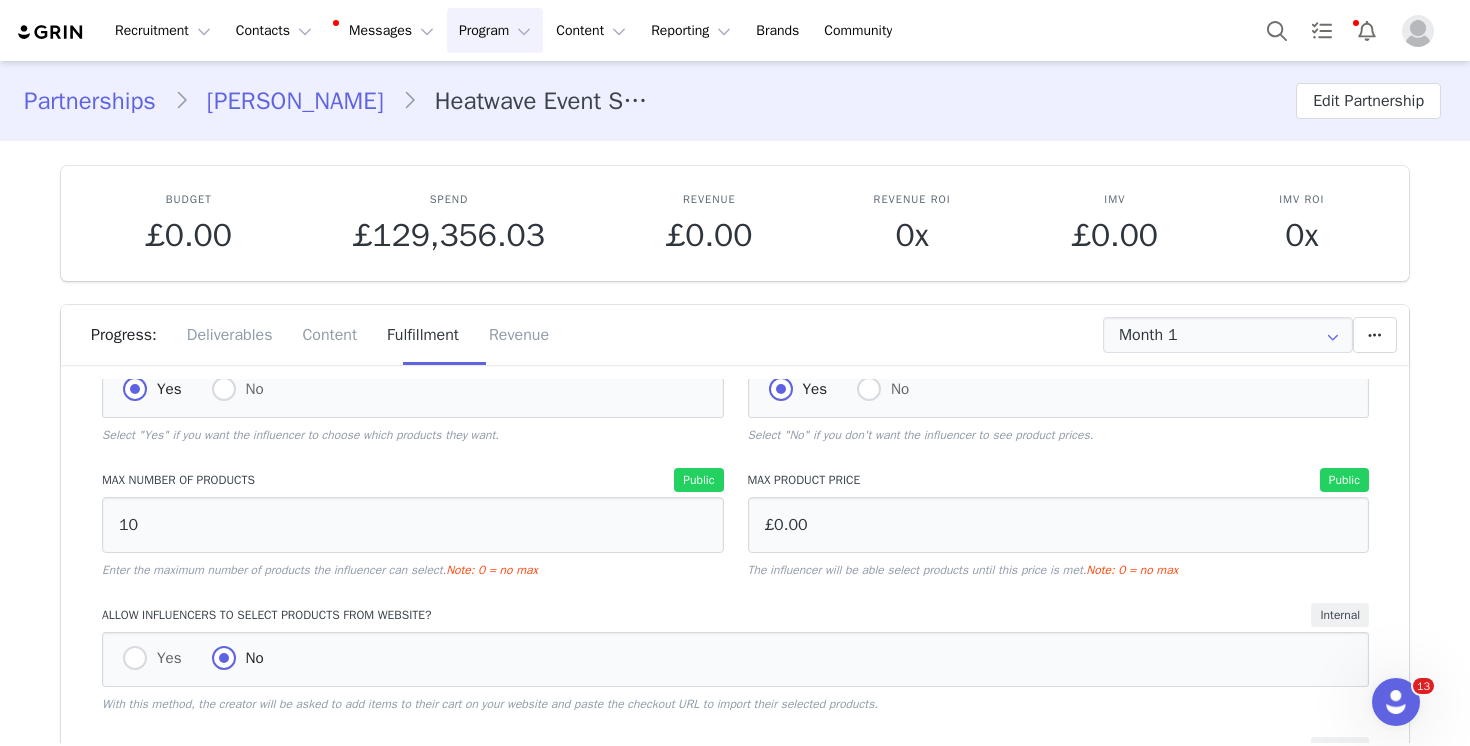click on "Enter the maximum number of products the influencer can select.  Note: 0 = no max" at bounding box center [413, 570] 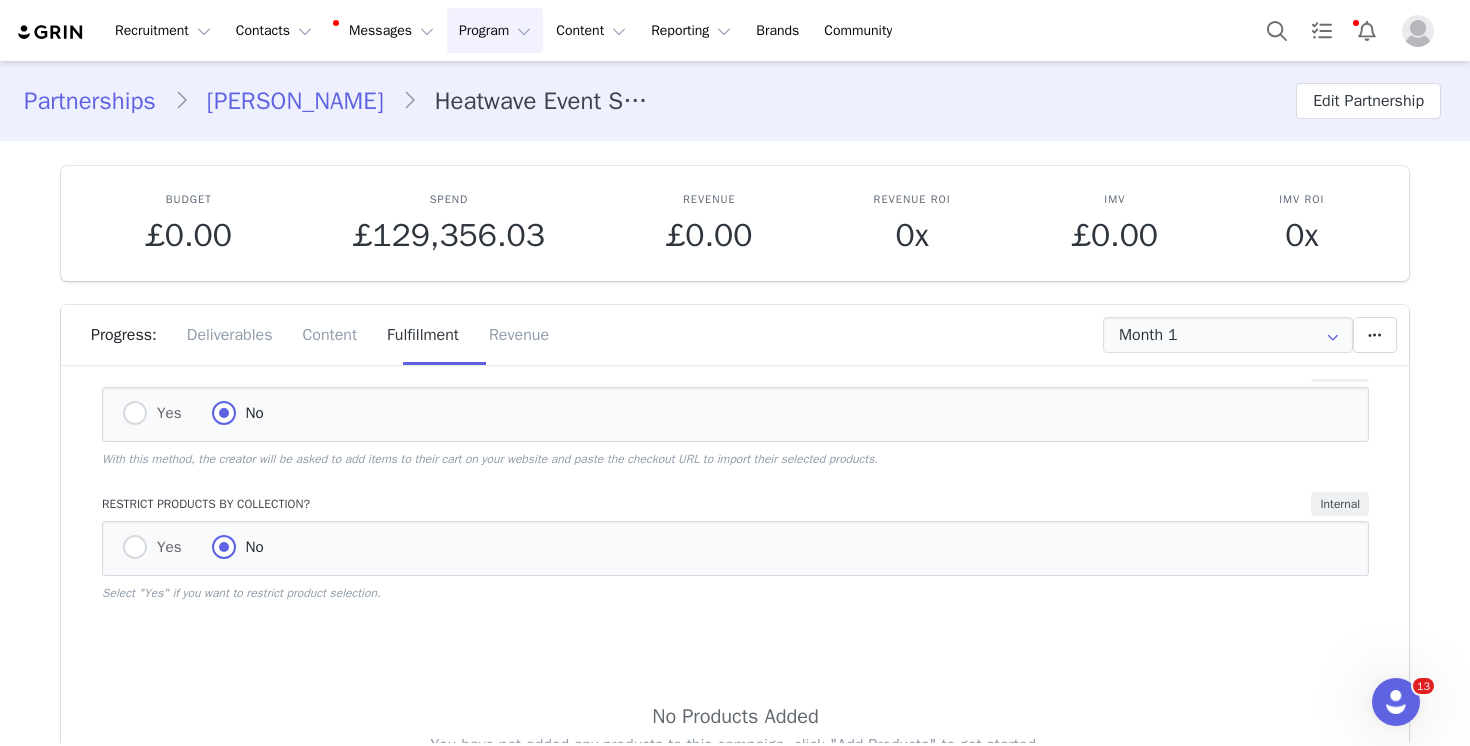 scroll, scrollTop: 528, scrollLeft: 0, axis: vertical 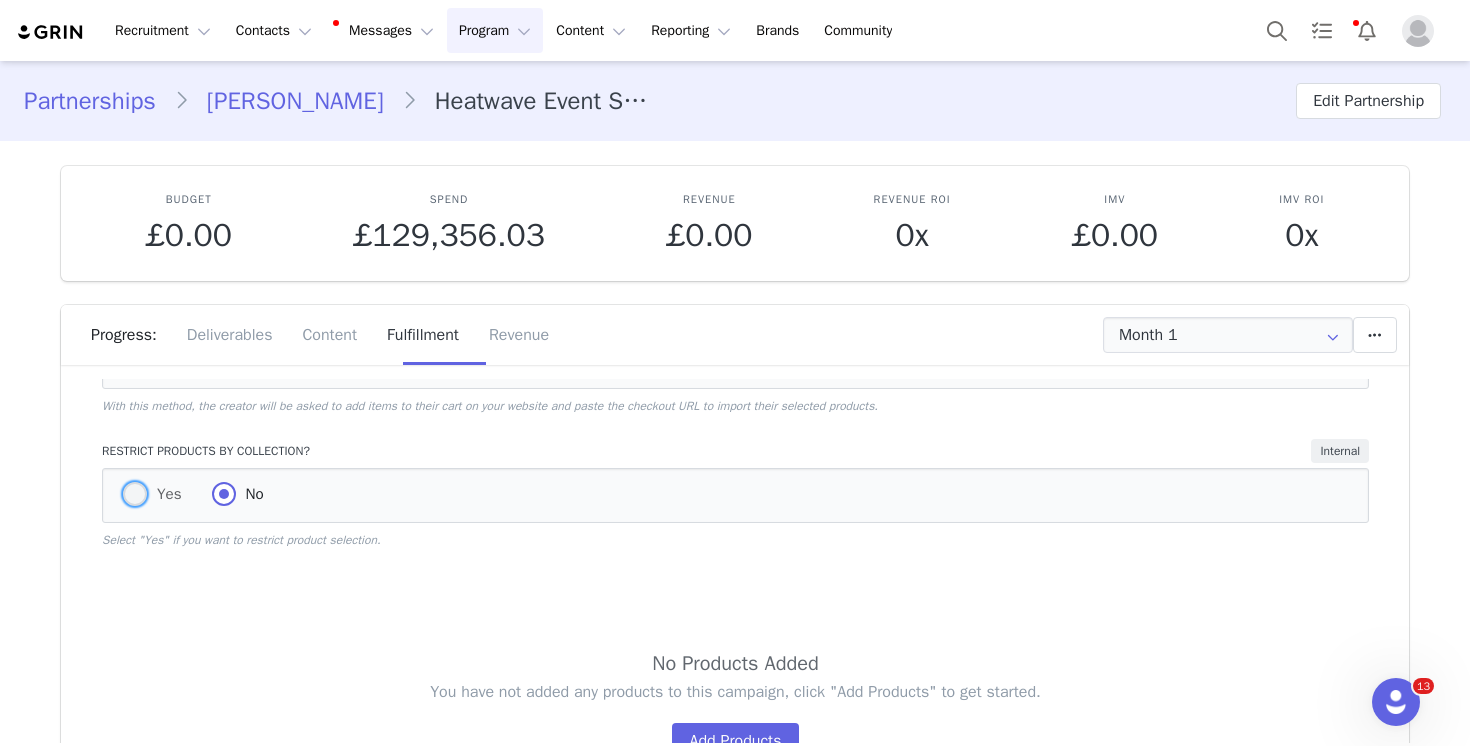 click at bounding box center (135, 494) 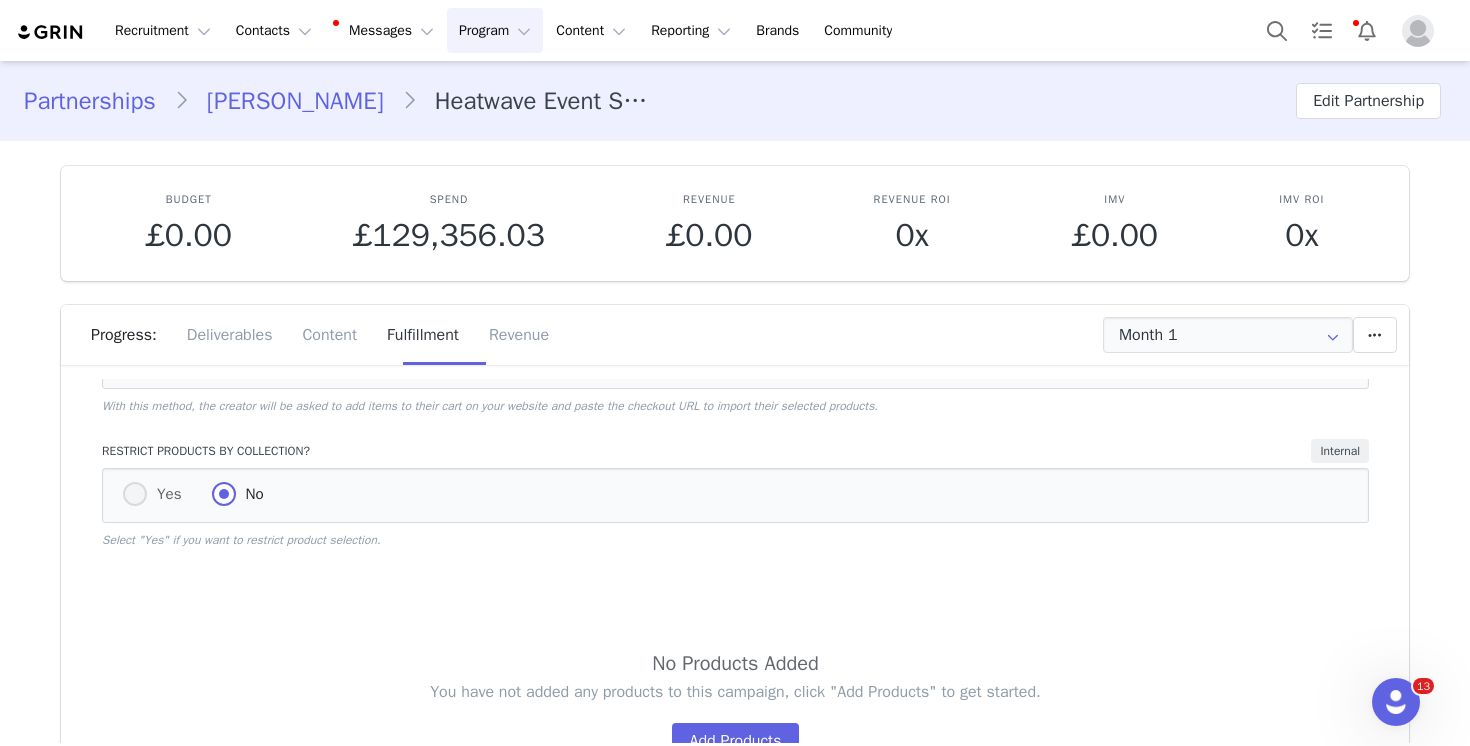 click on "Yes" at bounding box center (135, 495) 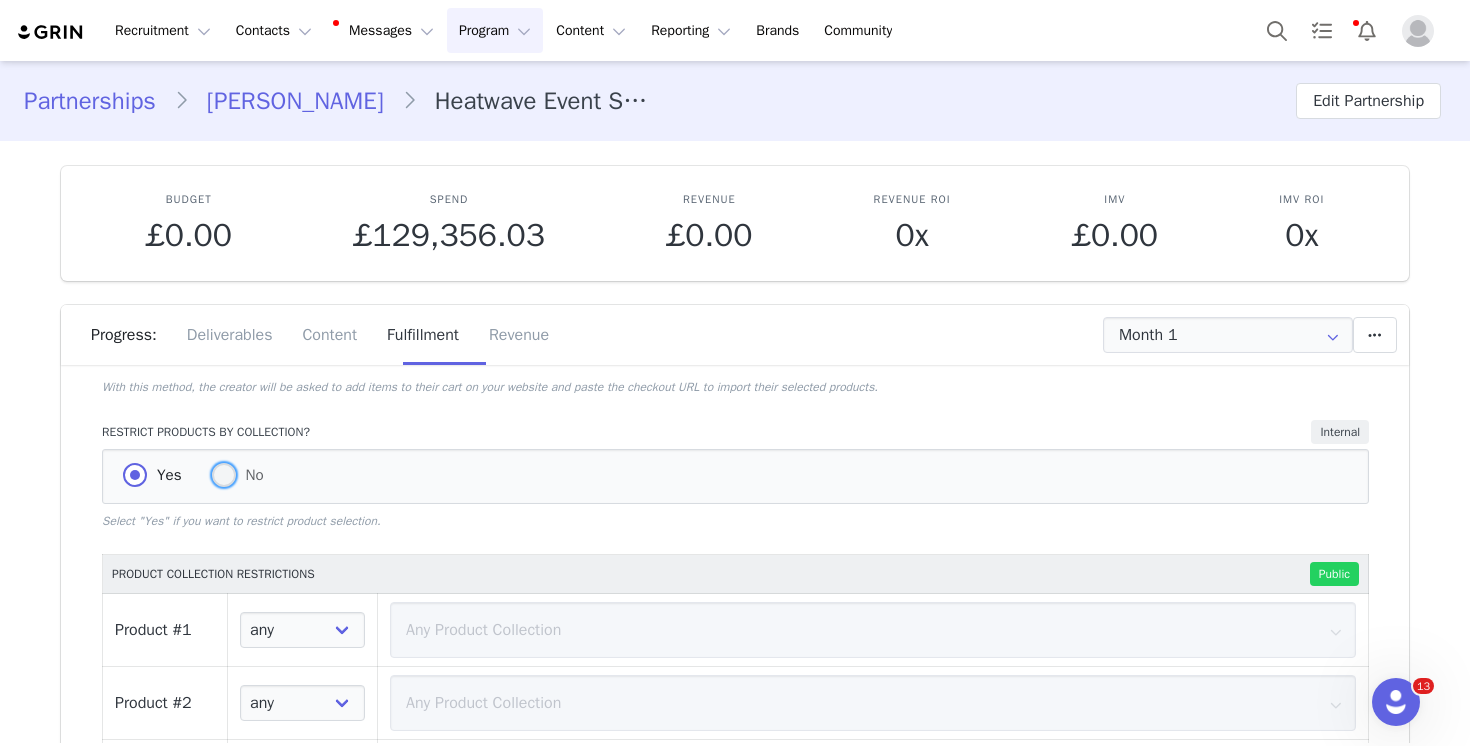 click on "No" at bounding box center [250, 475] 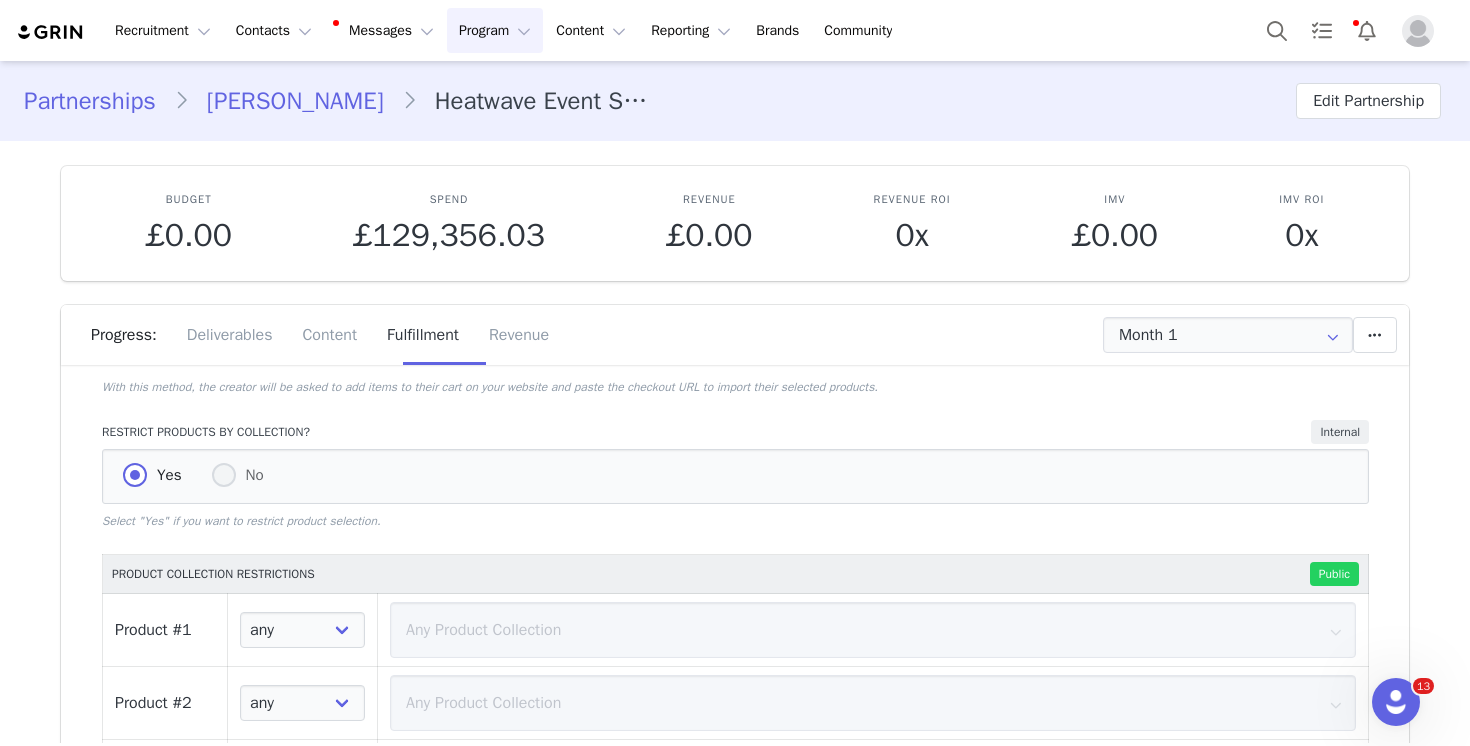 click on "No" at bounding box center (224, 476) 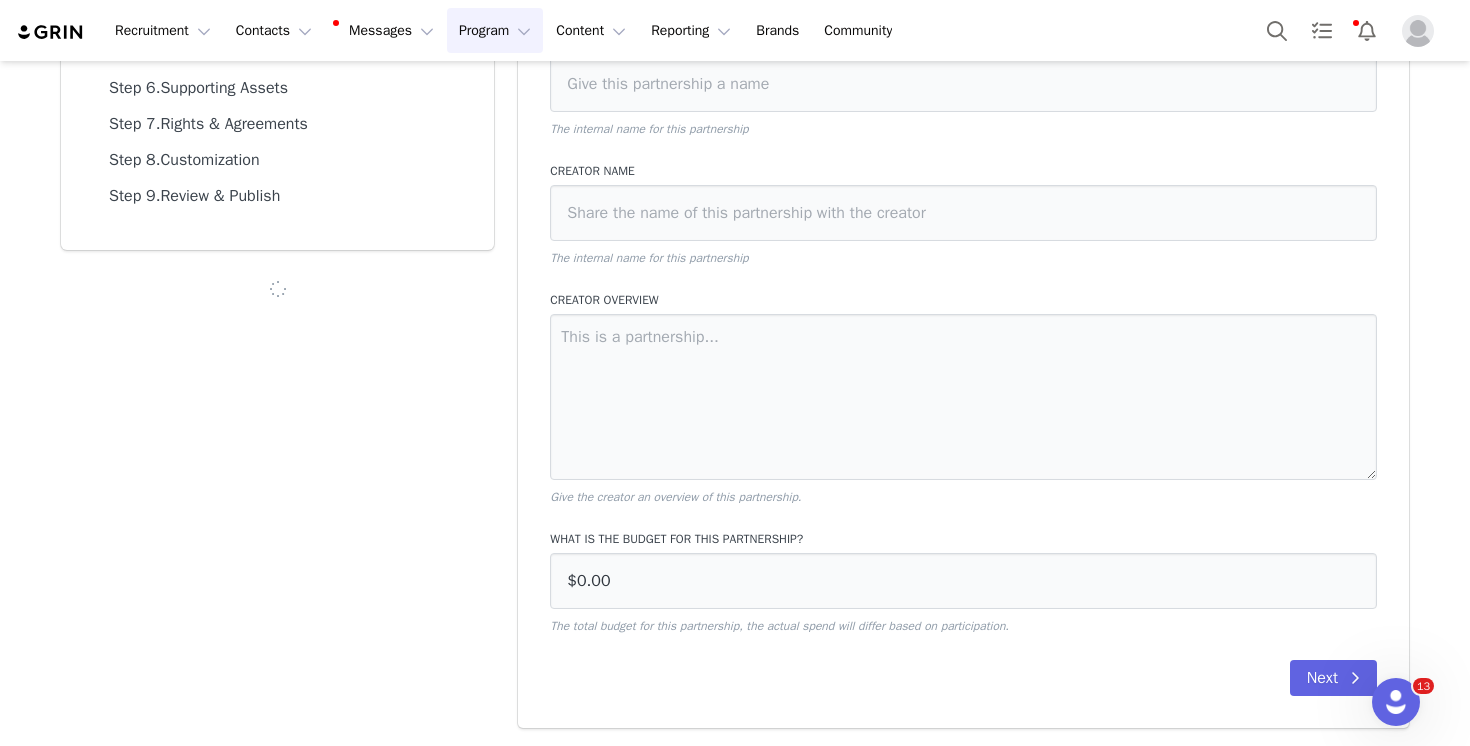 select 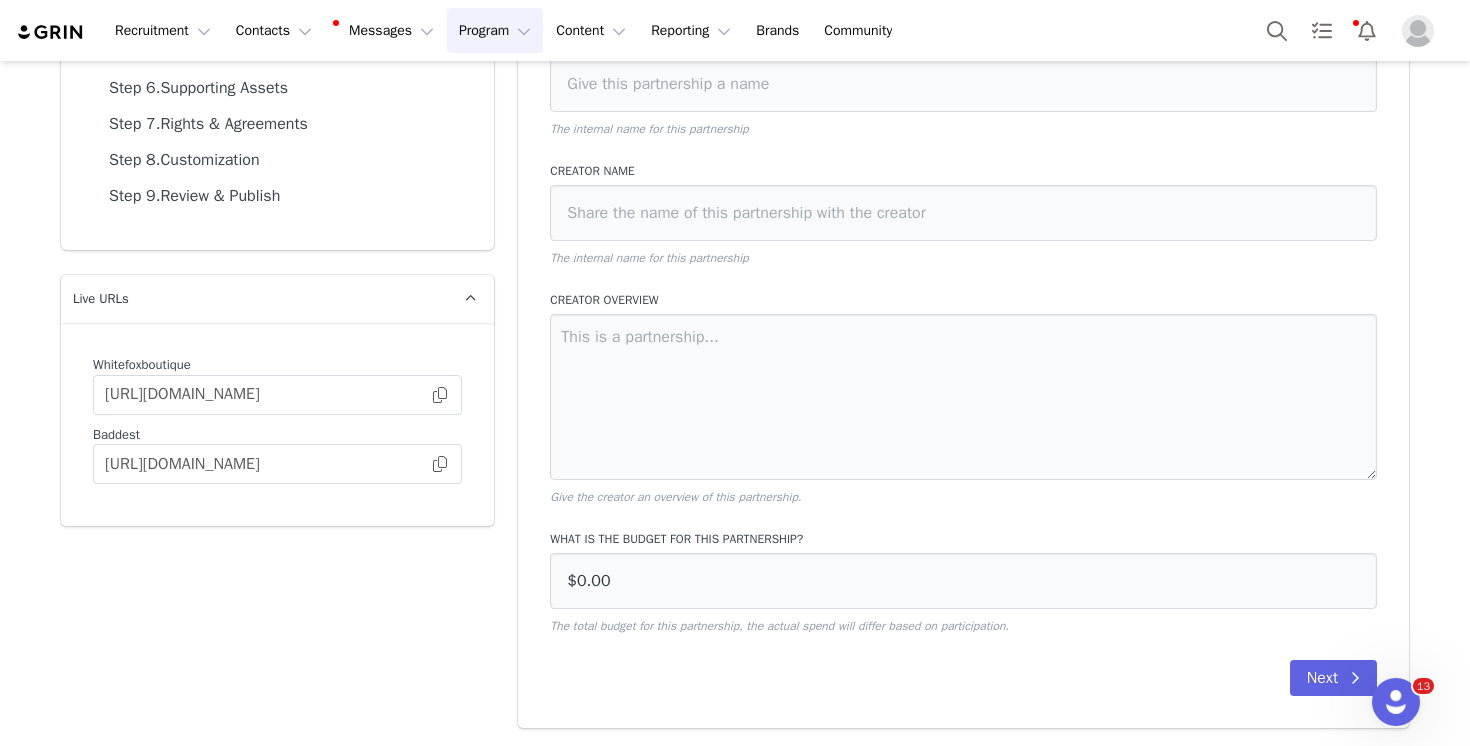 type on "£0.00" 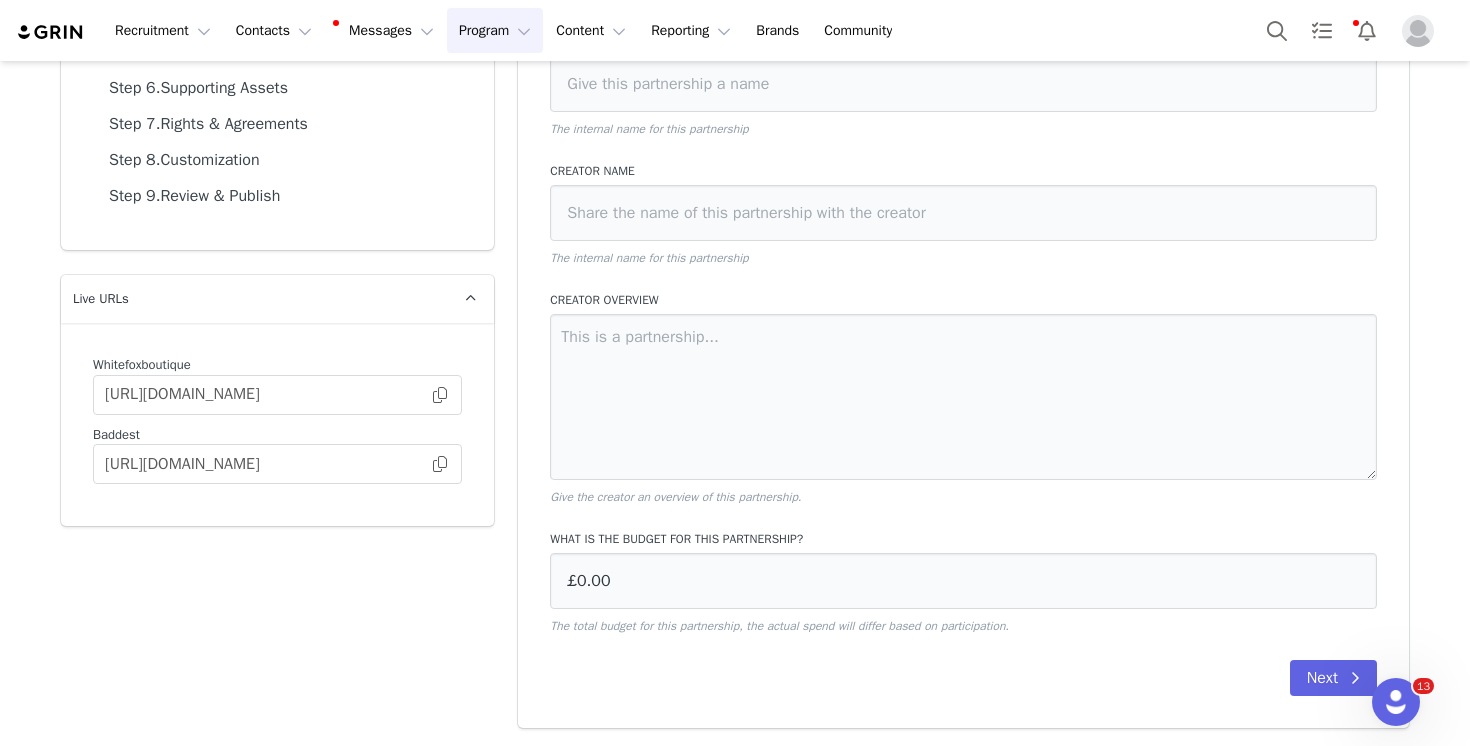 select on "f1701913-70b5-4f9a-b6f0-0f9fc62261bc" 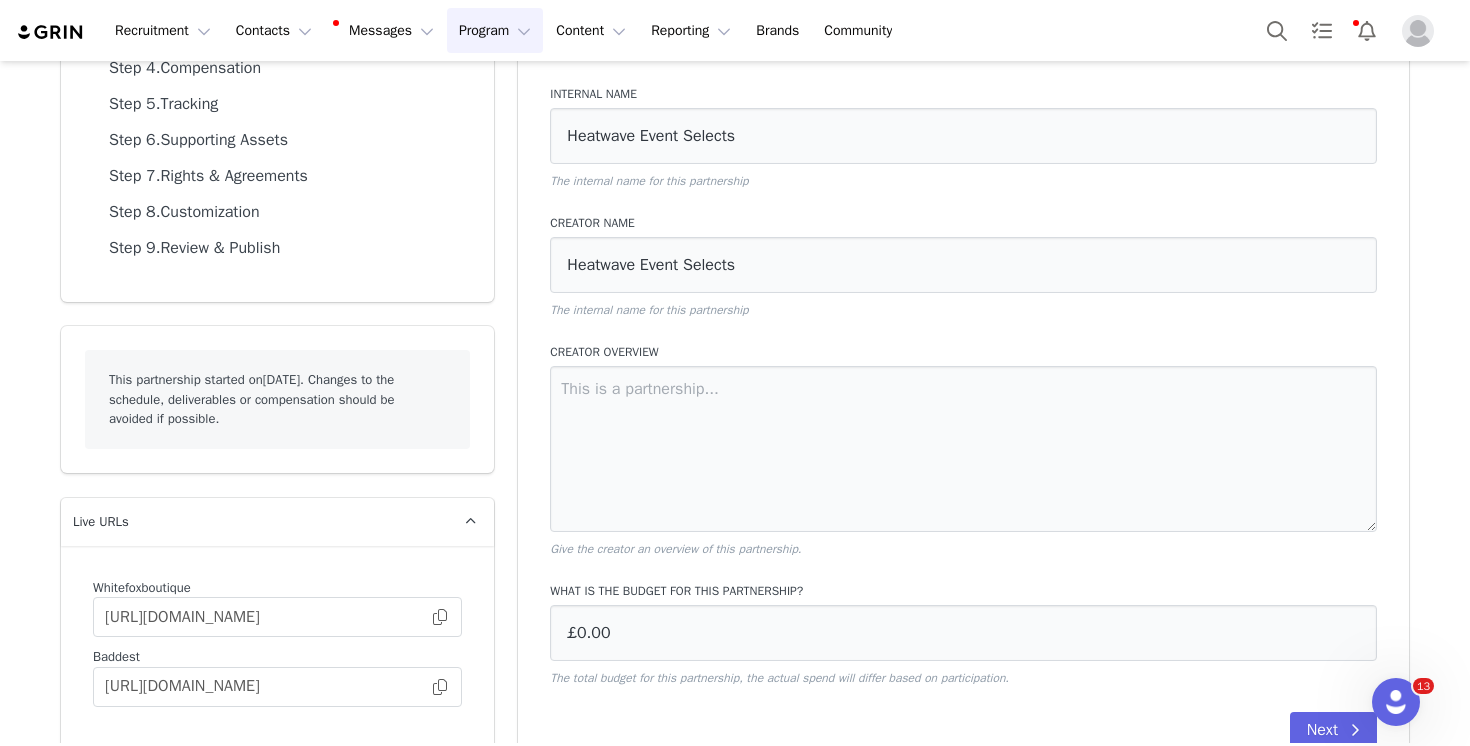 scroll, scrollTop: 0, scrollLeft: 0, axis: both 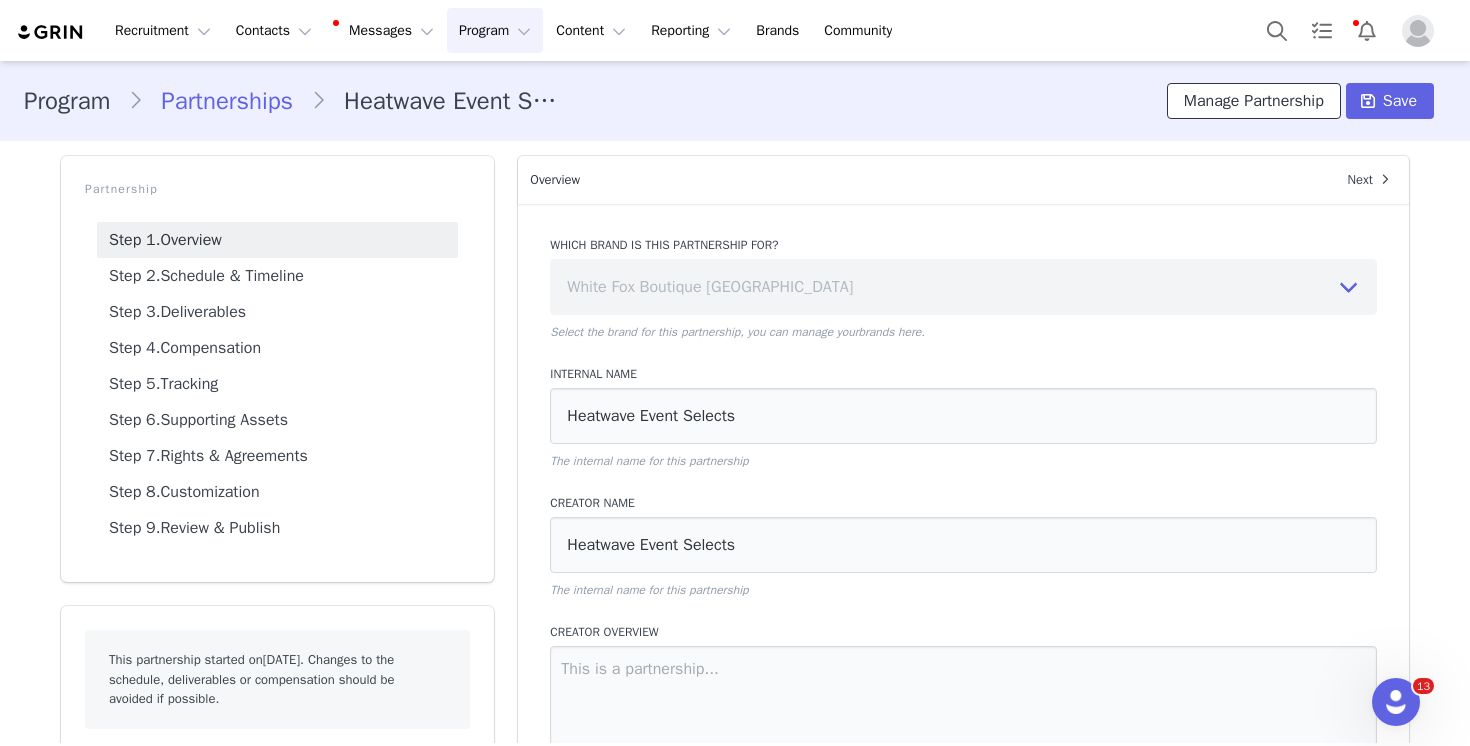 click on "Manage Partnership" at bounding box center (1254, 101) 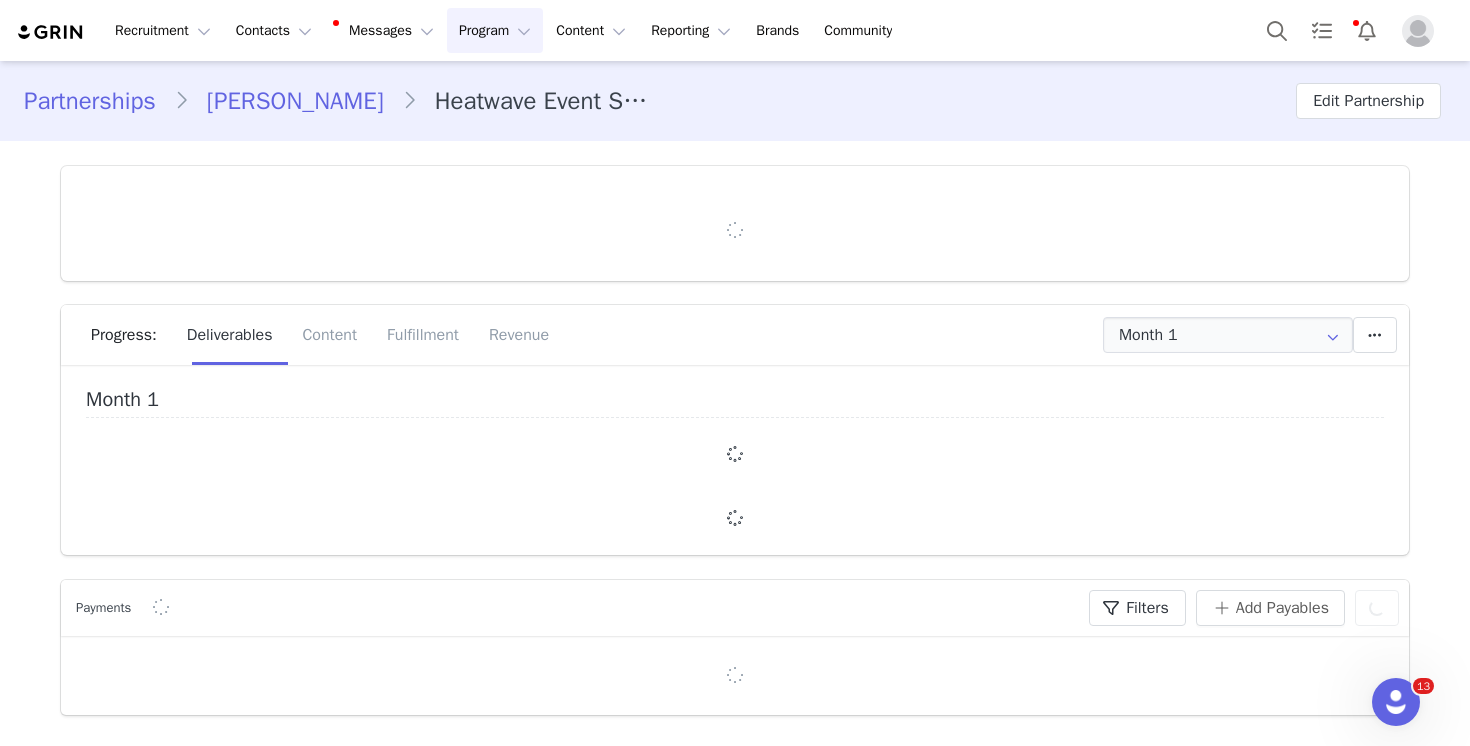 type on "+1 ([GEOGRAPHIC_DATA])" 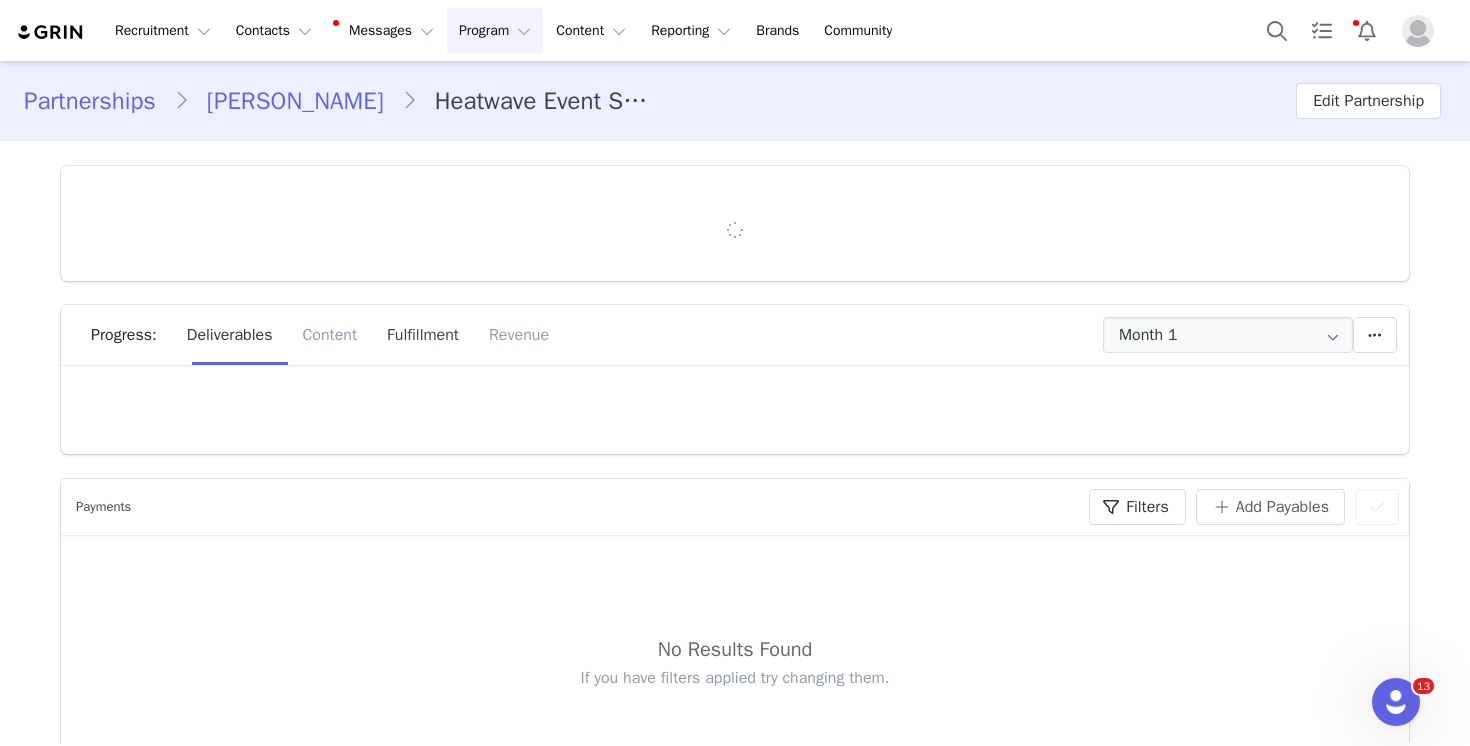 scroll, scrollTop: 0, scrollLeft: 0, axis: both 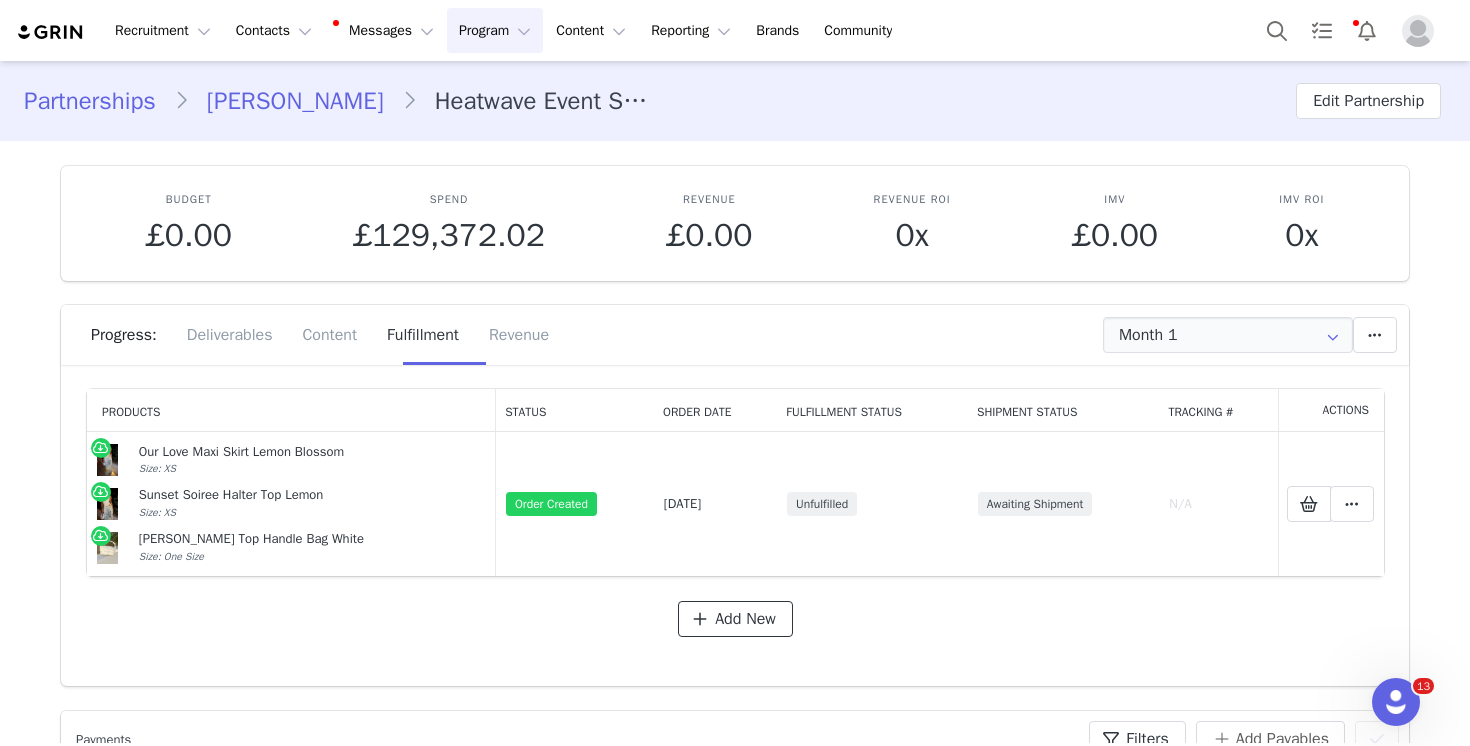 click on "Add New" at bounding box center [745, 619] 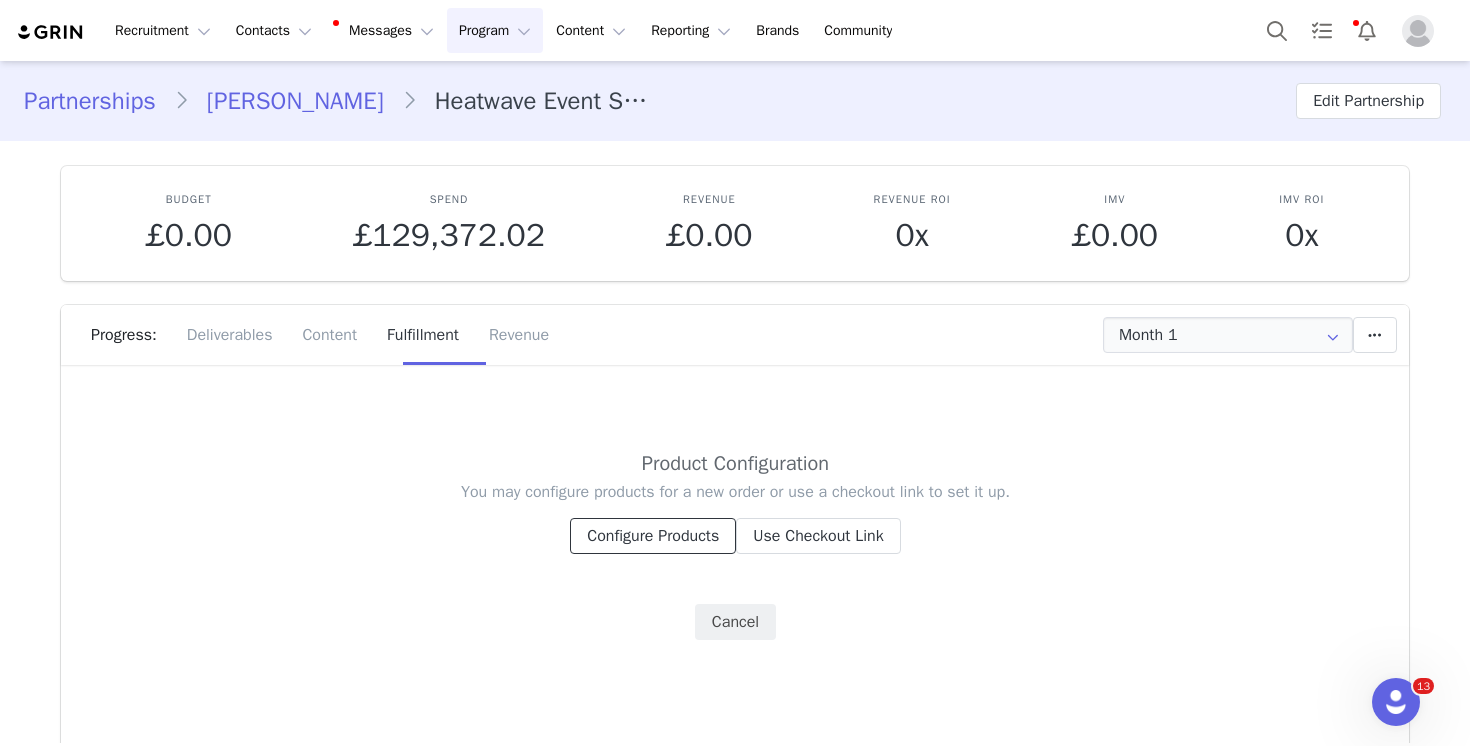 click on "Configure Products" at bounding box center (653, 536) 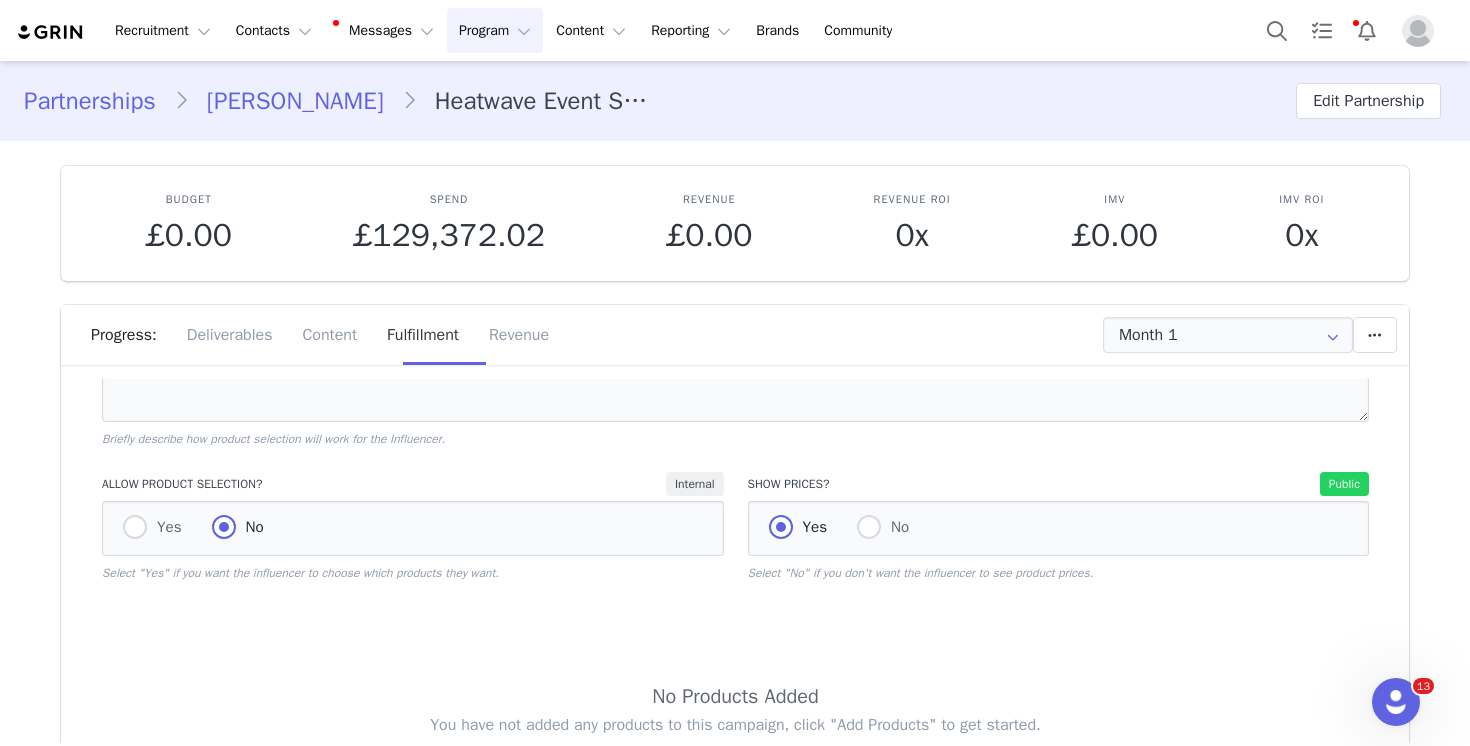 scroll, scrollTop: 124, scrollLeft: 0, axis: vertical 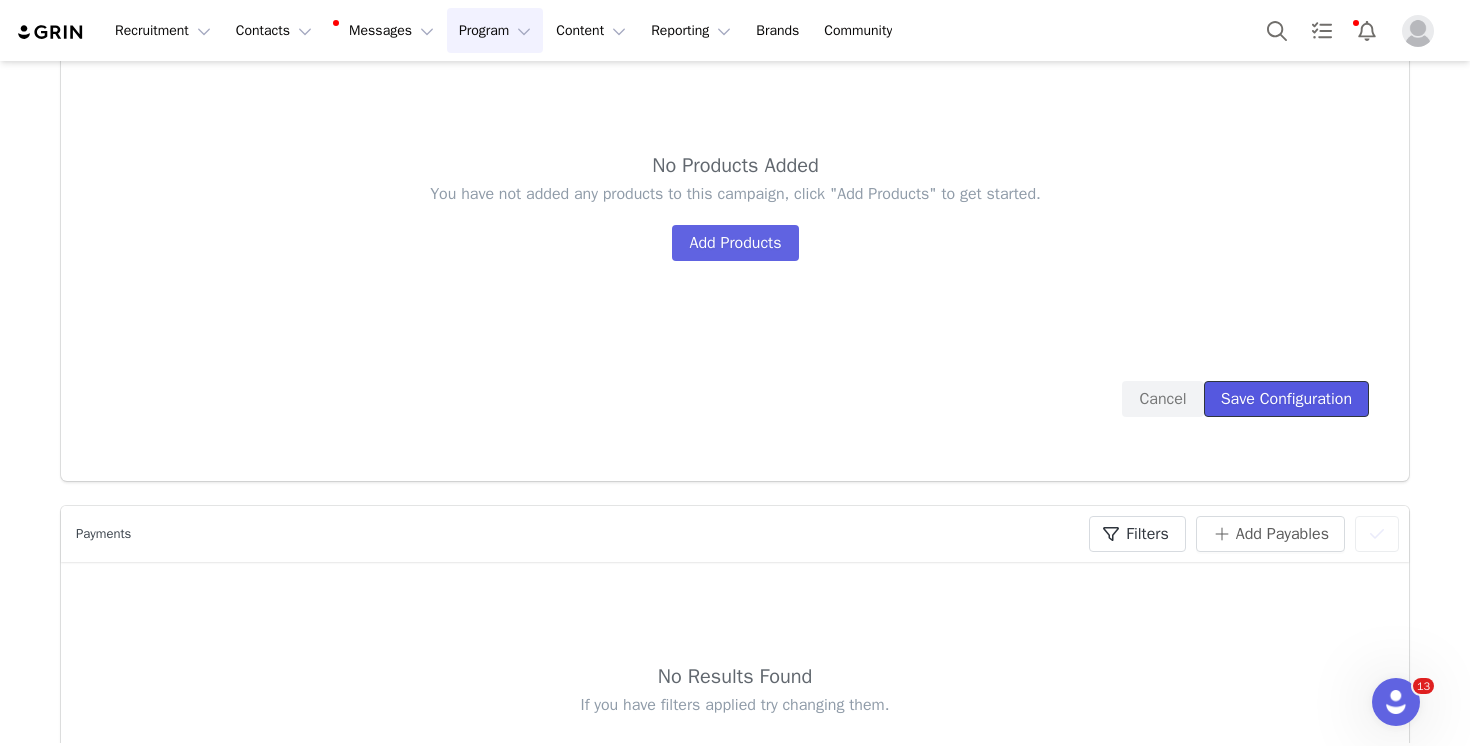click on "Save Configuration" at bounding box center (1286, 399) 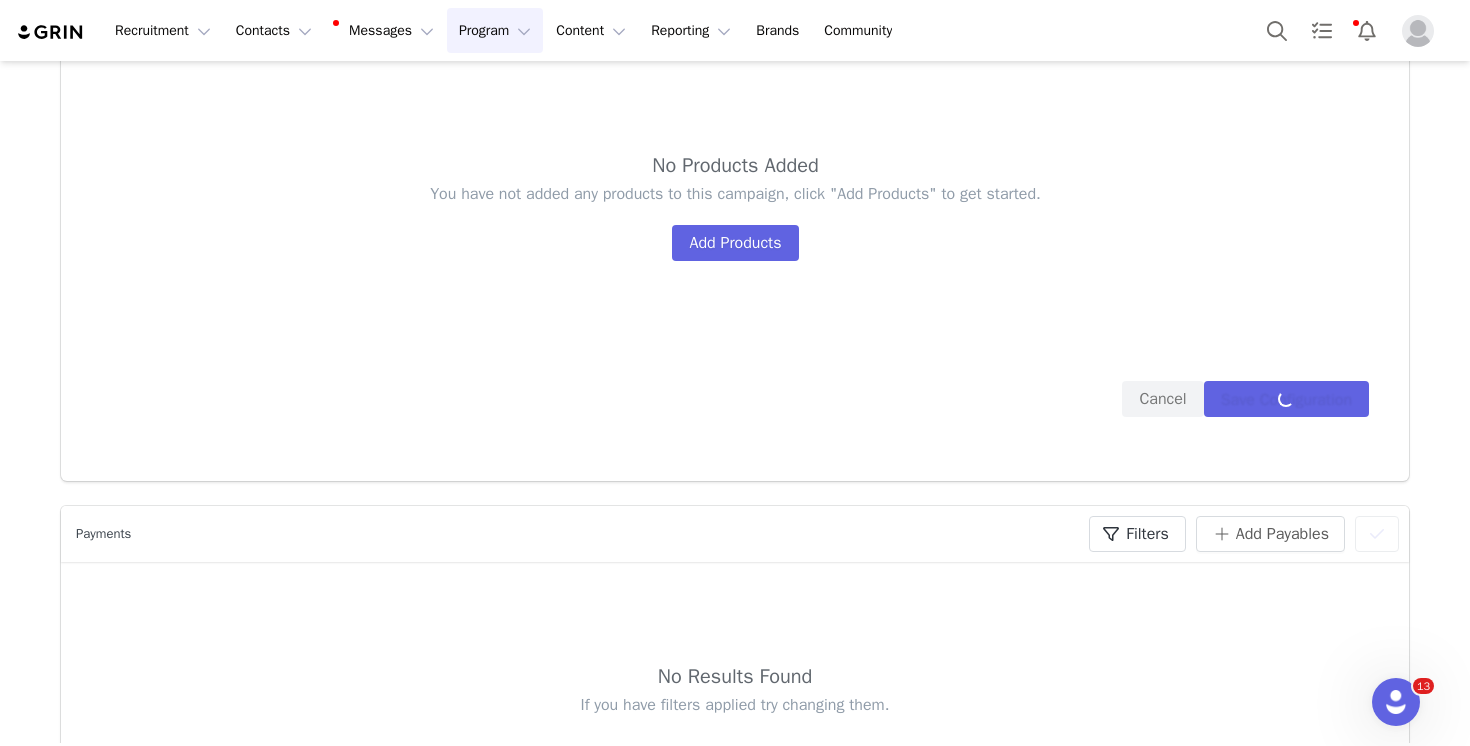 scroll, scrollTop: 781, scrollLeft: 0, axis: vertical 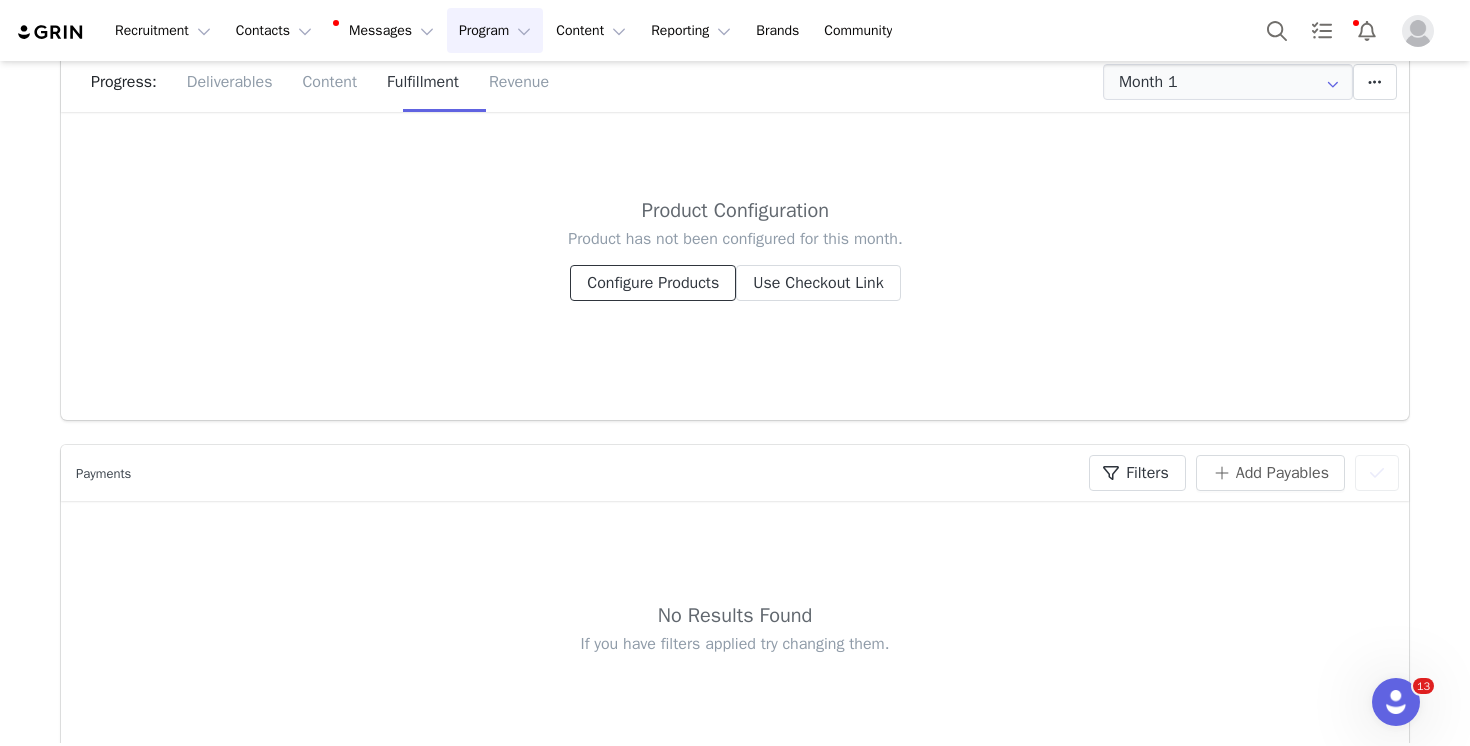 click on "Configure Products" at bounding box center (653, 283) 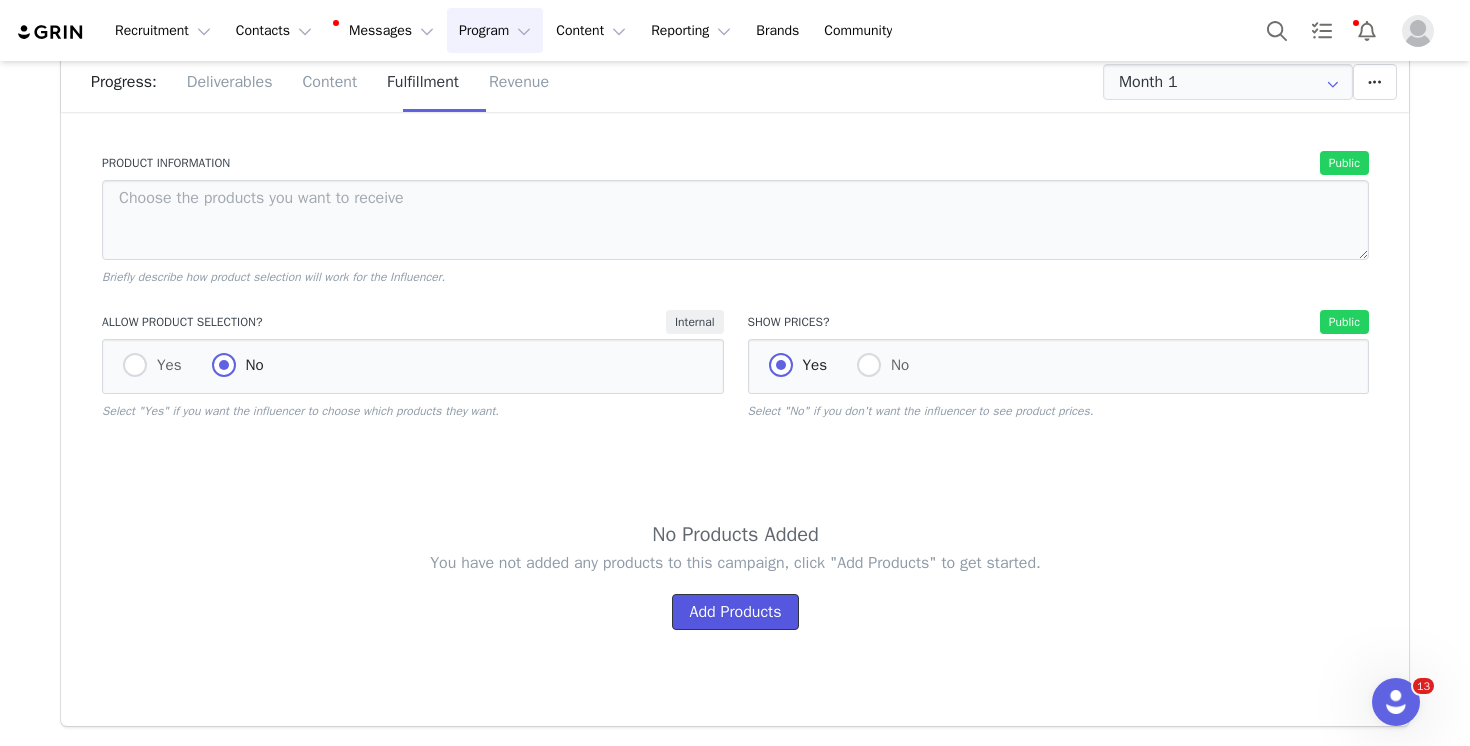 click on "Add Products" at bounding box center (735, 612) 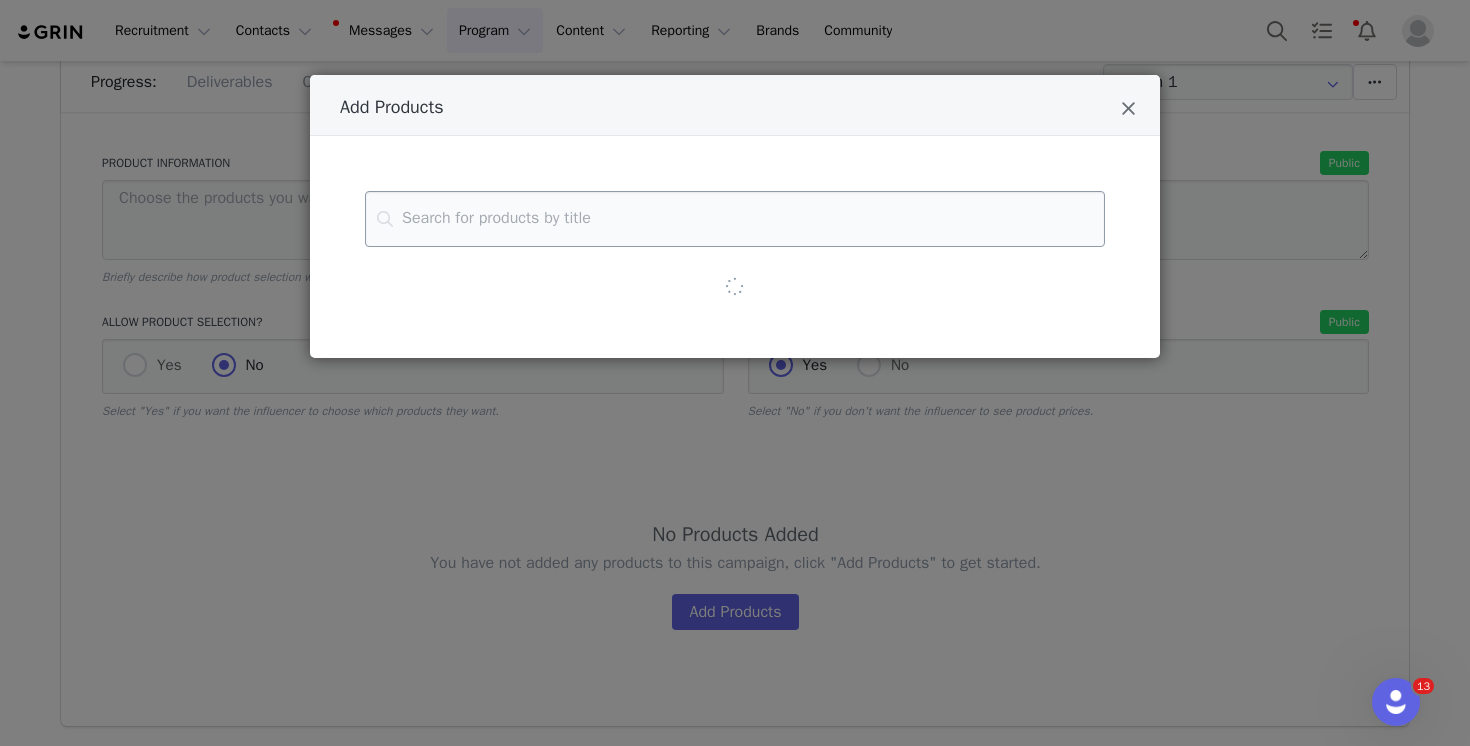 click at bounding box center (735, 219) 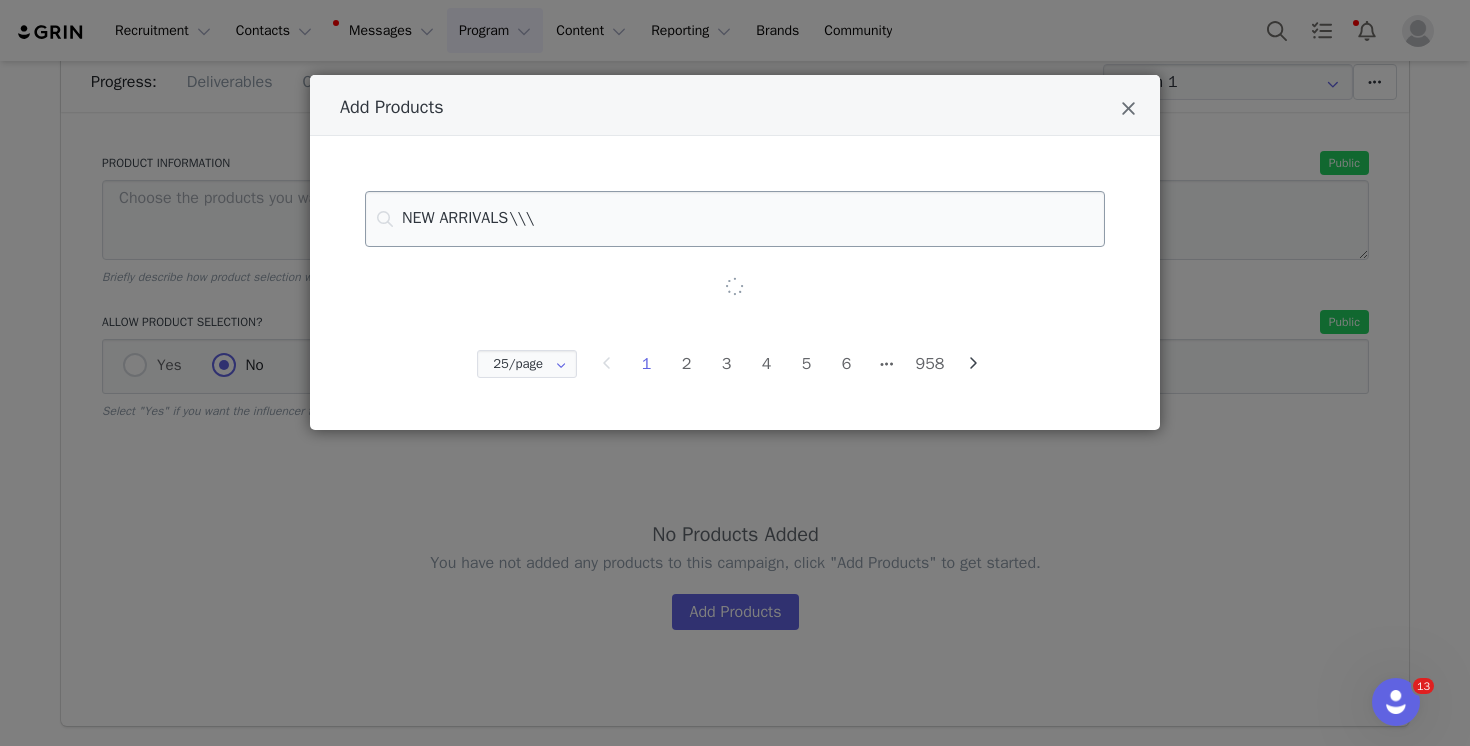 click on "NEW ARRIVALS\\\" at bounding box center (735, 219) 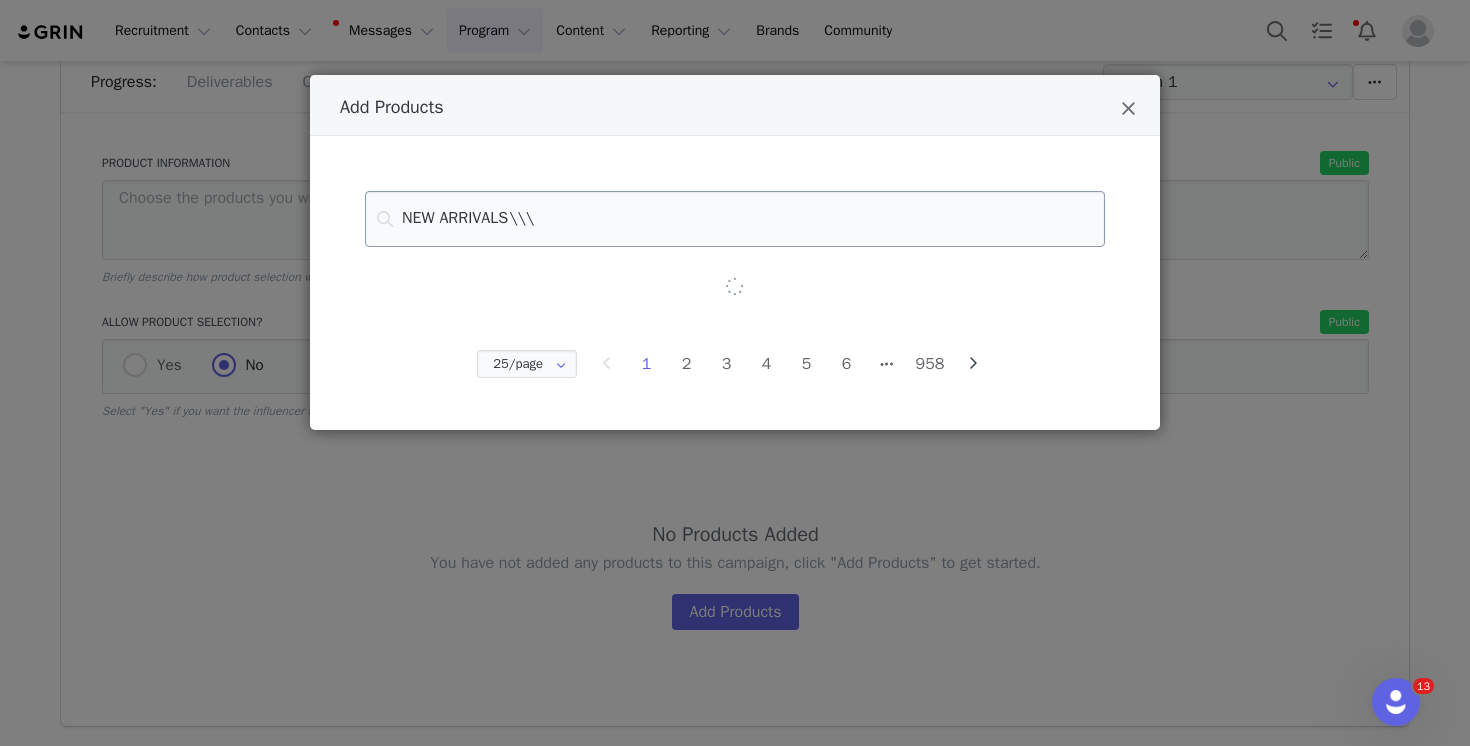 click on "NEW ARRIVALS\\\" at bounding box center [735, 219] 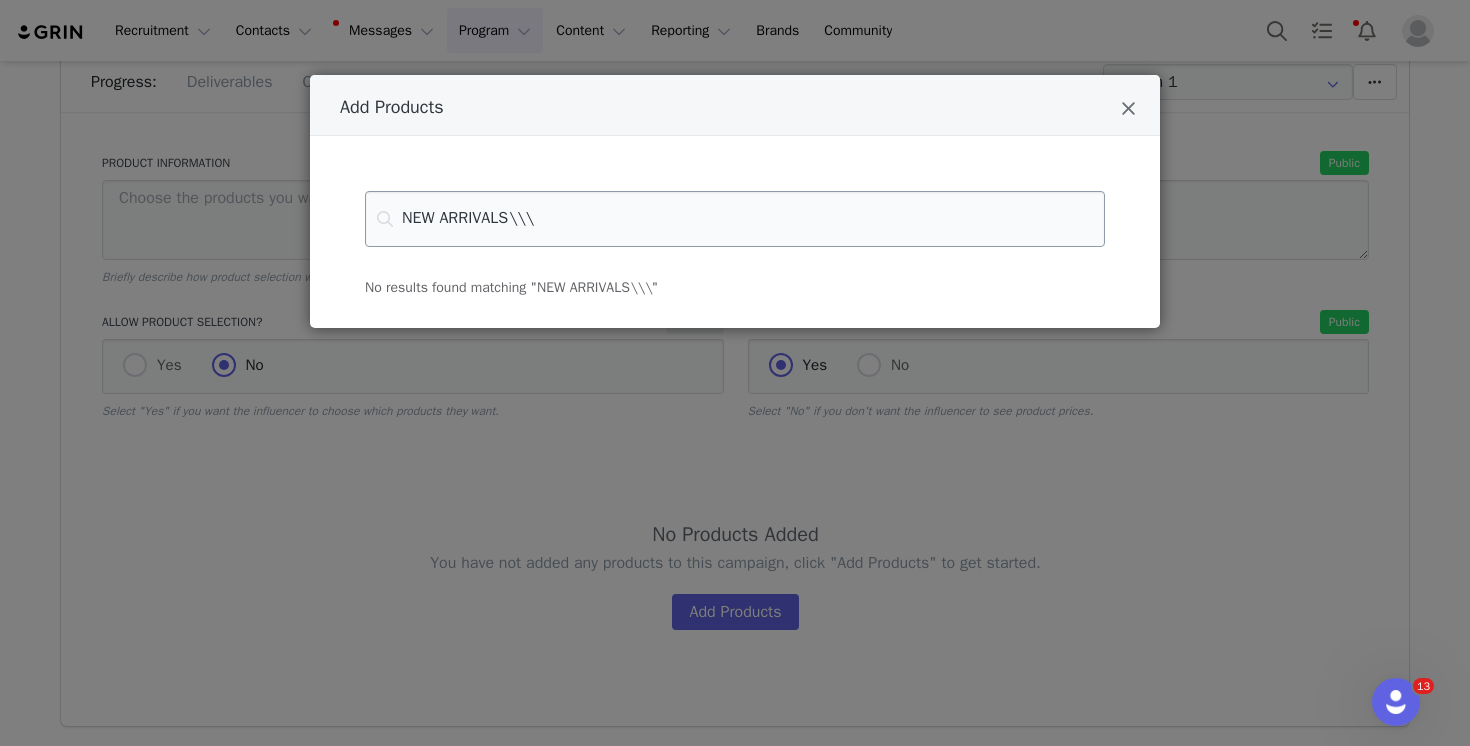 click on "NEW ARRIVALS\\\" at bounding box center (735, 219) 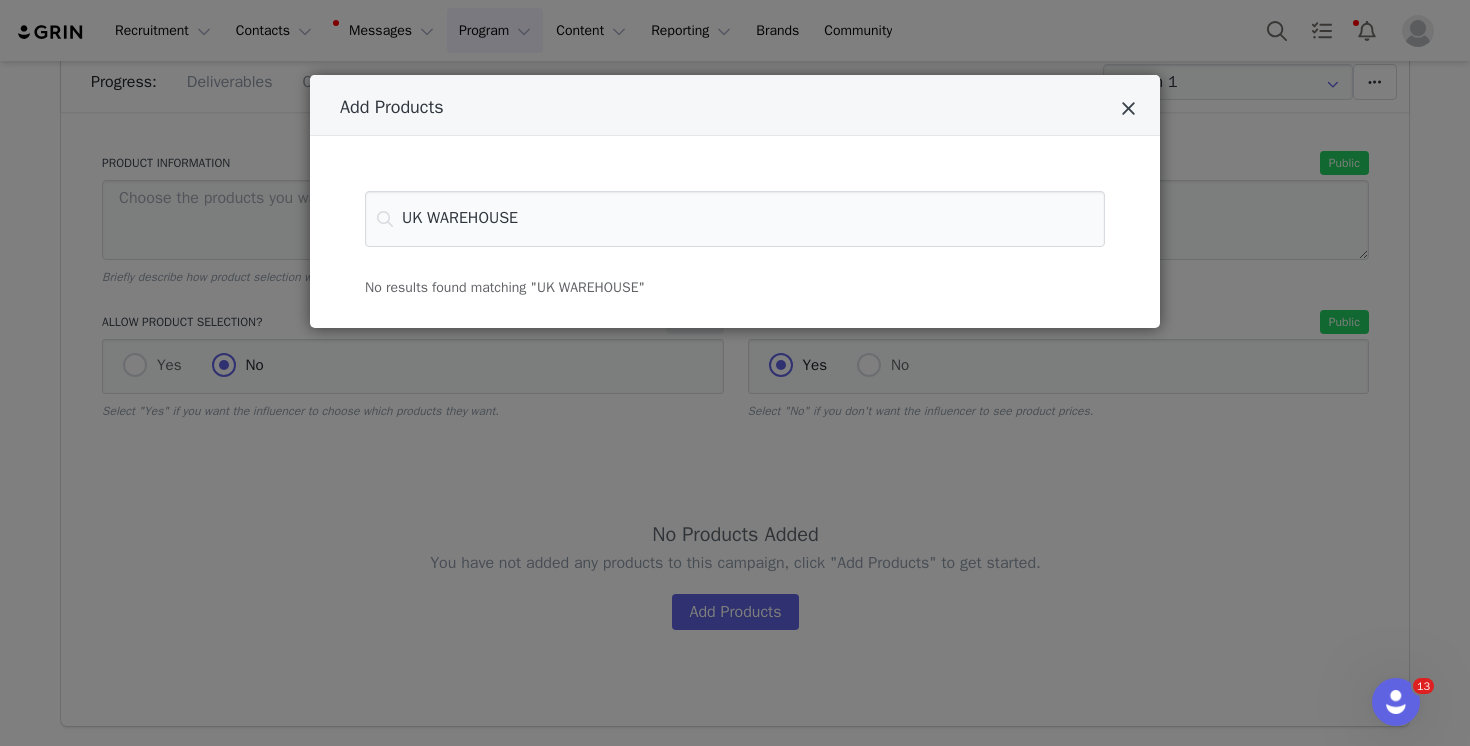 type on "UK WAREHOUSE" 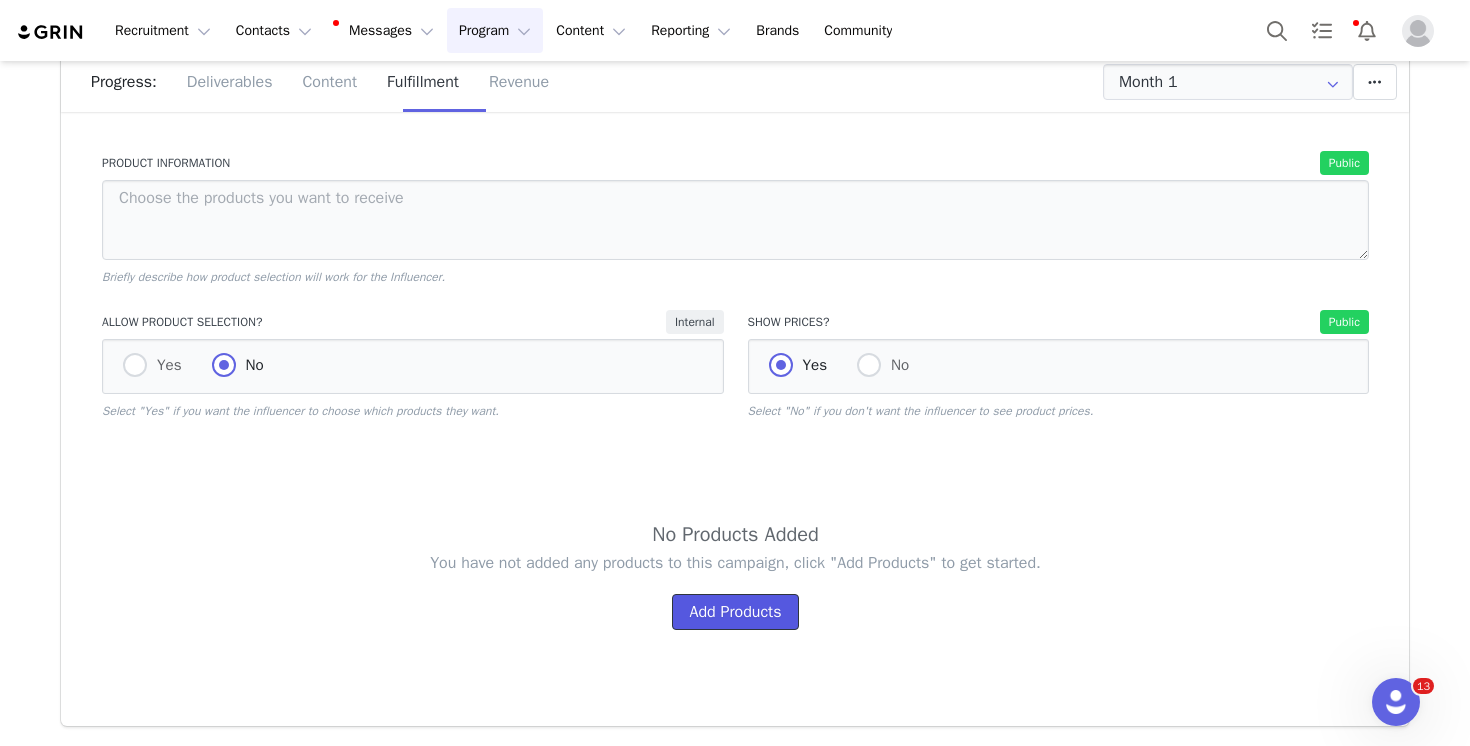 click on "Add Products" at bounding box center [735, 612] 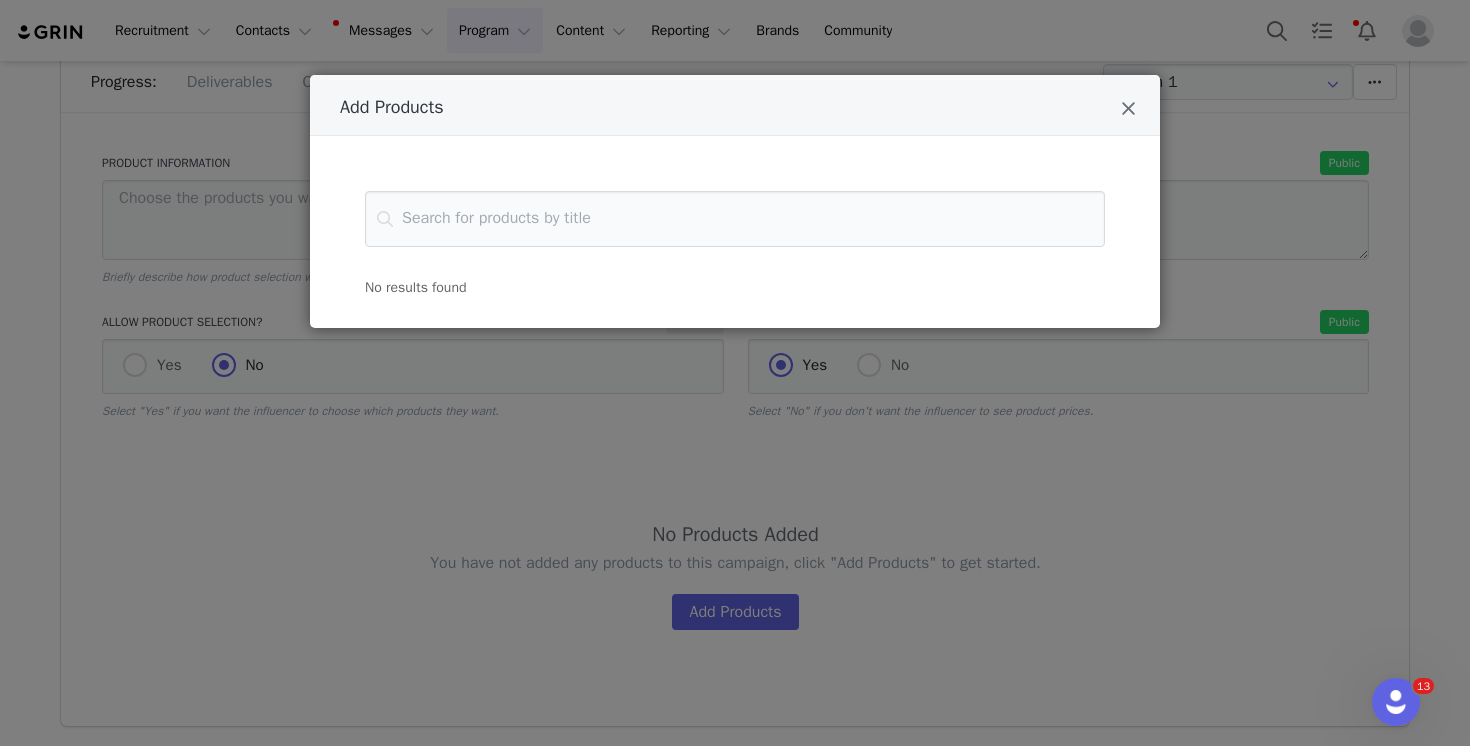 click on "Add Products" at bounding box center [735, 105] 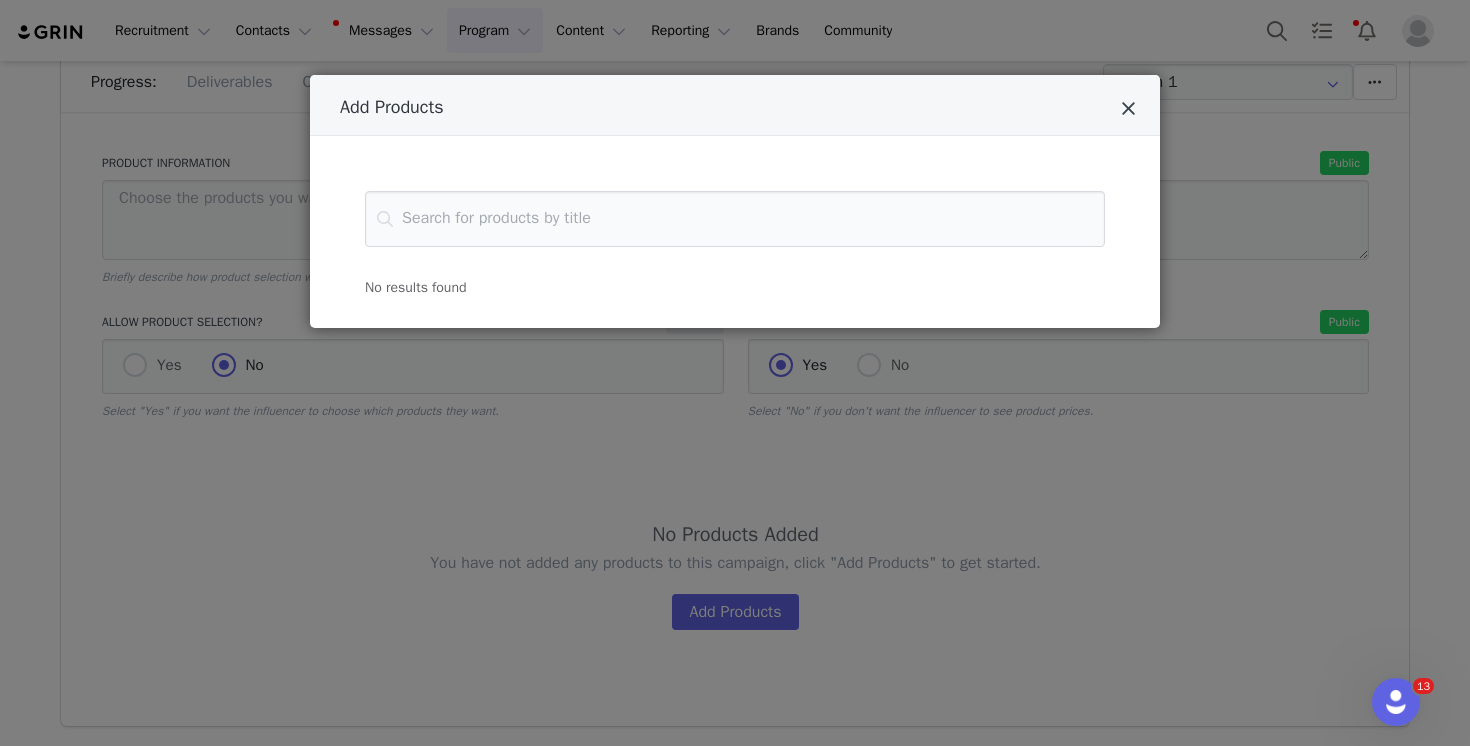 click at bounding box center [1128, 109] 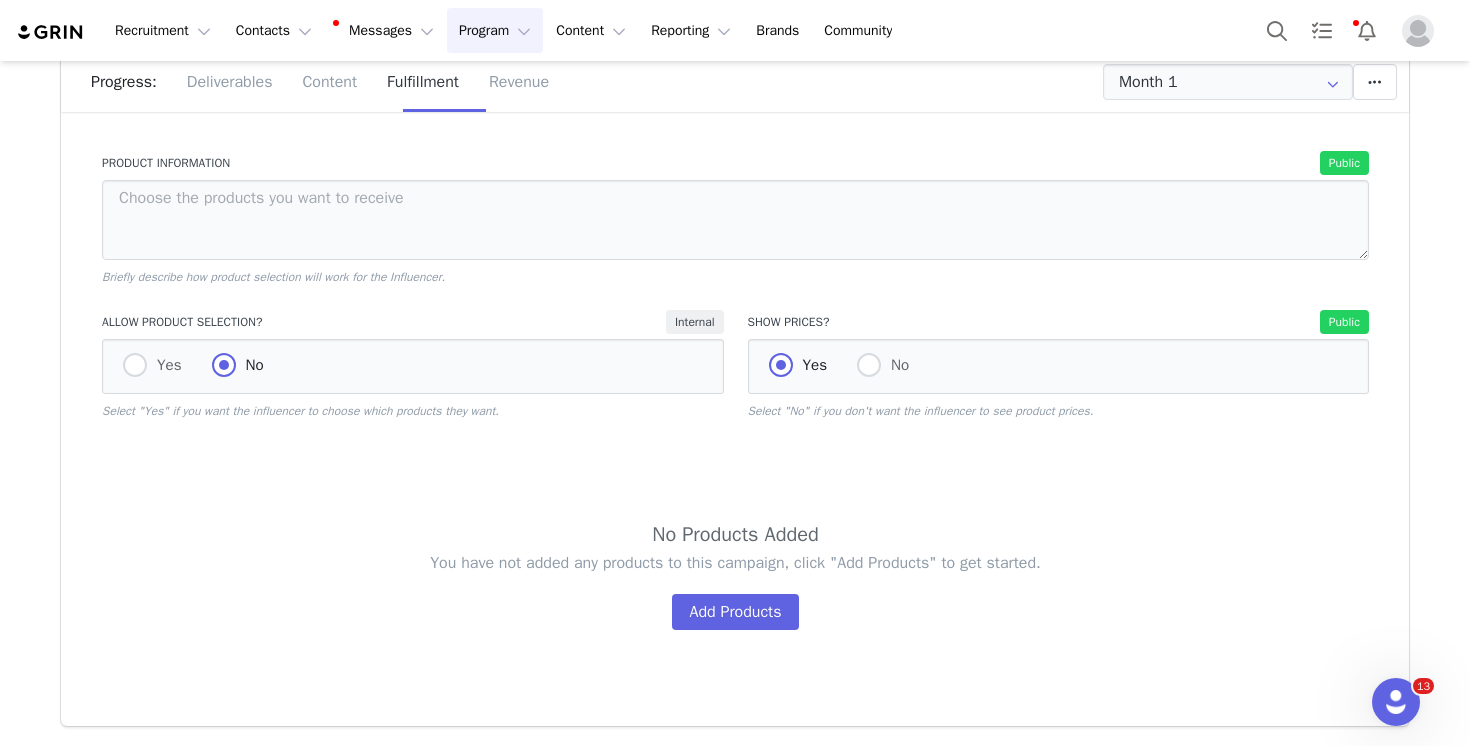 scroll, scrollTop: 0, scrollLeft: 0, axis: both 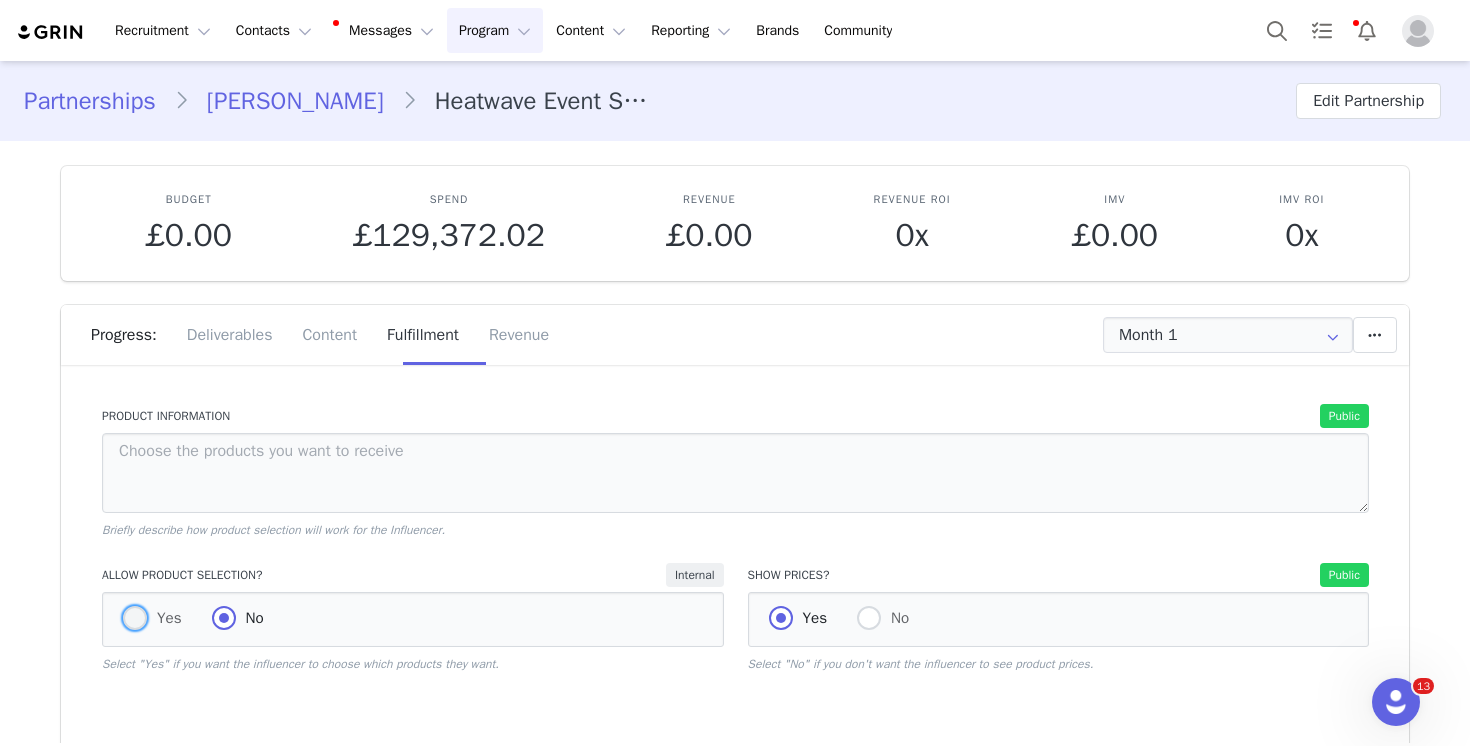 click at bounding box center [135, 618] 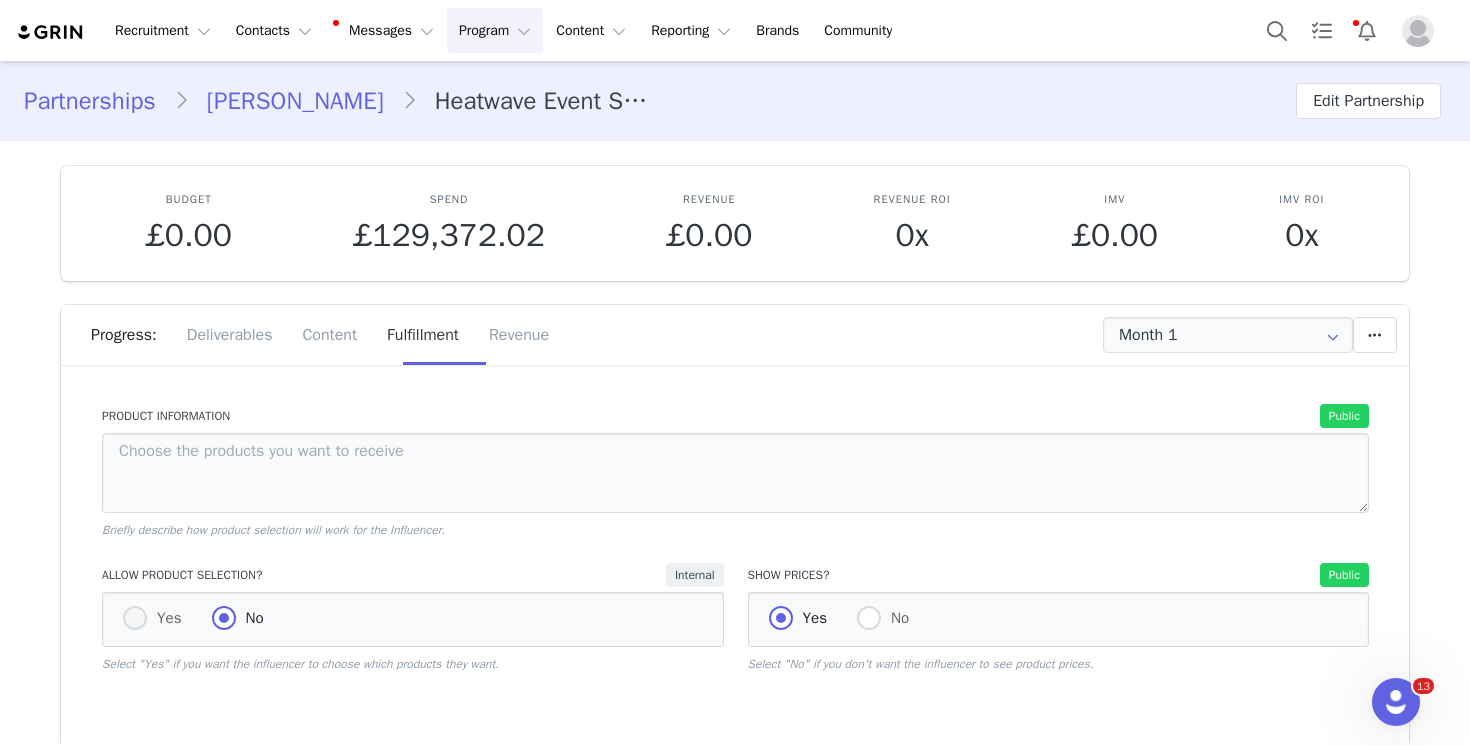 click on "Yes" at bounding box center [135, 619] 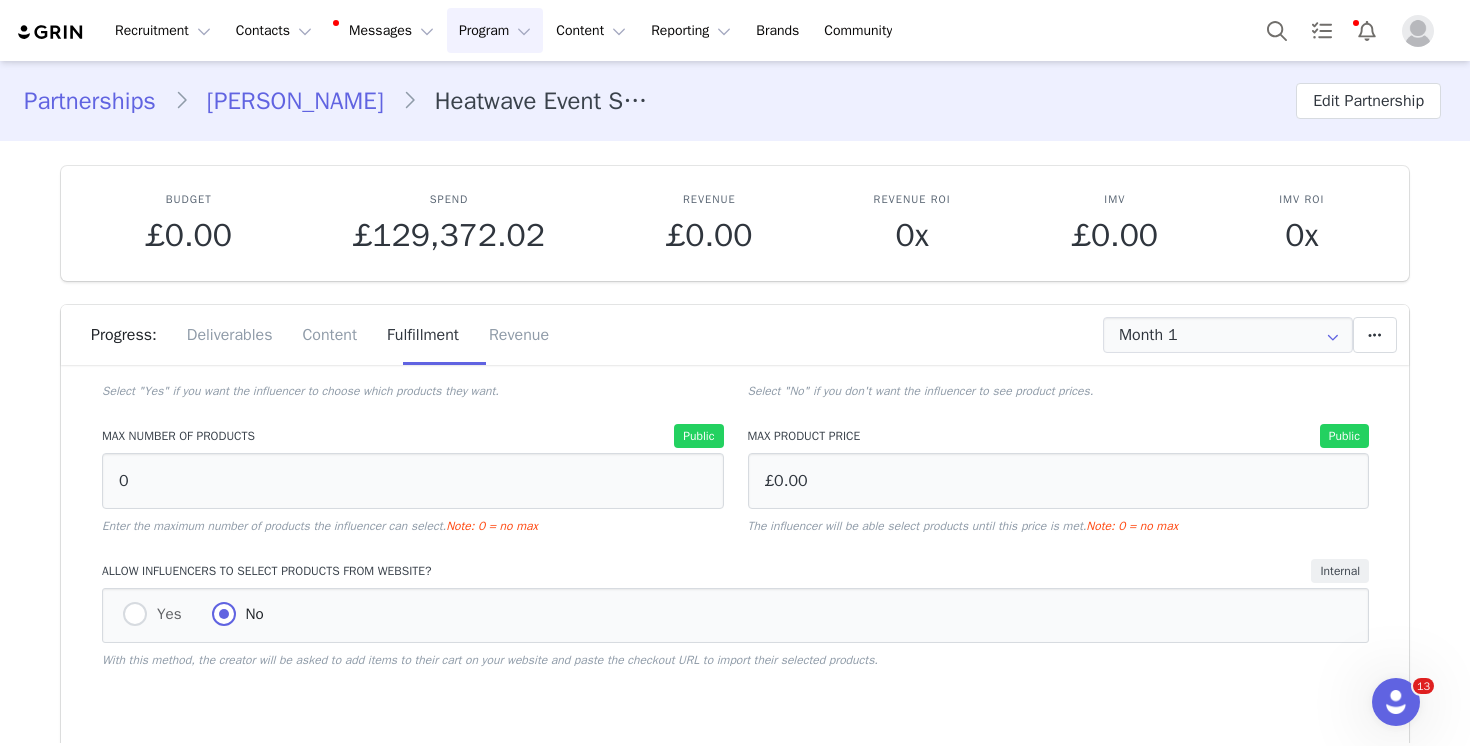 scroll, scrollTop: 261, scrollLeft: 0, axis: vertical 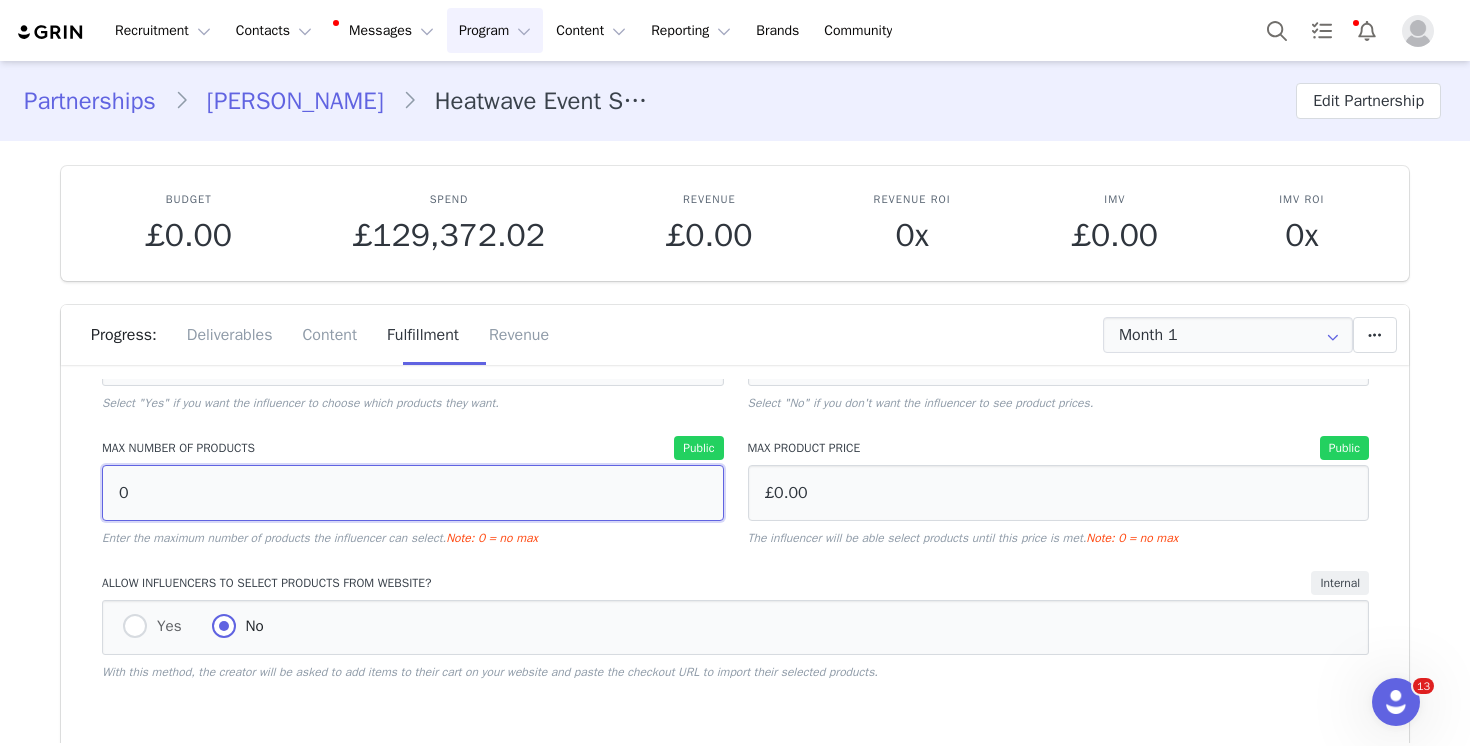 click on "0" at bounding box center (413, 493) 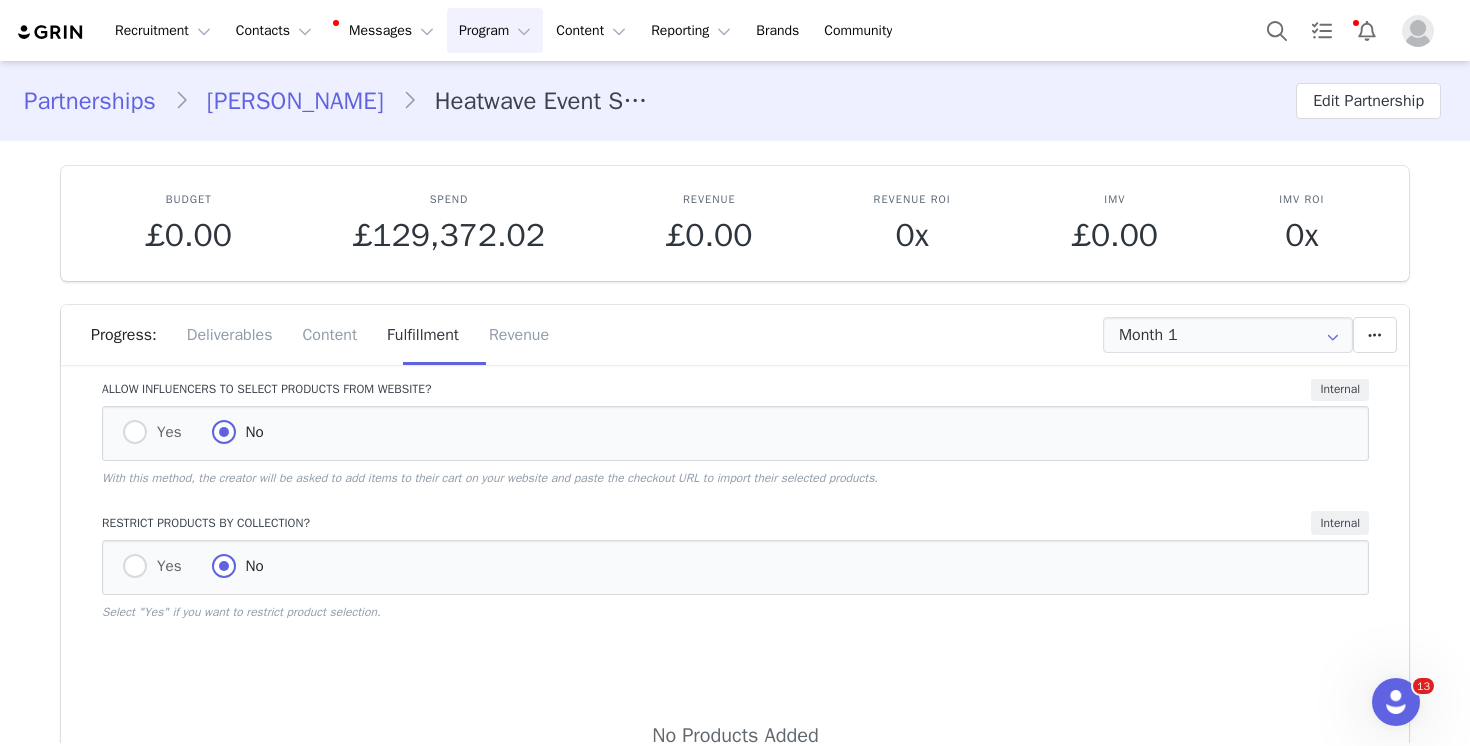 scroll, scrollTop: 528, scrollLeft: 0, axis: vertical 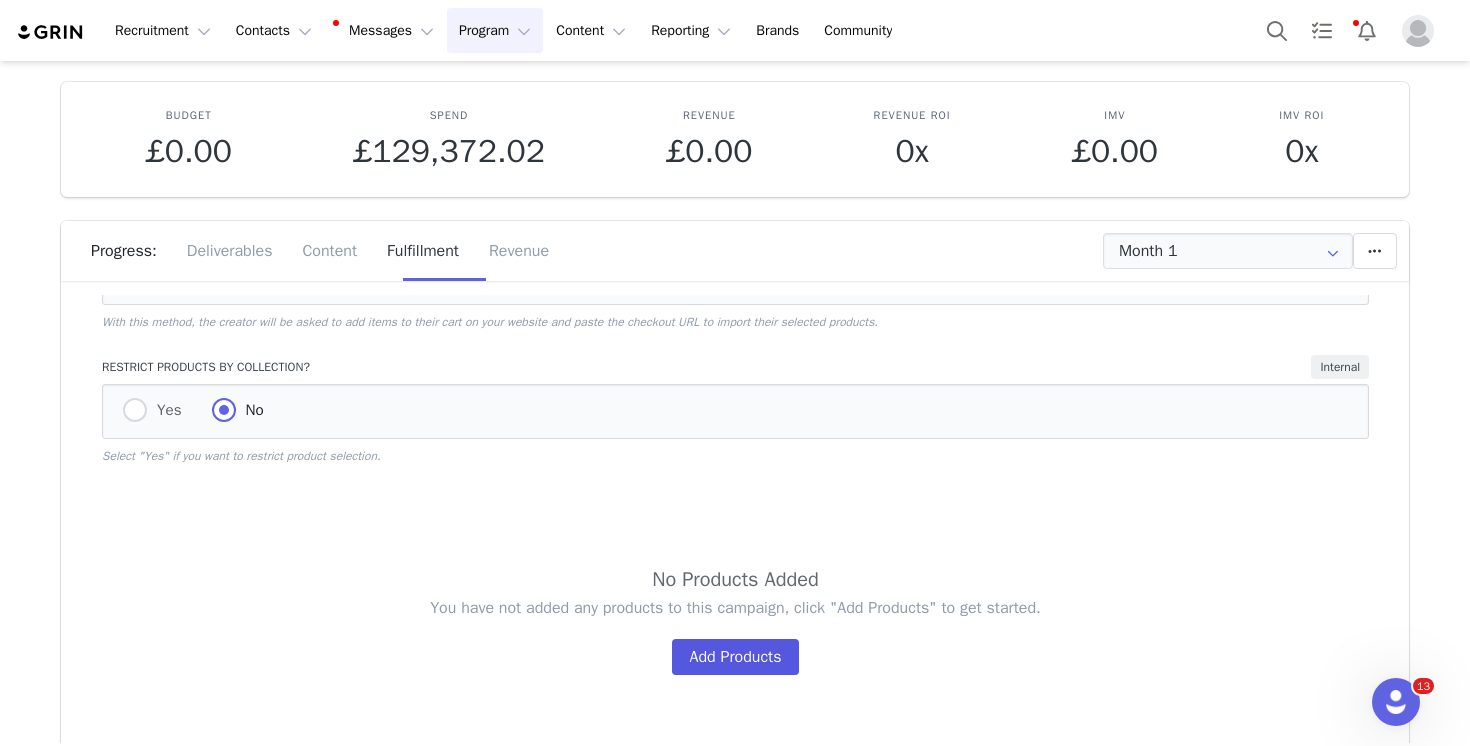 type on "10" 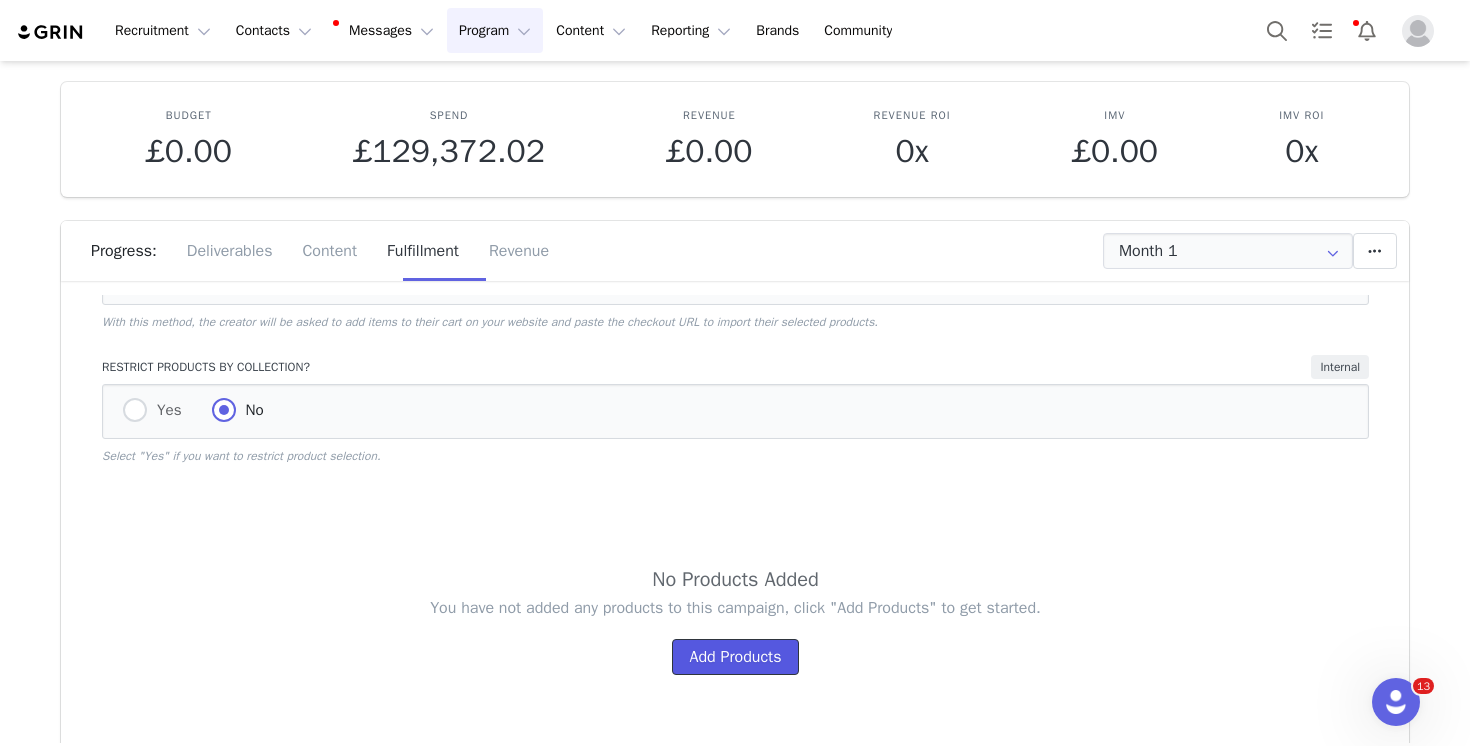 click on "Add Products" at bounding box center [735, 657] 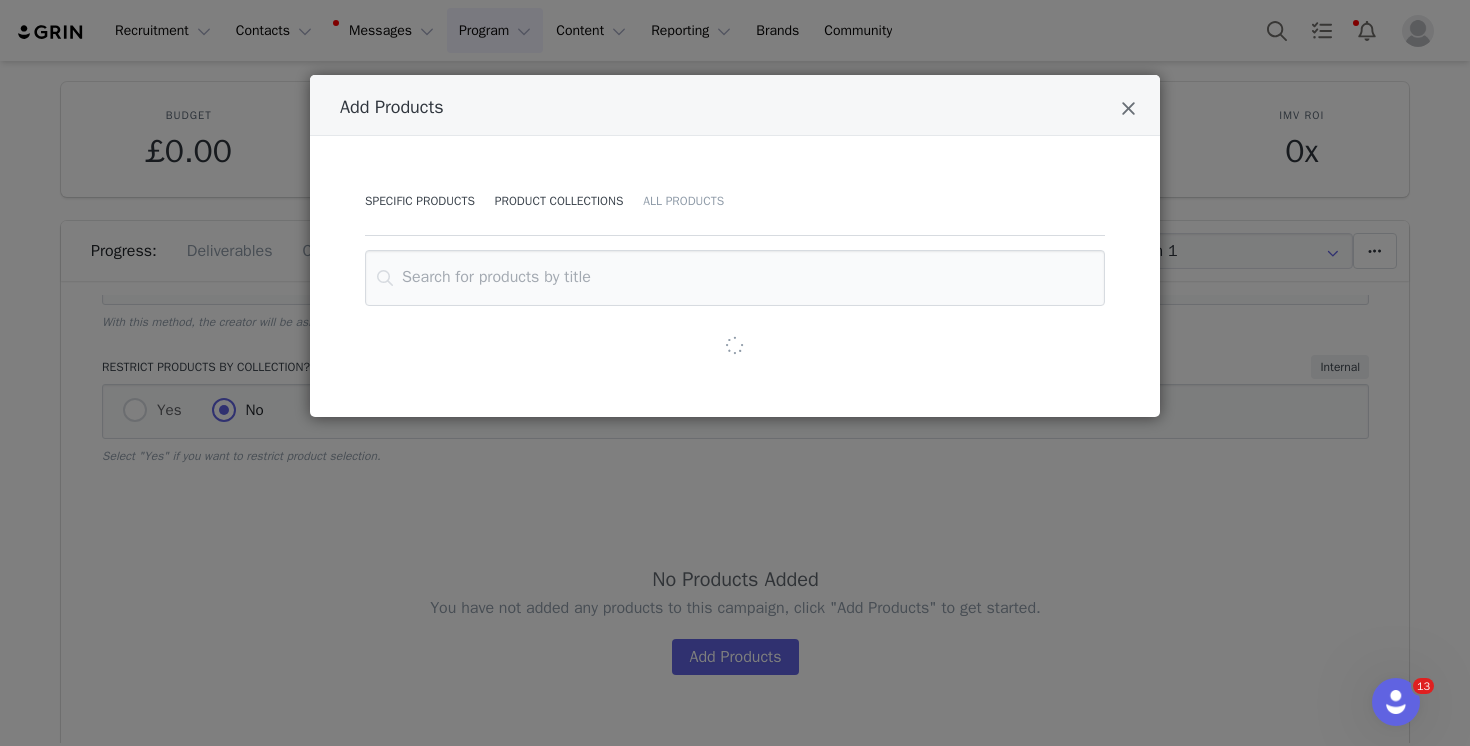 click on "Product Collections" at bounding box center (559, 201) 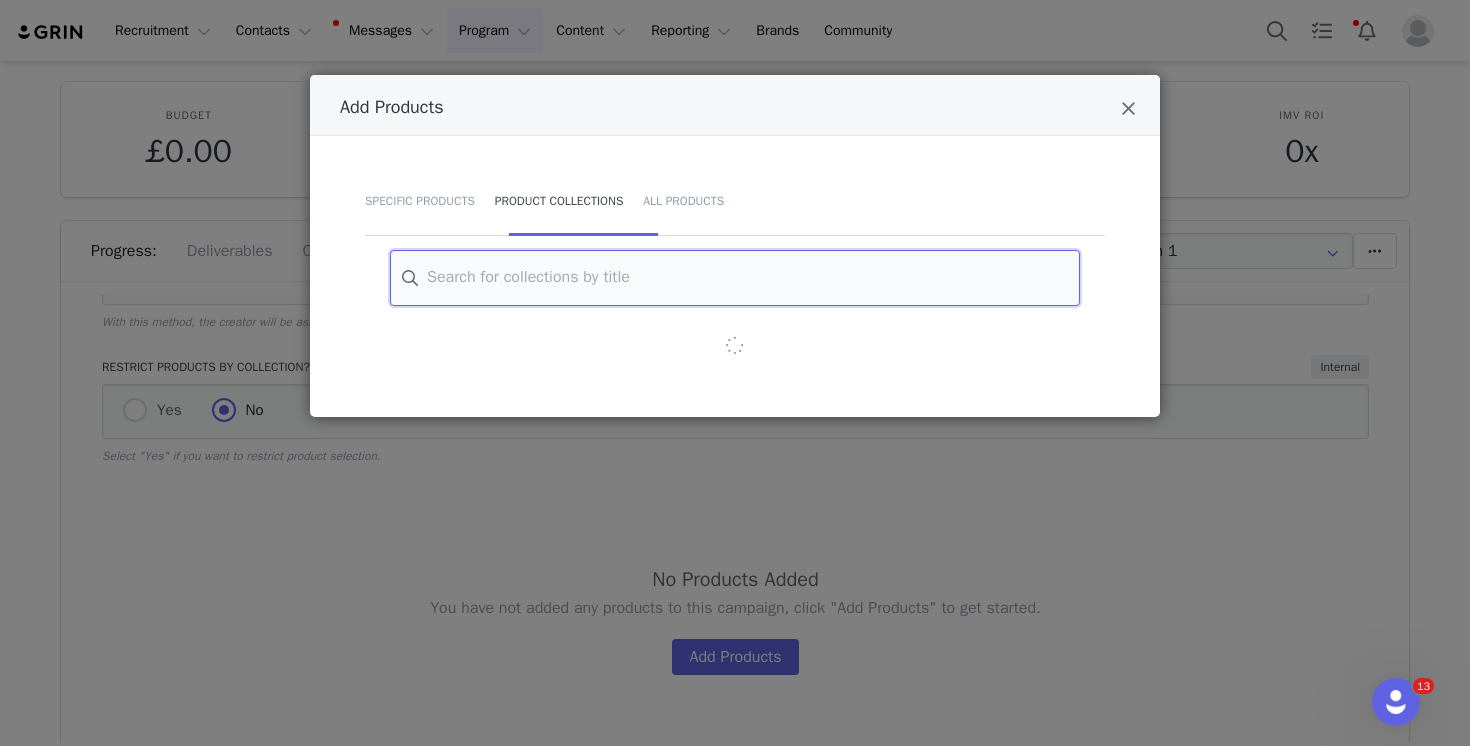 click at bounding box center (735, 278) 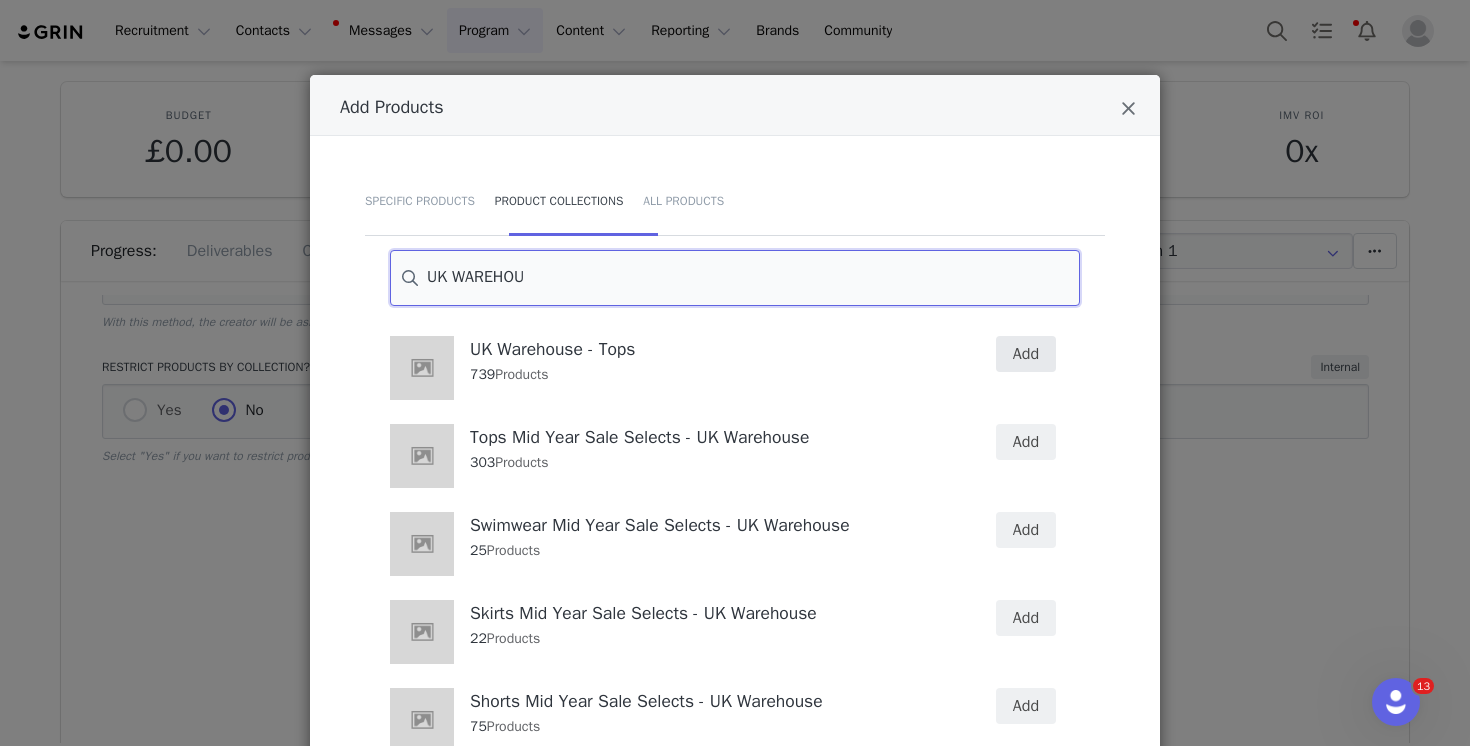 type on "UK WAREHOU" 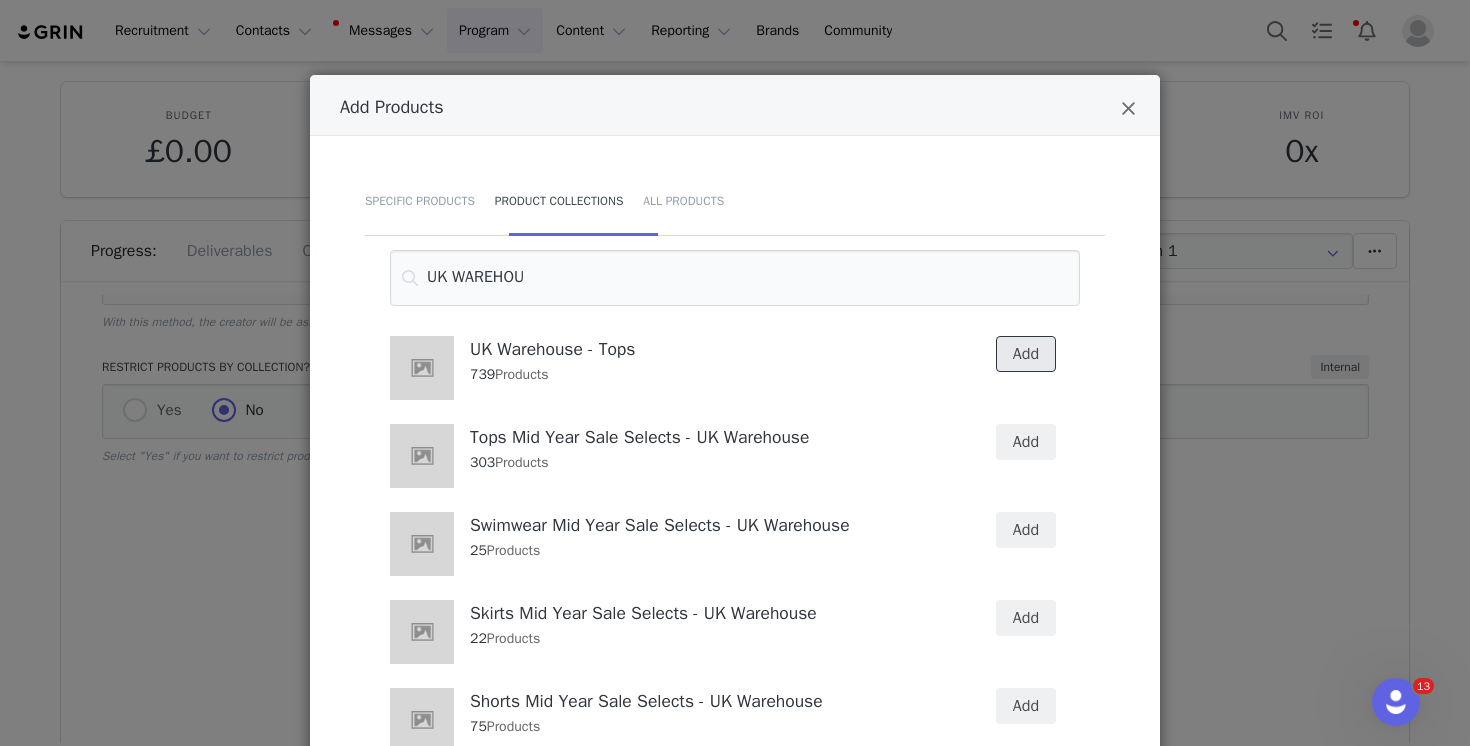 click on "Add" at bounding box center [1026, 354] 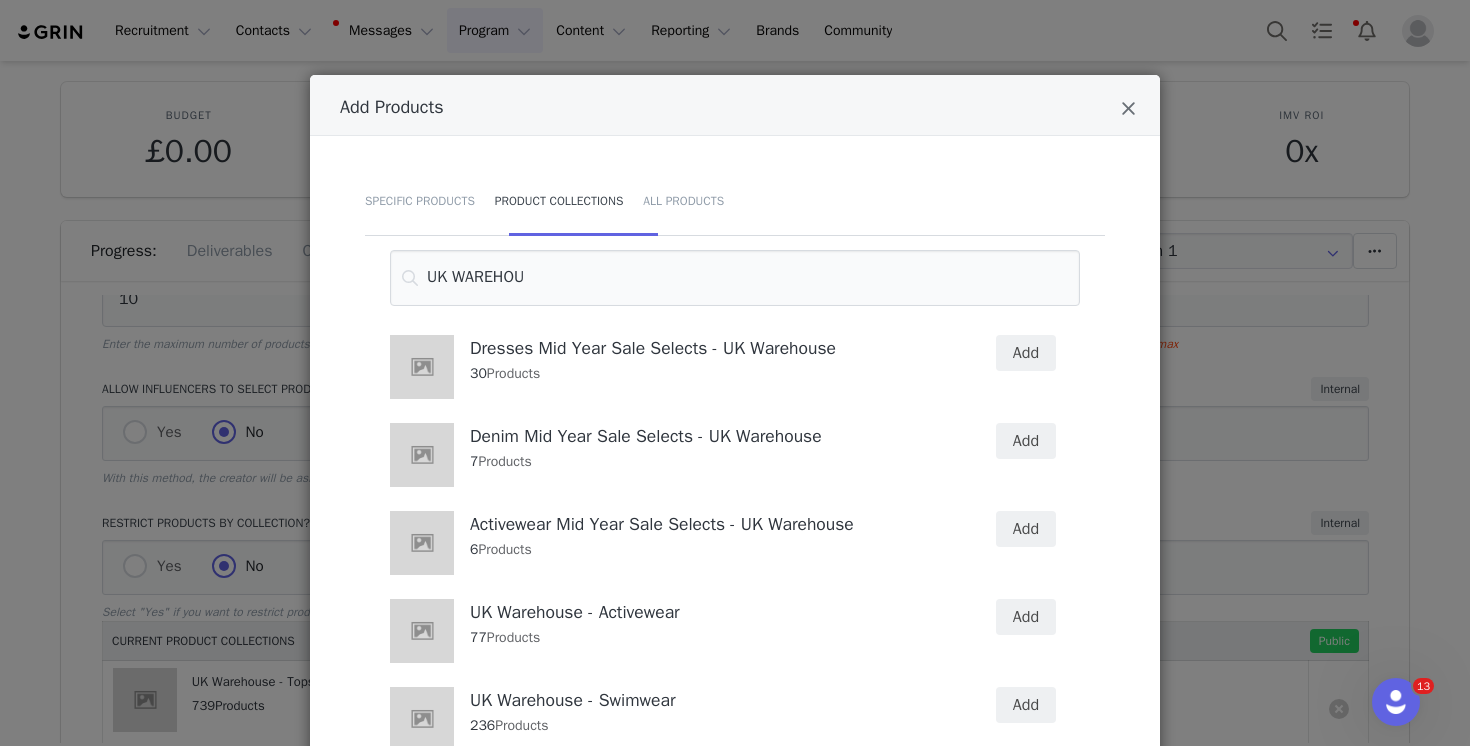 scroll, scrollTop: 716, scrollLeft: 0, axis: vertical 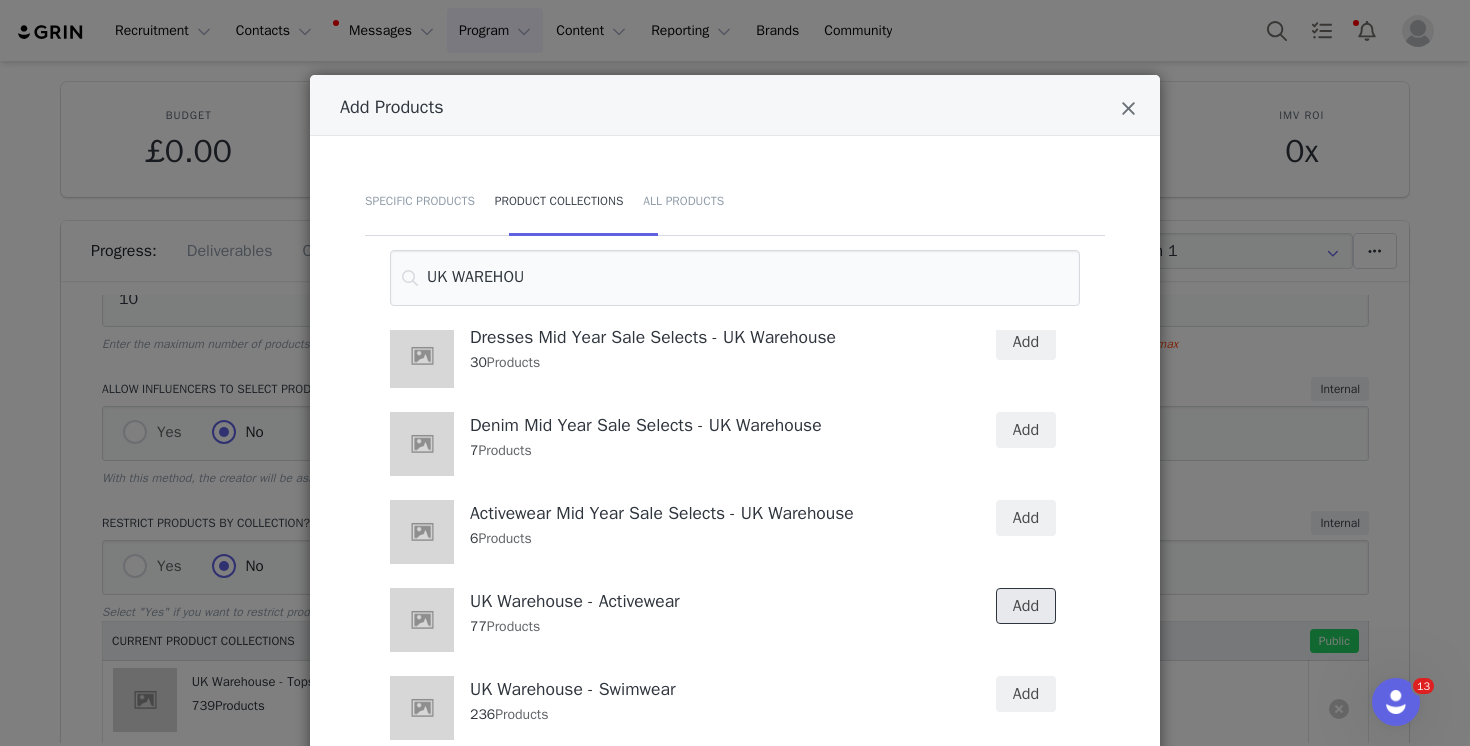 click on "Add" at bounding box center [1026, 606] 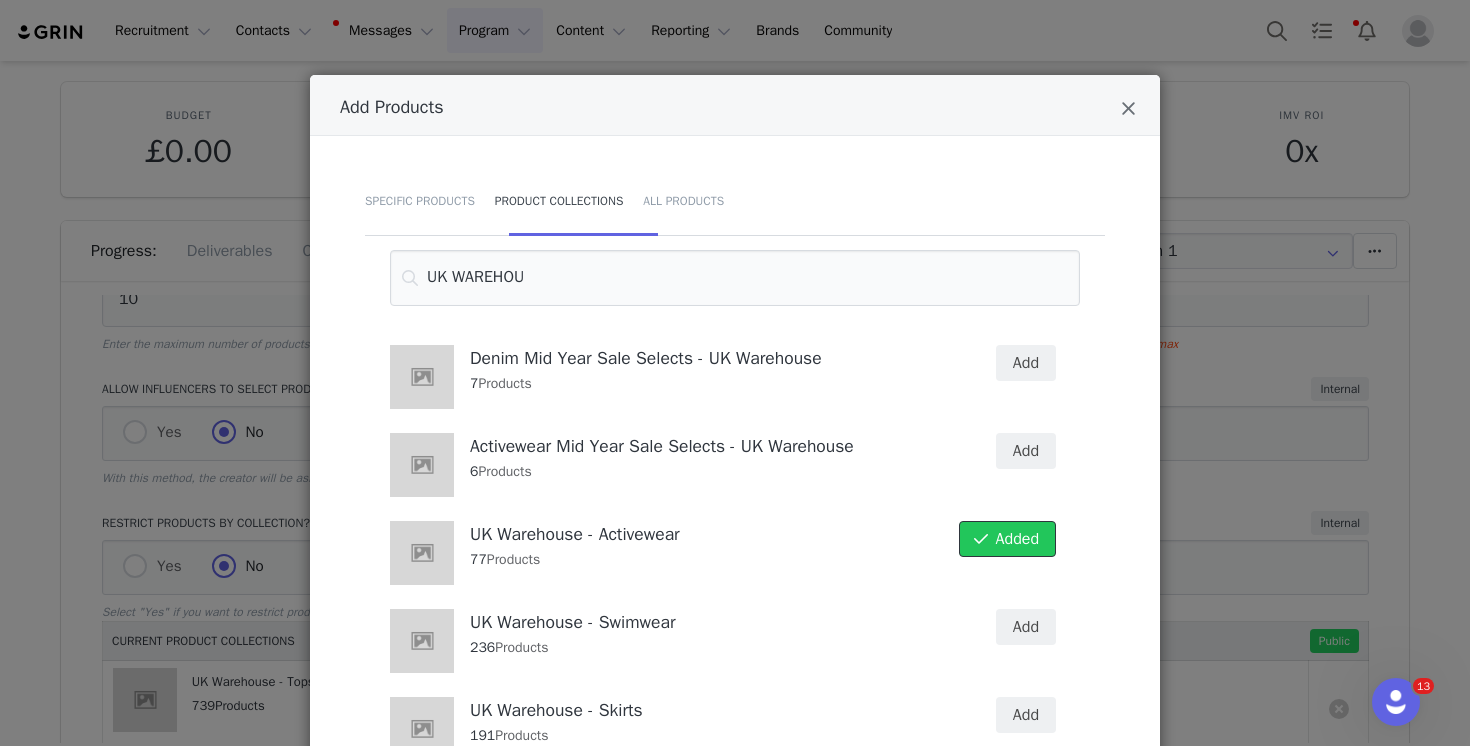 scroll, scrollTop: 863, scrollLeft: 0, axis: vertical 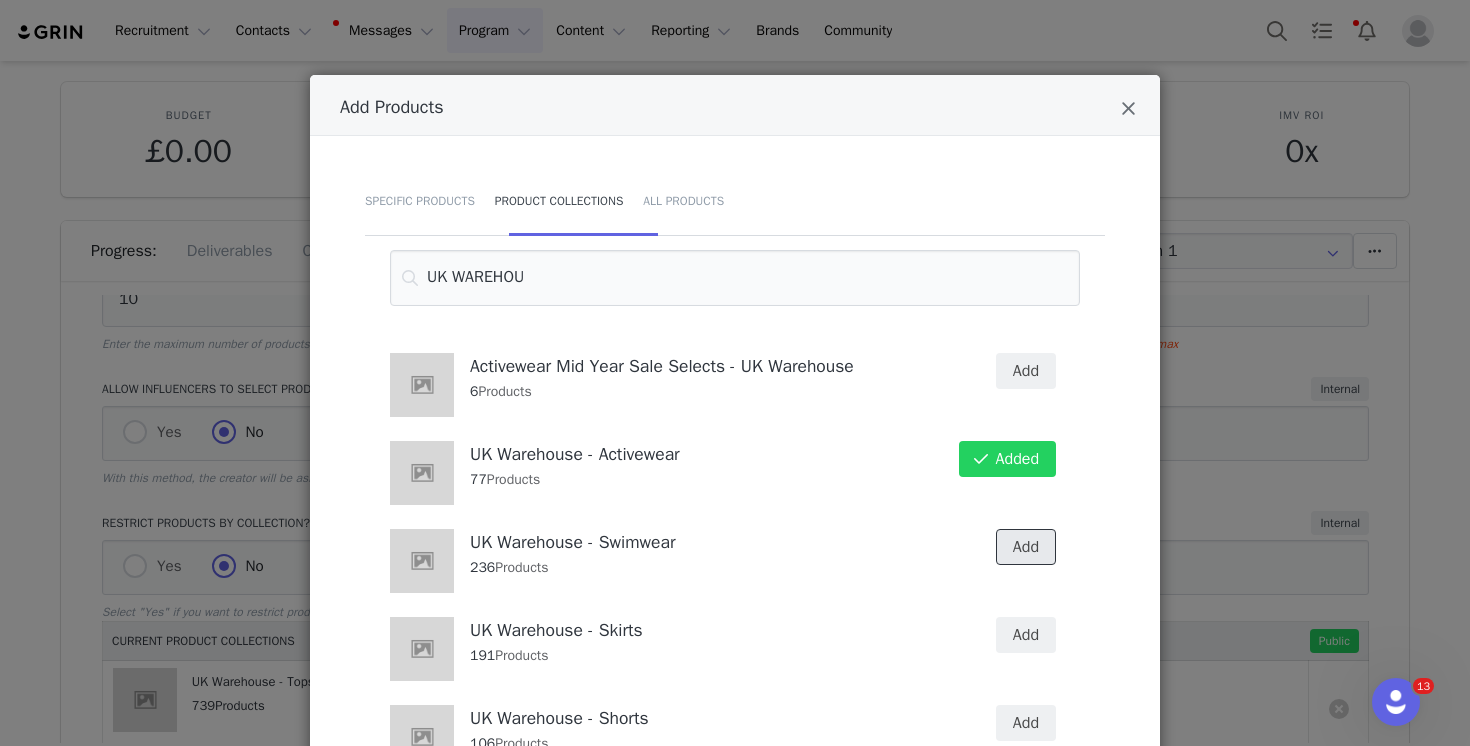 click on "Add" at bounding box center (1026, 547) 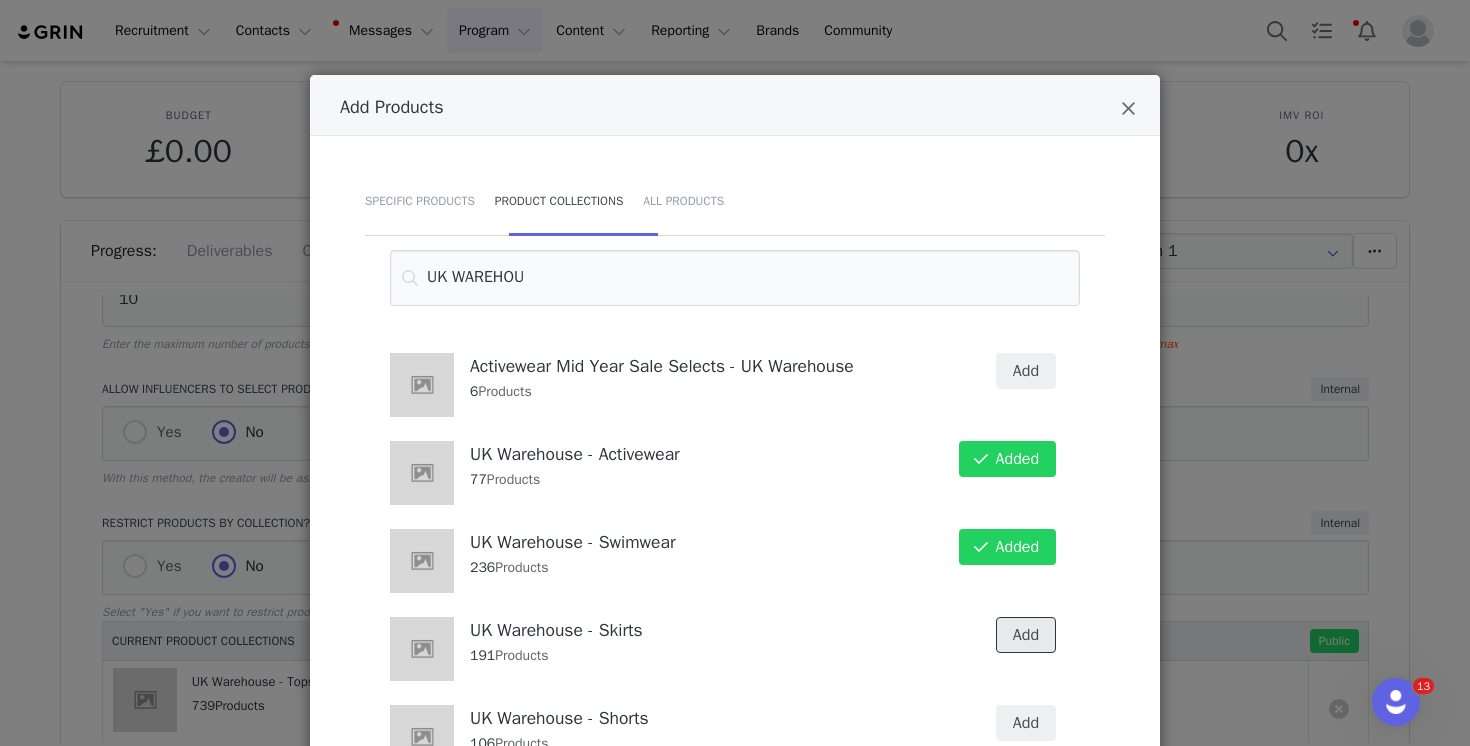 click on "Add" at bounding box center (1026, 635) 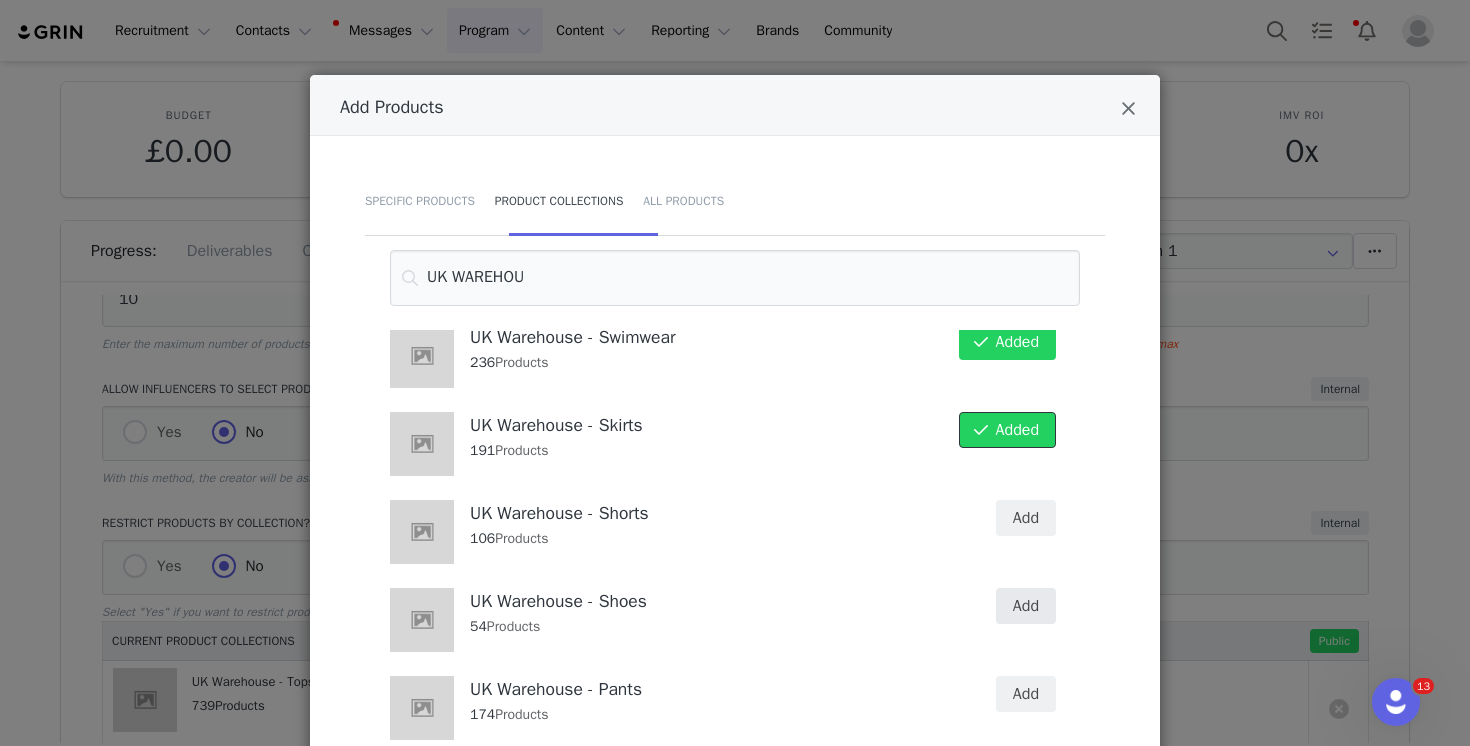 scroll, scrollTop: 1105, scrollLeft: 0, axis: vertical 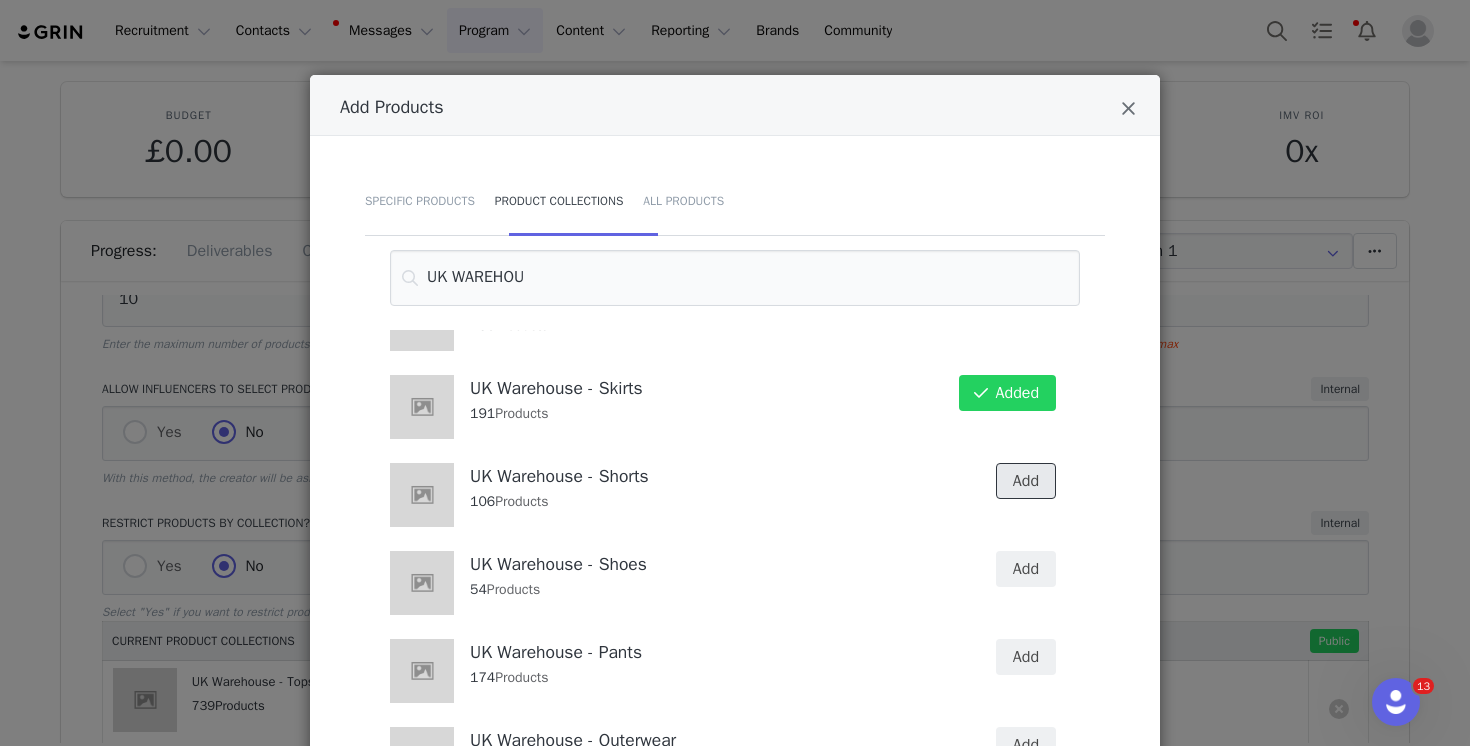 click on "Add" at bounding box center (1026, 481) 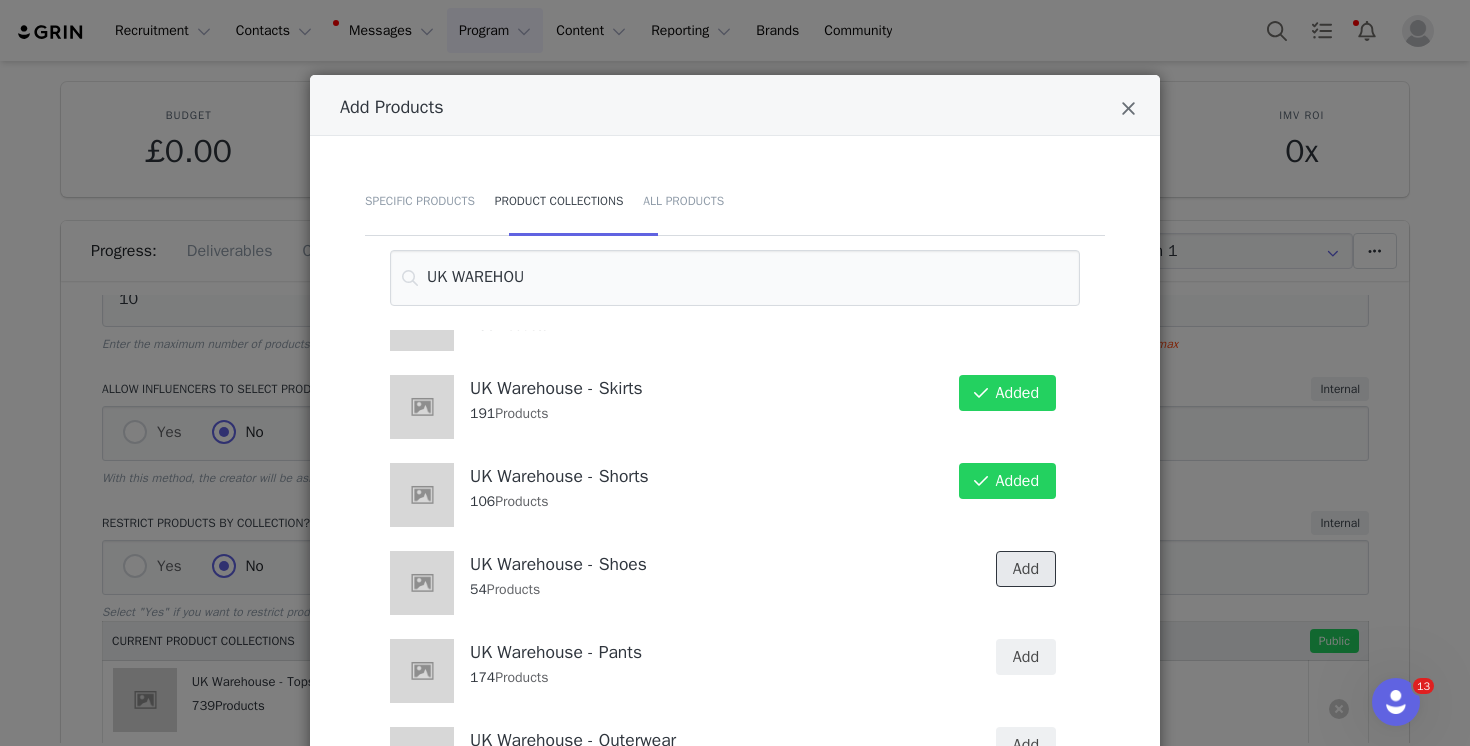 click on "Add" at bounding box center [1026, 569] 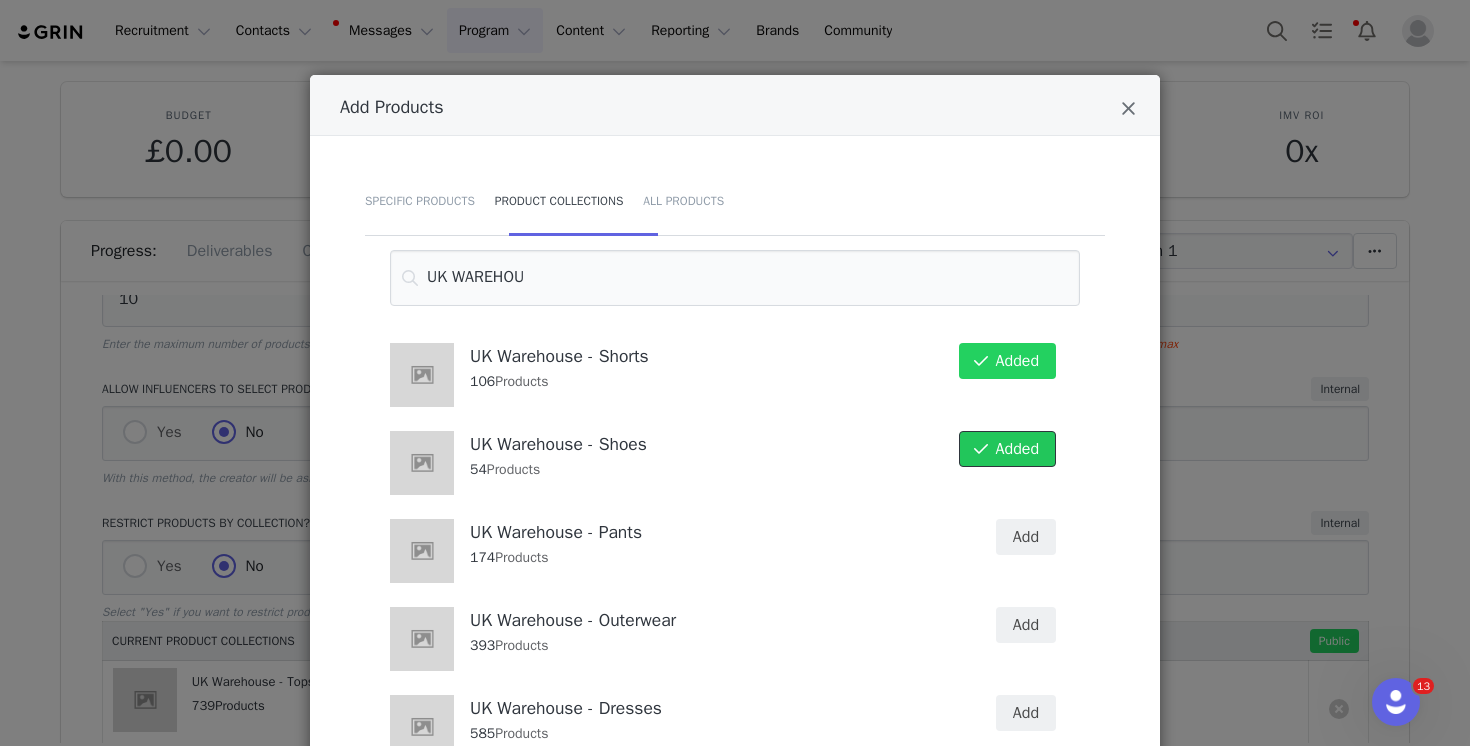 scroll, scrollTop: 1260, scrollLeft: 0, axis: vertical 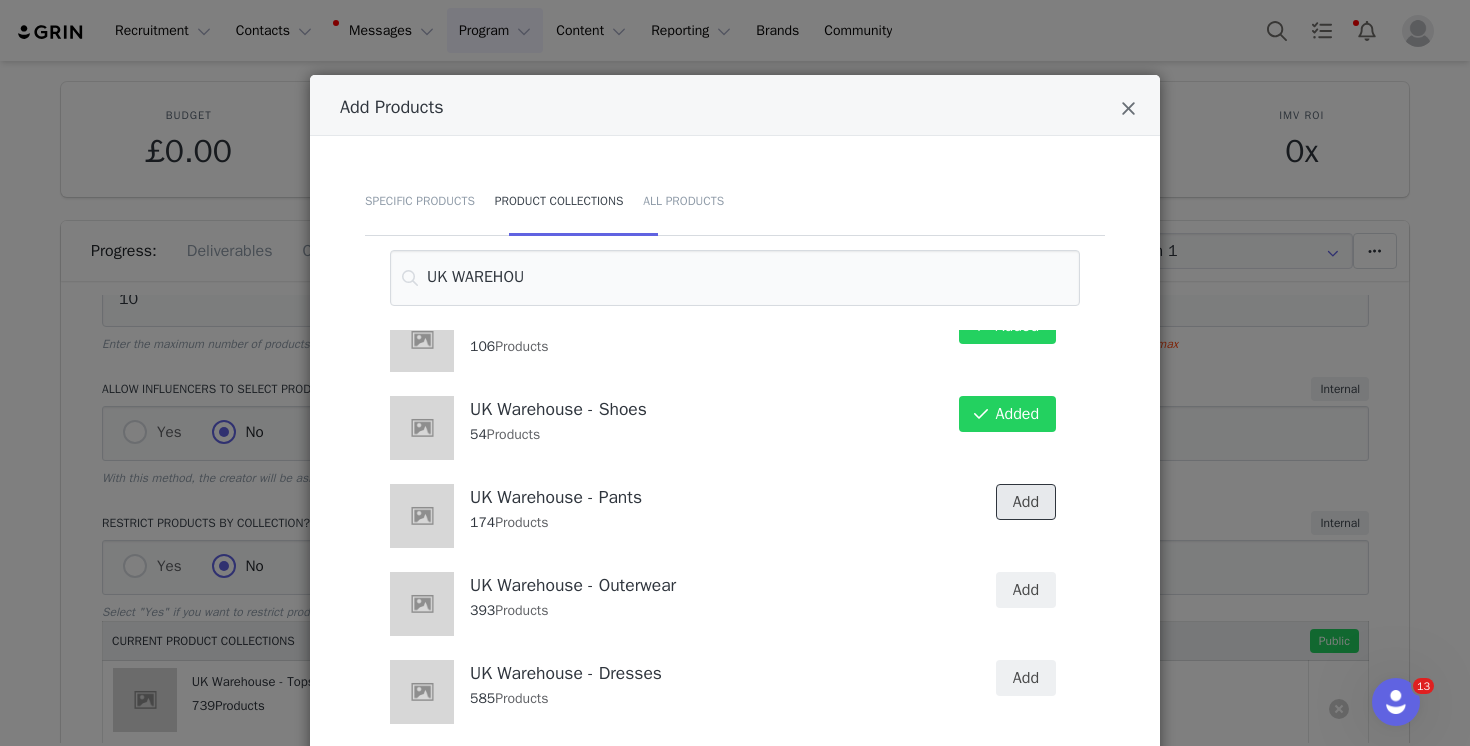 click on "Add" at bounding box center (1026, 502) 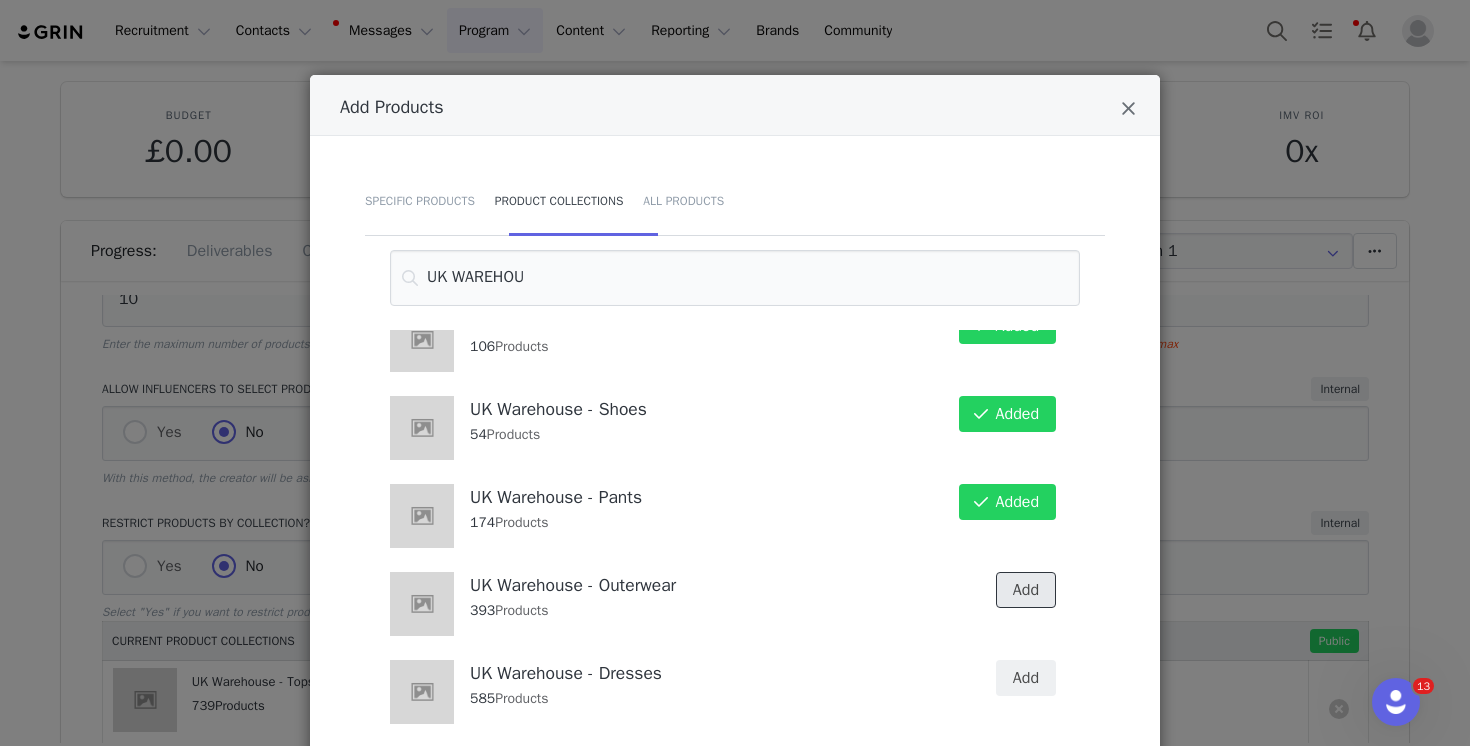 click on "Add" at bounding box center [1026, 590] 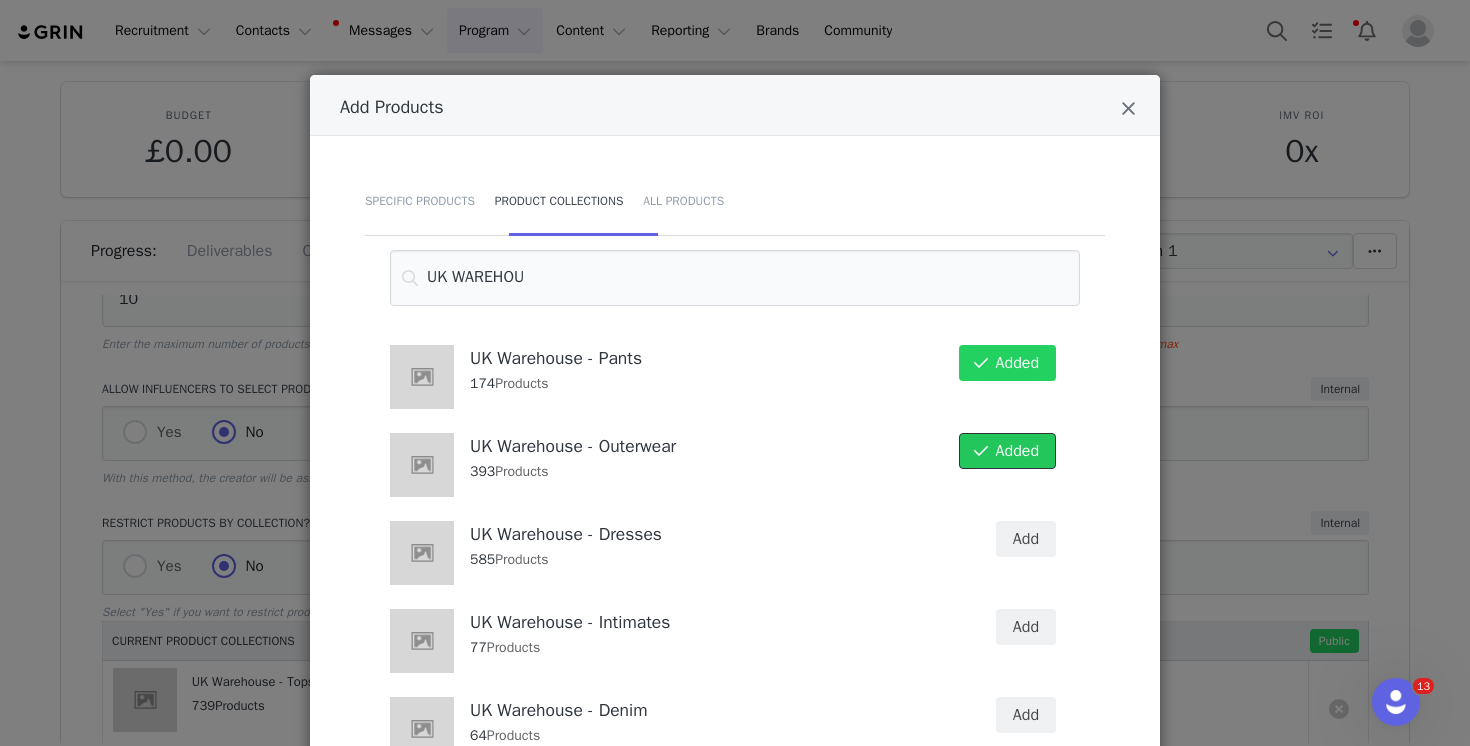 scroll, scrollTop: 1429, scrollLeft: 0, axis: vertical 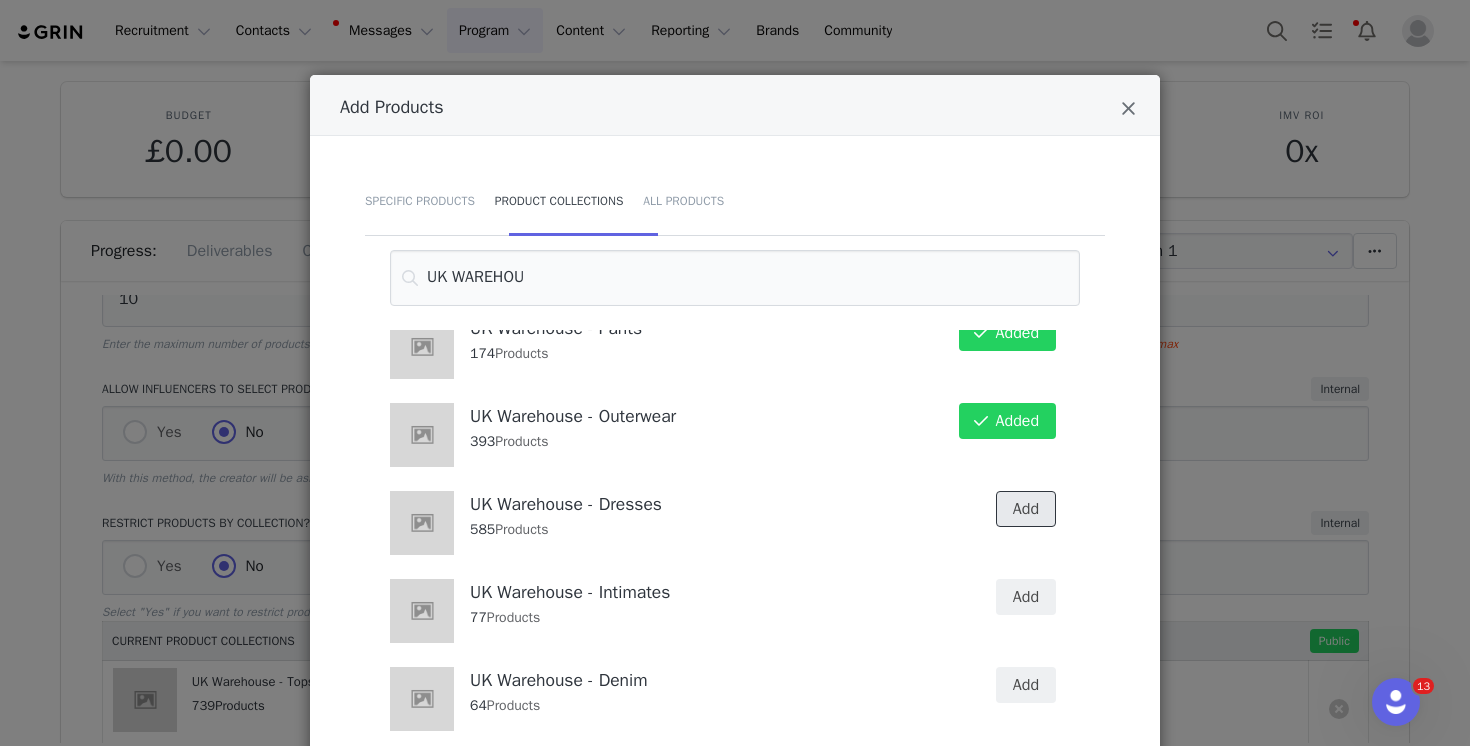 click on "Add" at bounding box center [1026, 509] 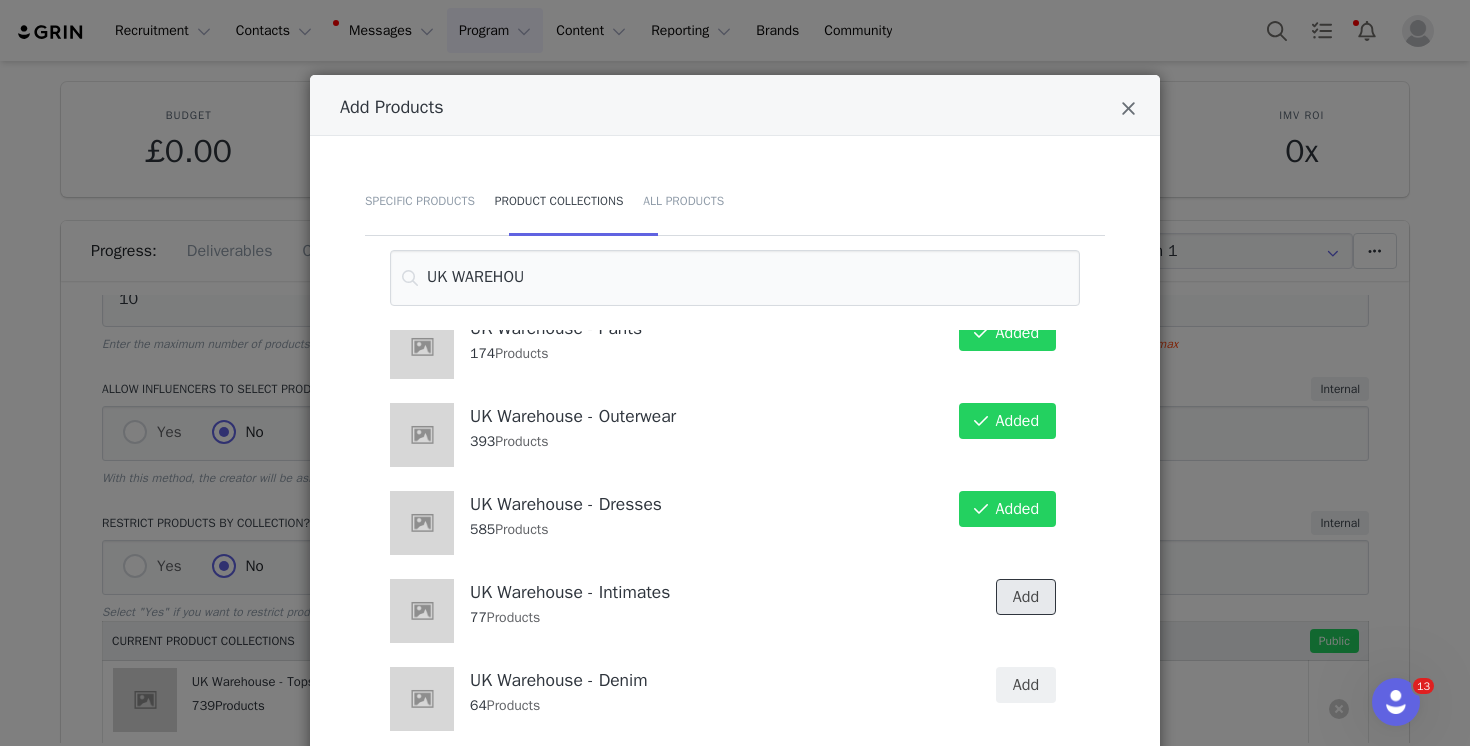 click on "Add" at bounding box center (1026, 597) 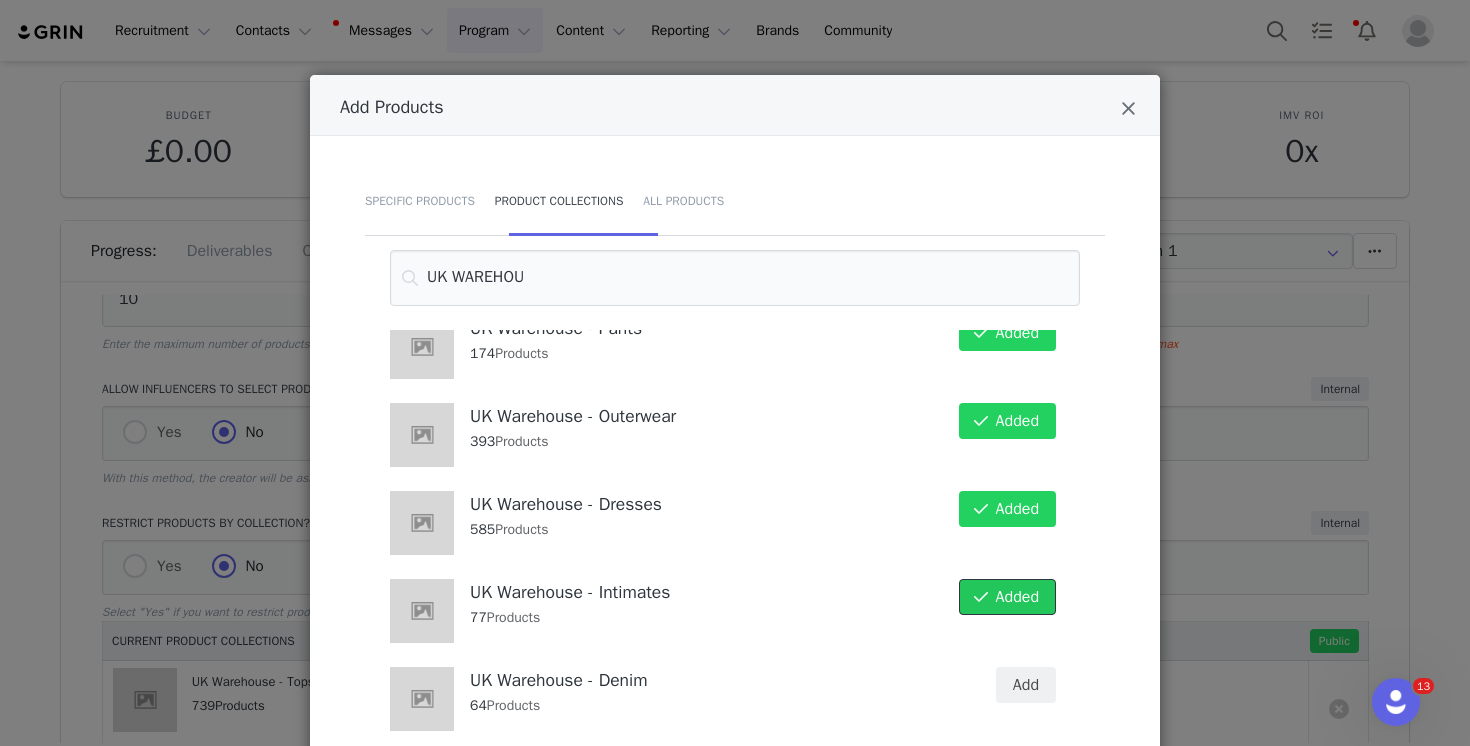 scroll, scrollTop: 1430, scrollLeft: 0, axis: vertical 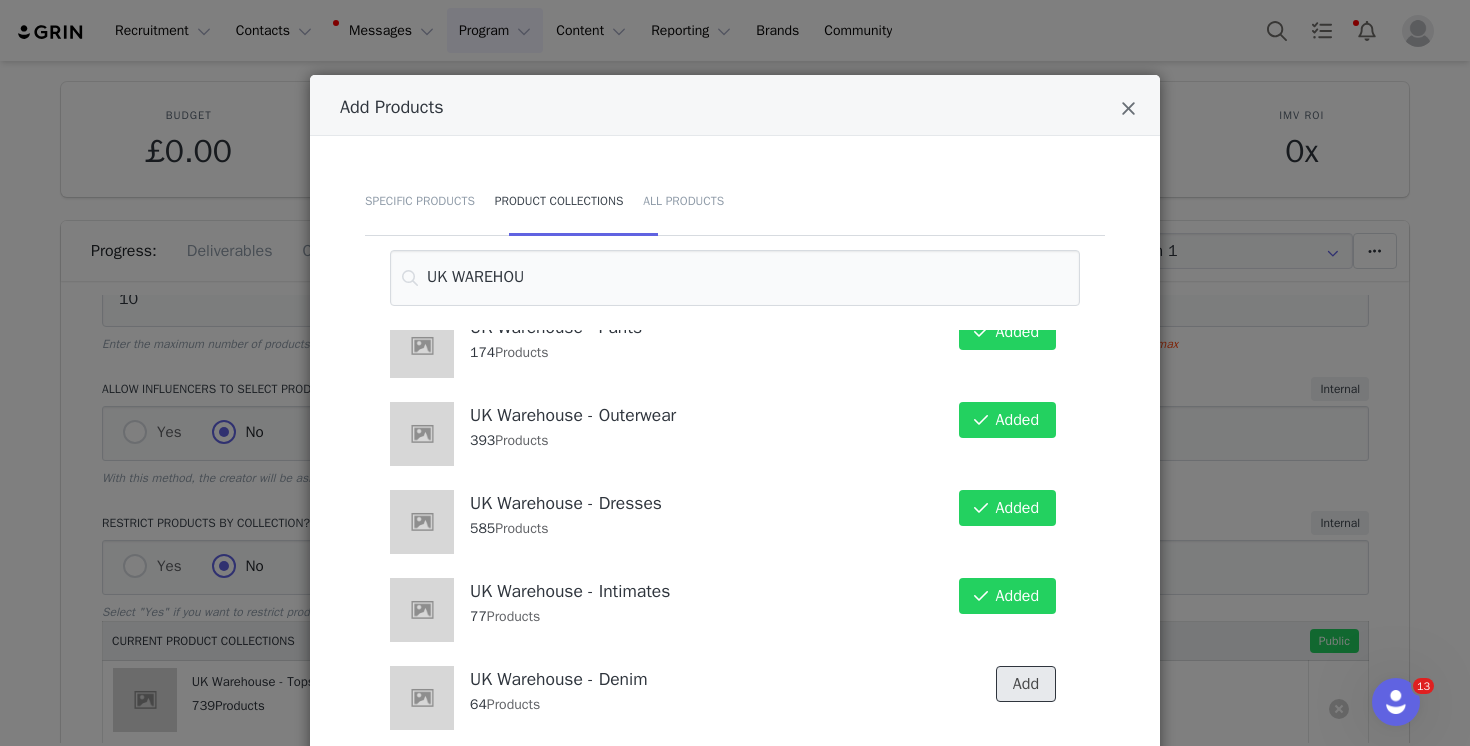 click on "Add" at bounding box center (1026, 684) 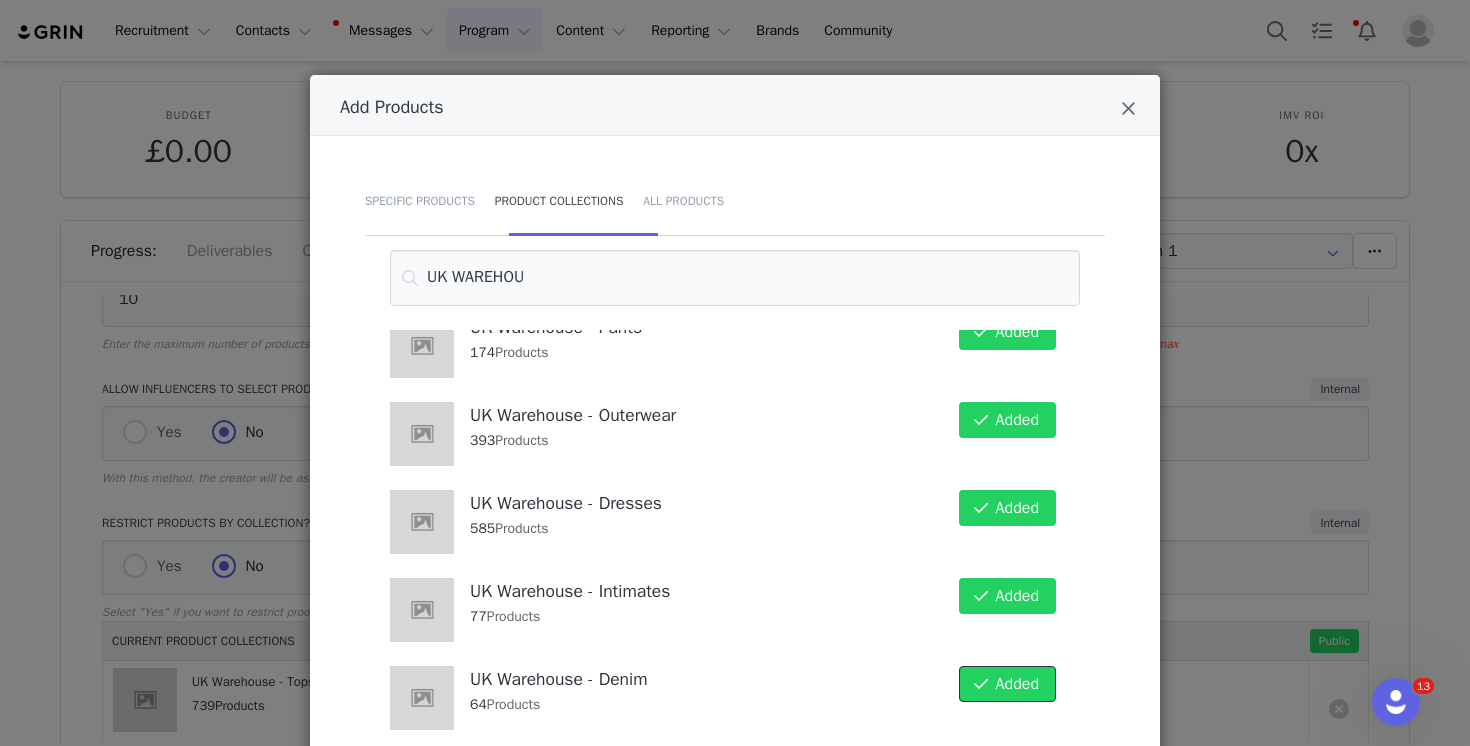scroll, scrollTop: 153, scrollLeft: 0, axis: vertical 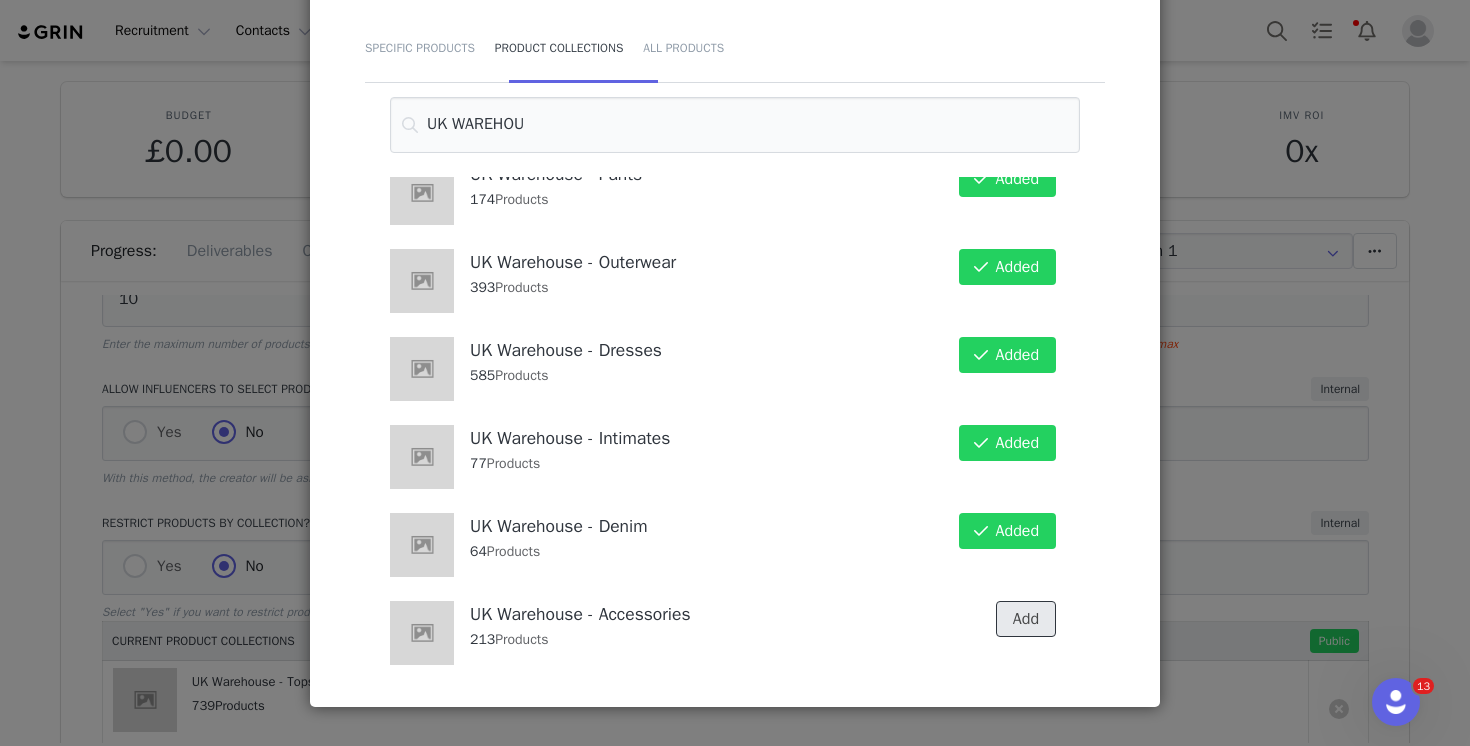 click on "Add" at bounding box center [1026, 619] 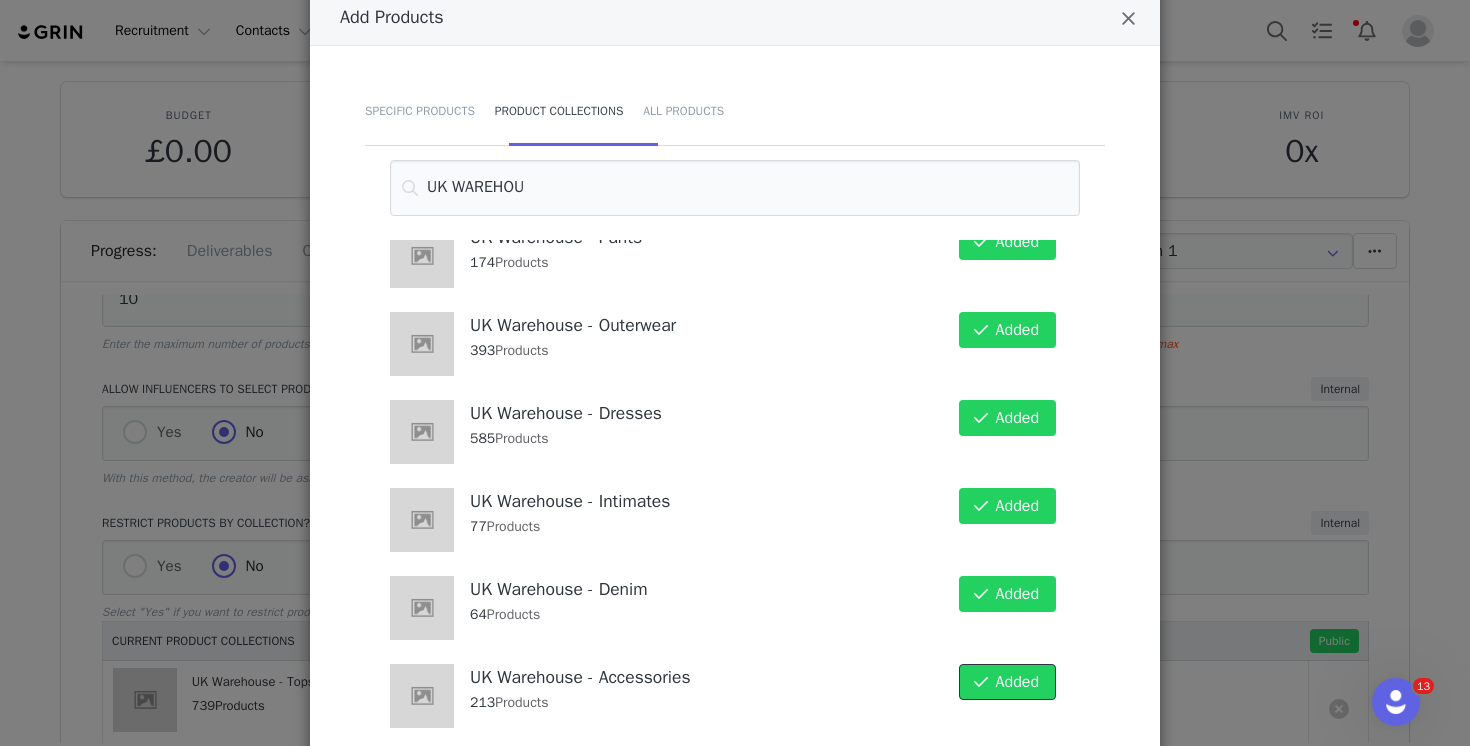 scroll, scrollTop: 0, scrollLeft: 0, axis: both 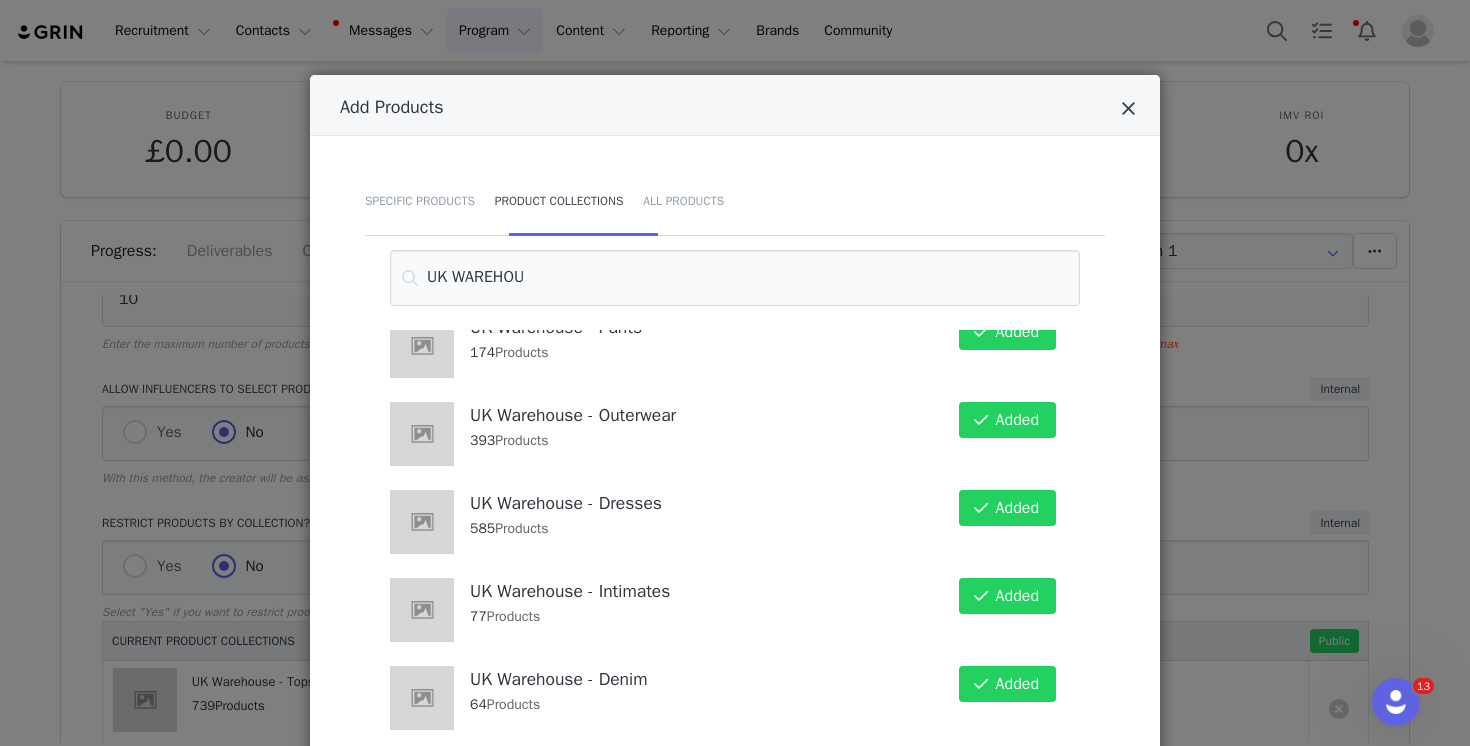 click at bounding box center (1128, 109) 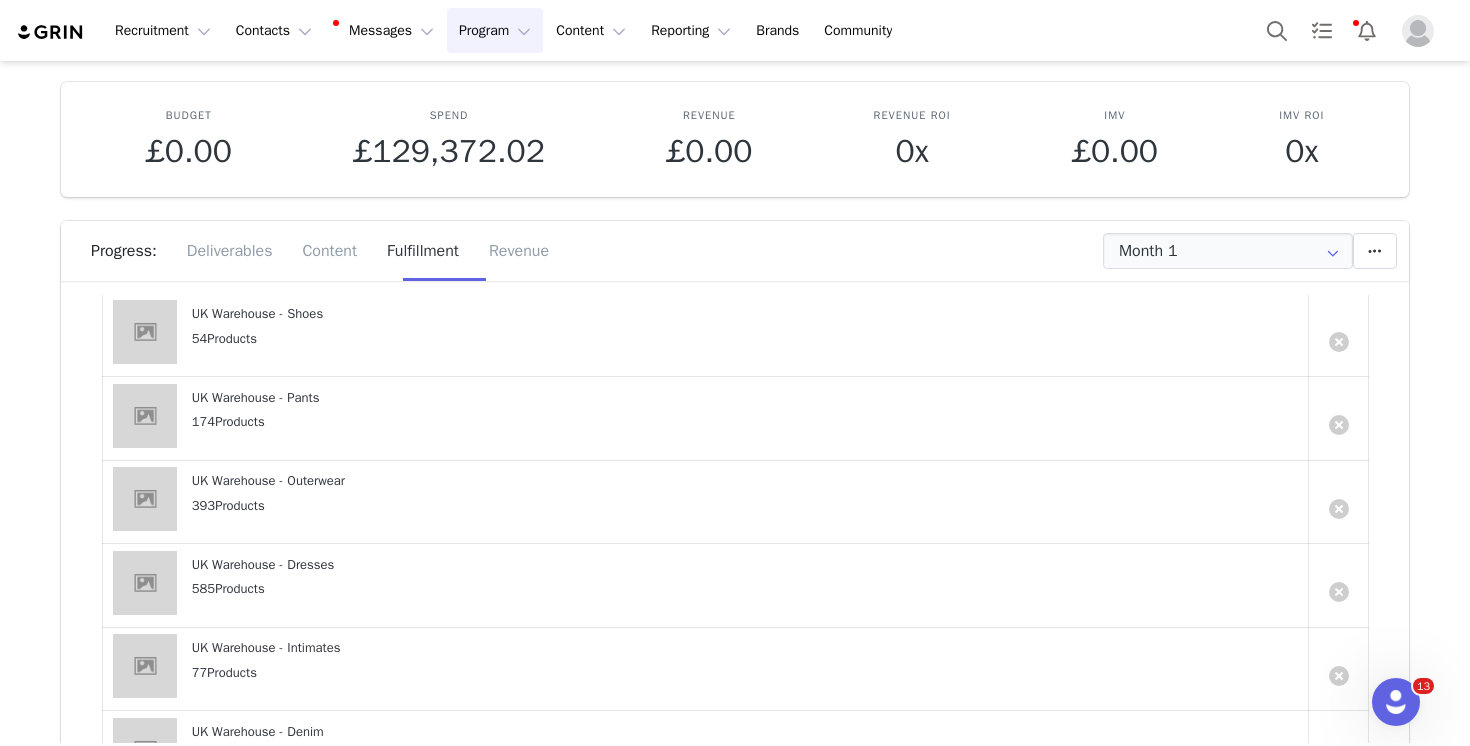 scroll, scrollTop: 1284, scrollLeft: 0, axis: vertical 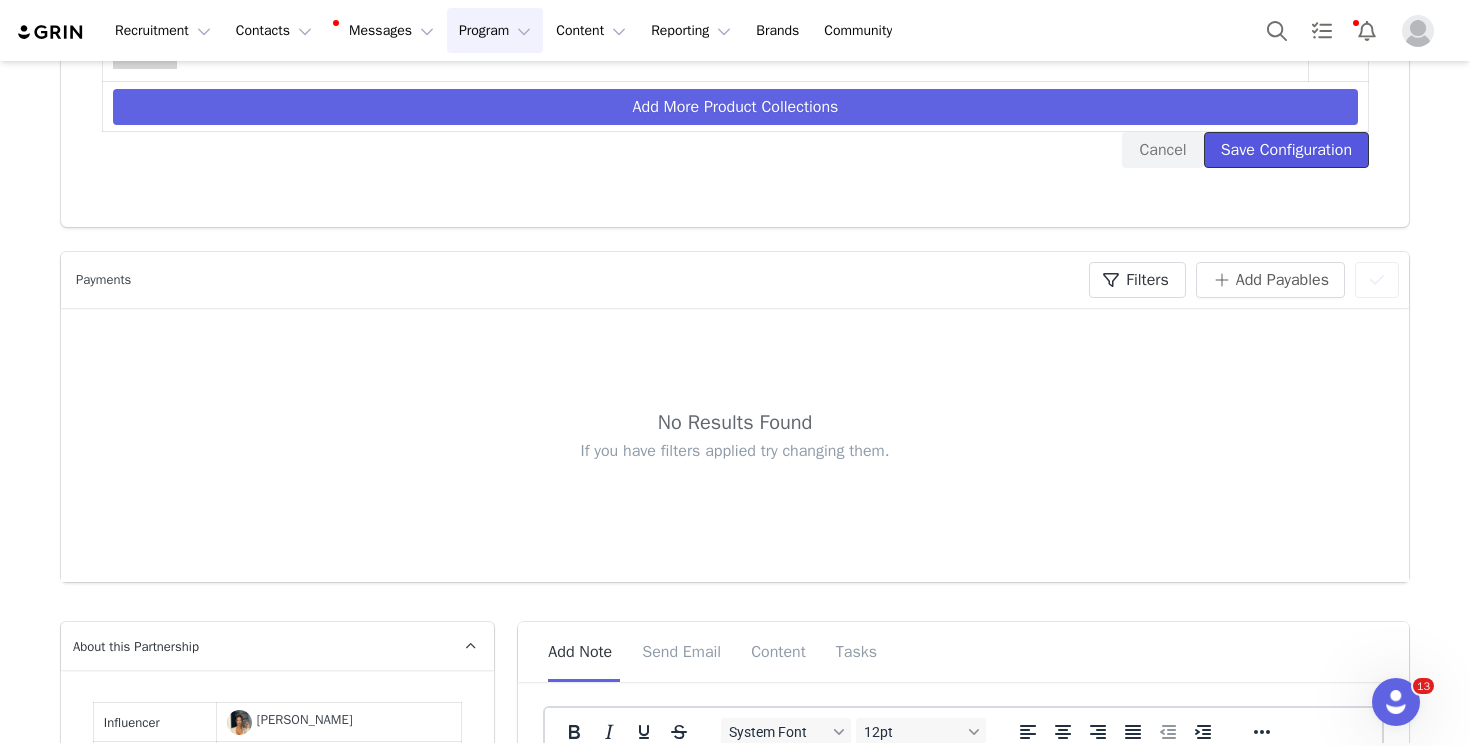 click on "Save Configuration" at bounding box center [1286, 150] 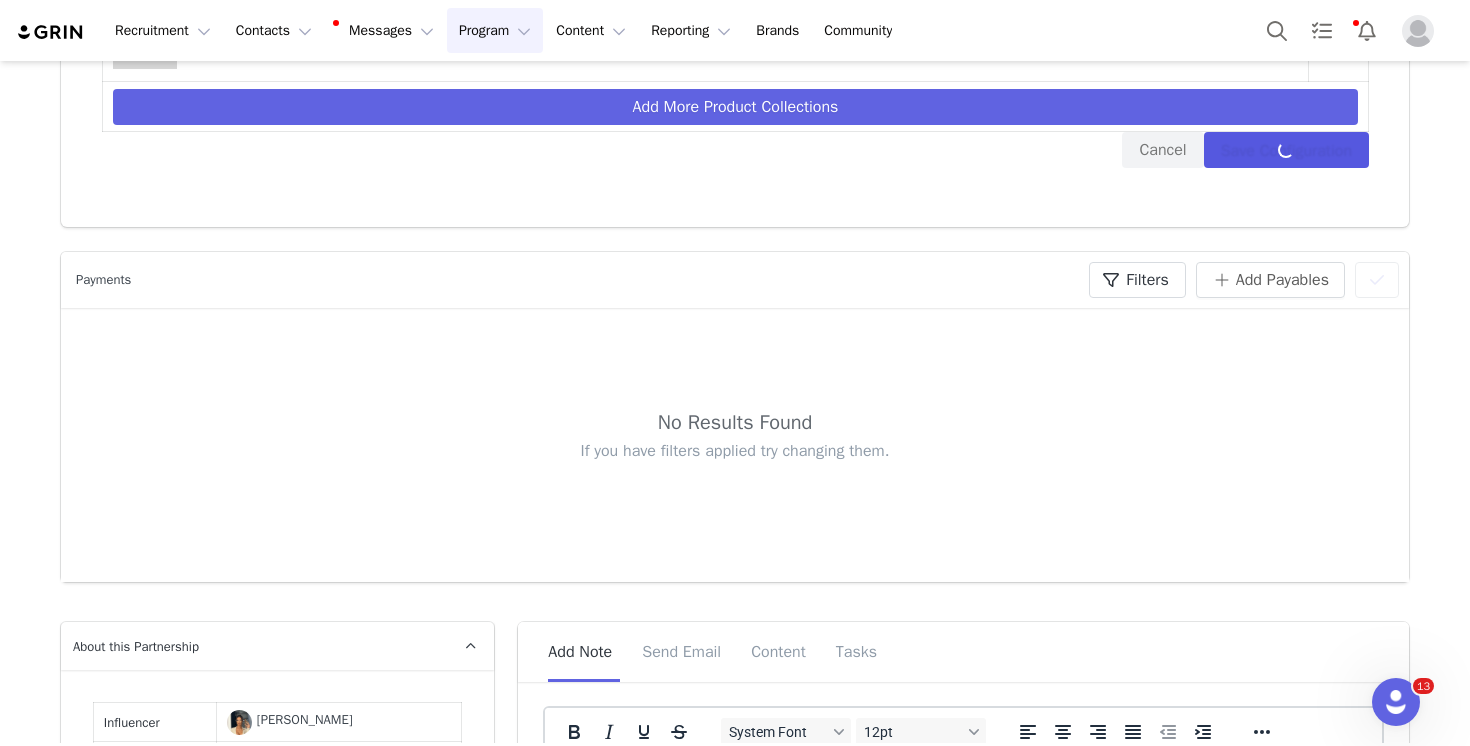 scroll, scrollTop: 682, scrollLeft: 0, axis: vertical 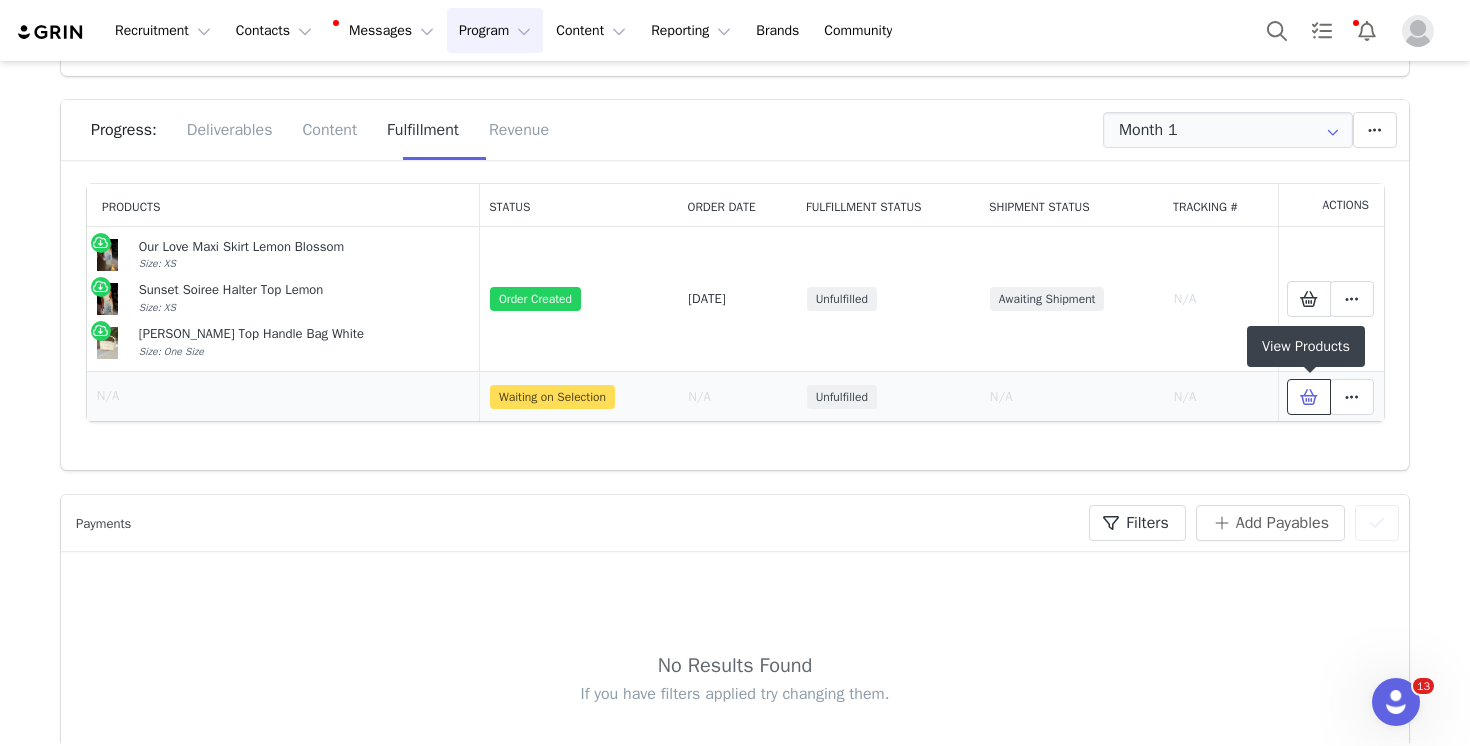 click at bounding box center [1309, 397] 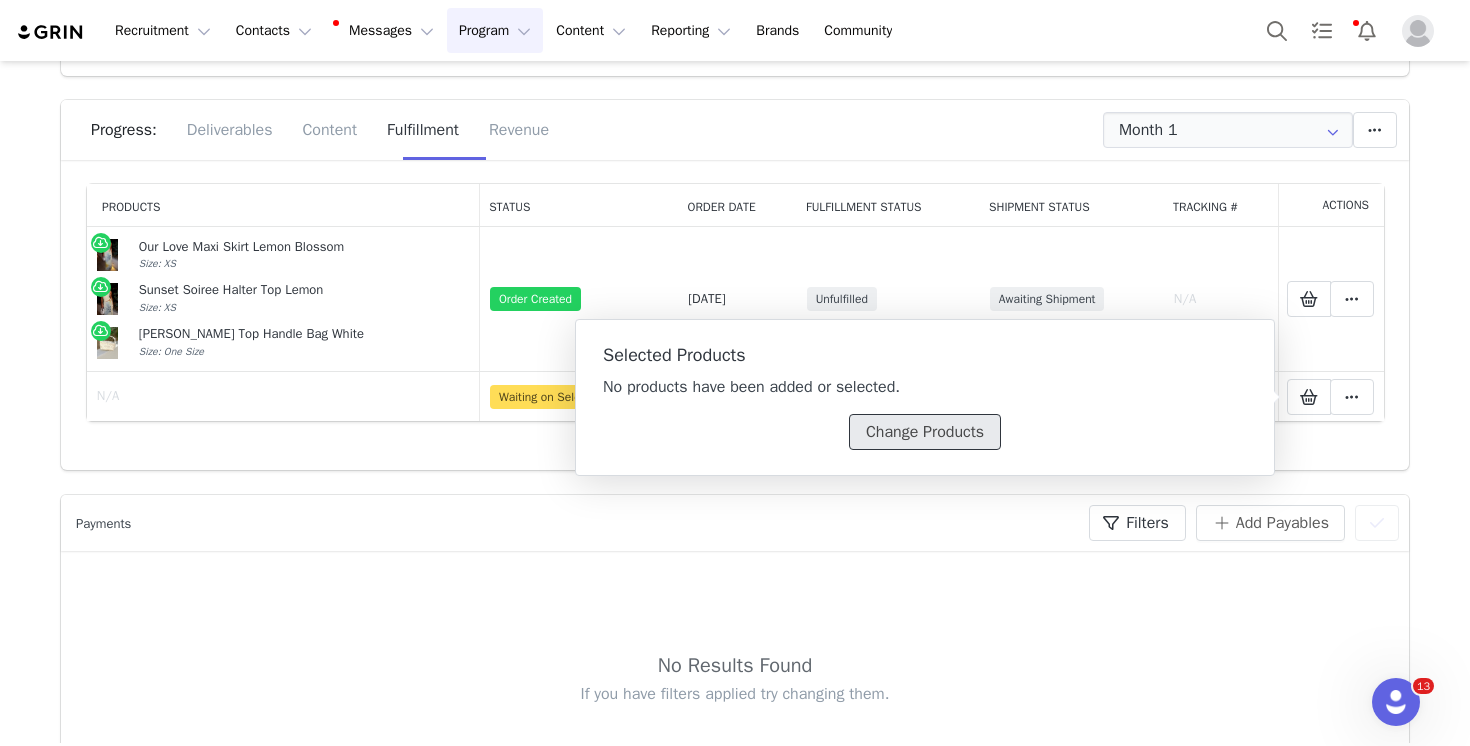 click on "Change Products" at bounding box center [925, 432] 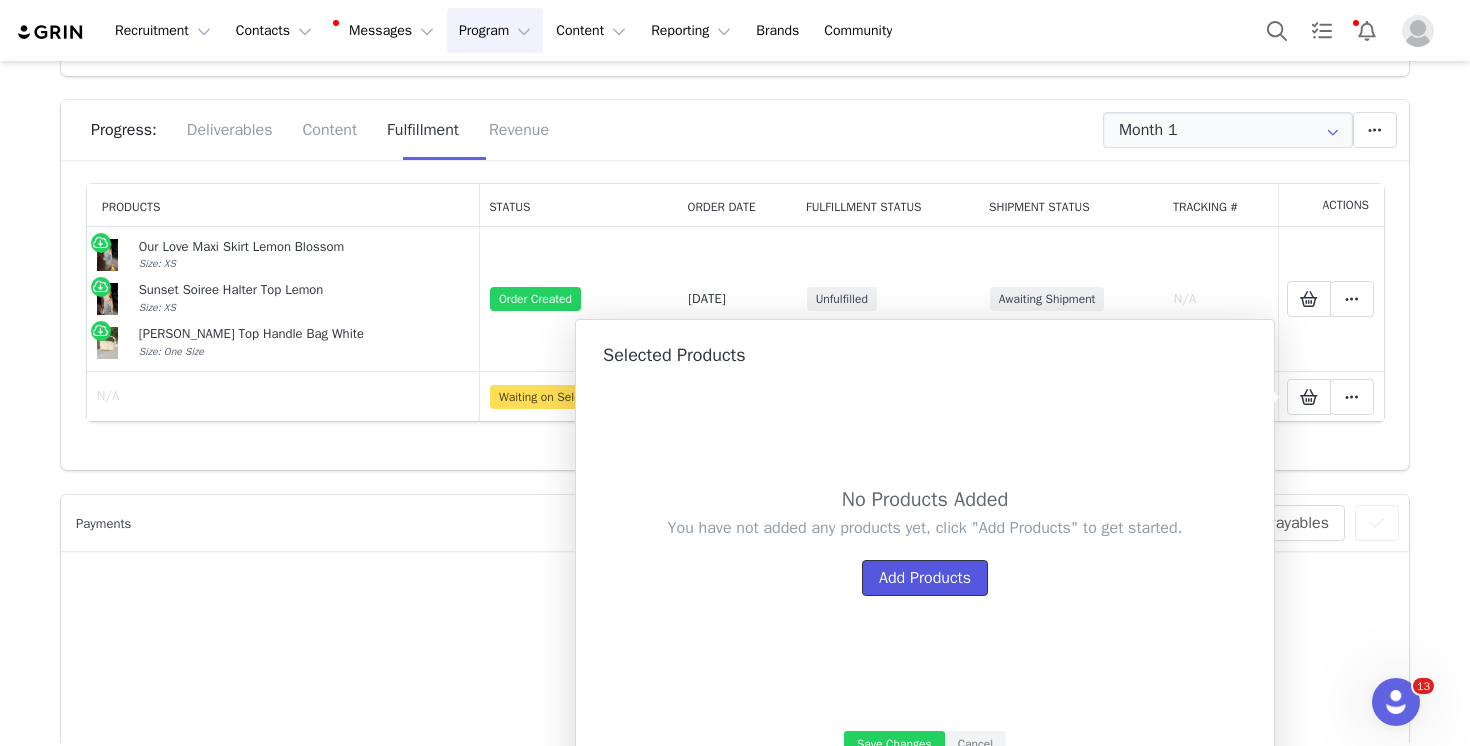 click on "Add Products" at bounding box center (925, 578) 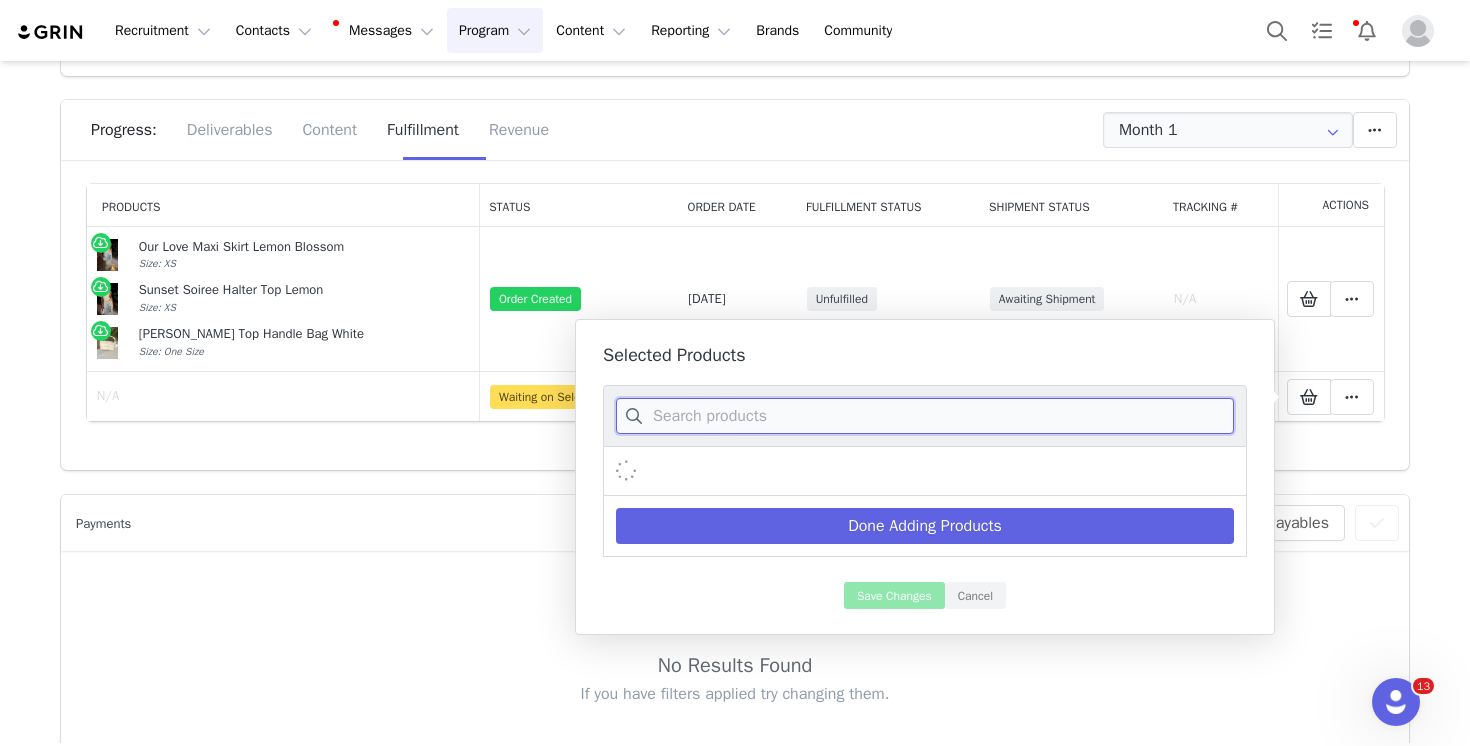 click at bounding box center (925, 416) 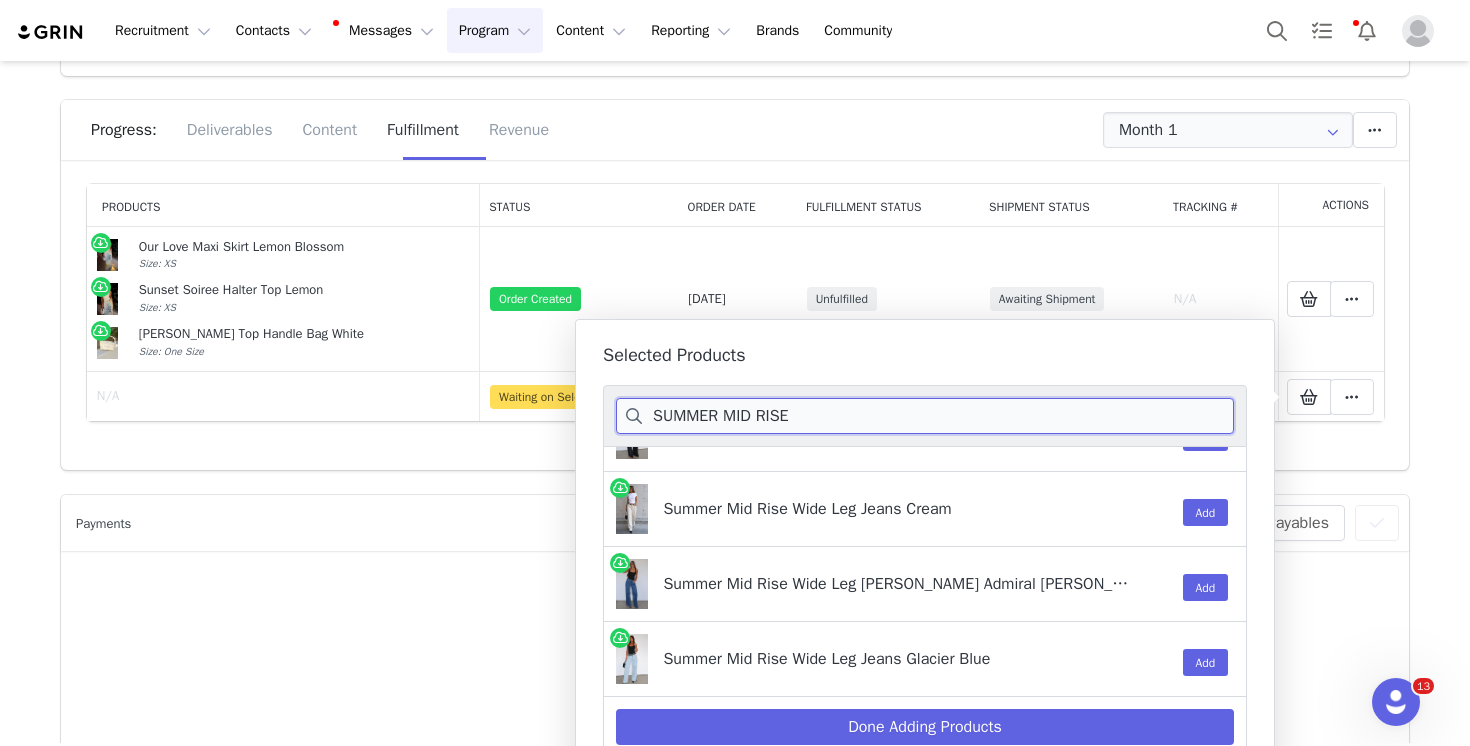 scroll, scrollTop: 0, scrollLeft: 0, axis: both 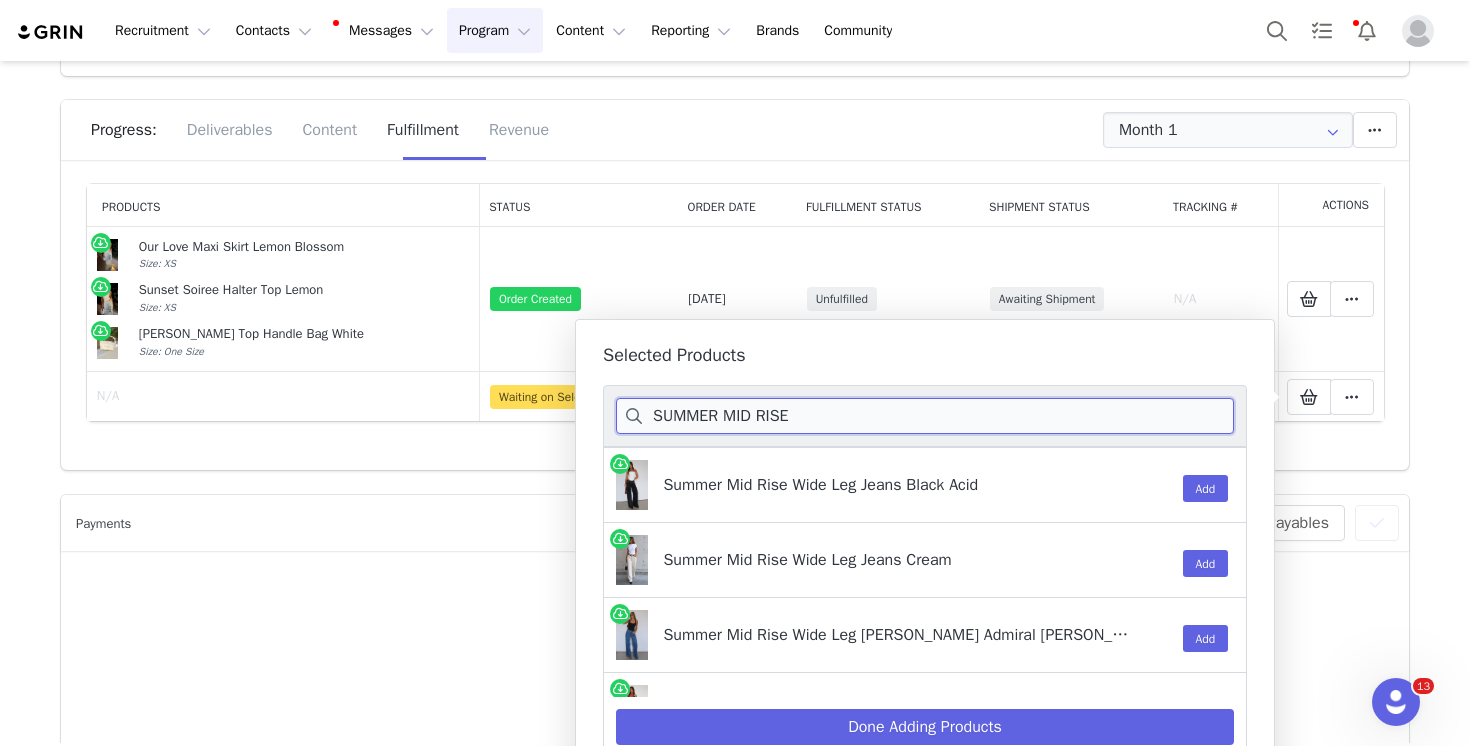 click on "SUMMER MID RISE" at bounding box center [925, 416] 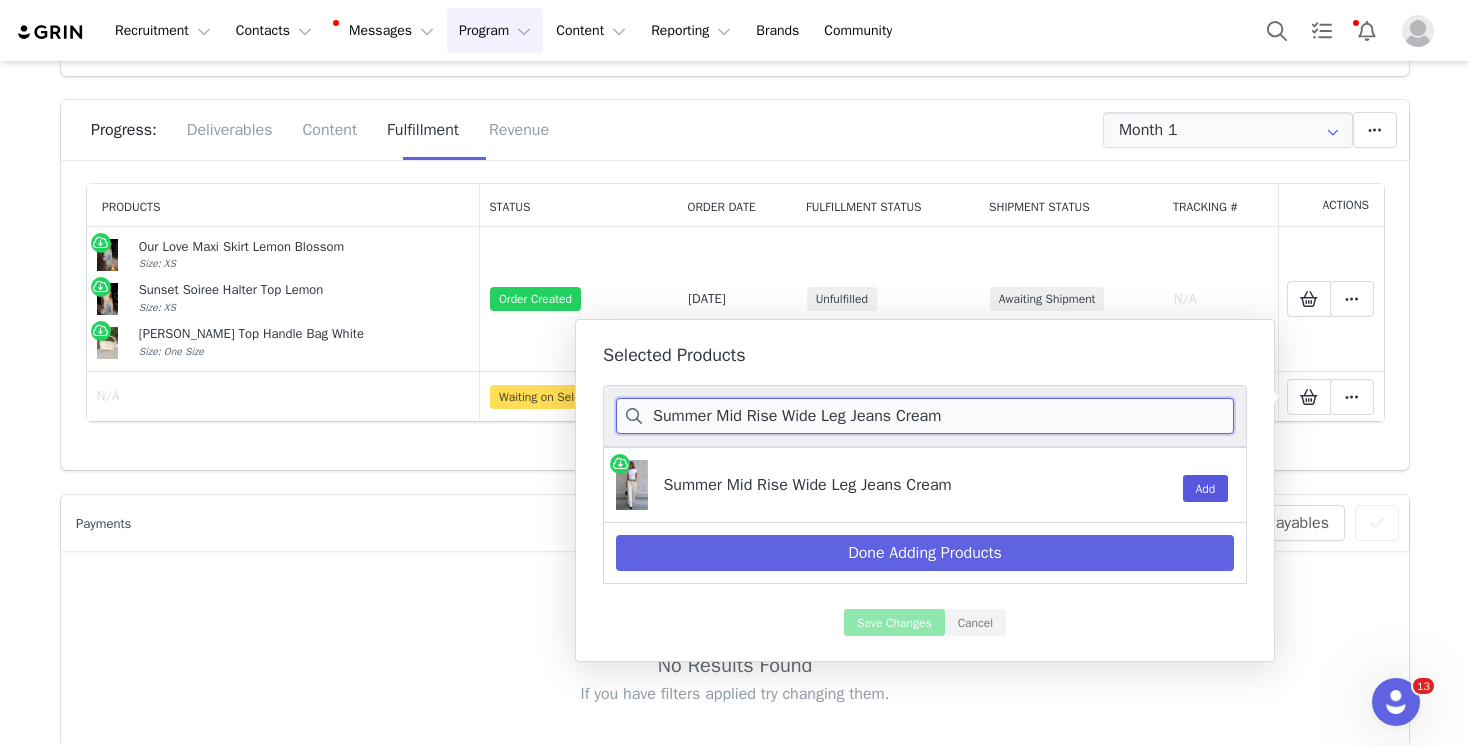 type on "Summer Mid Rise Wide Leg Jeans Cream" 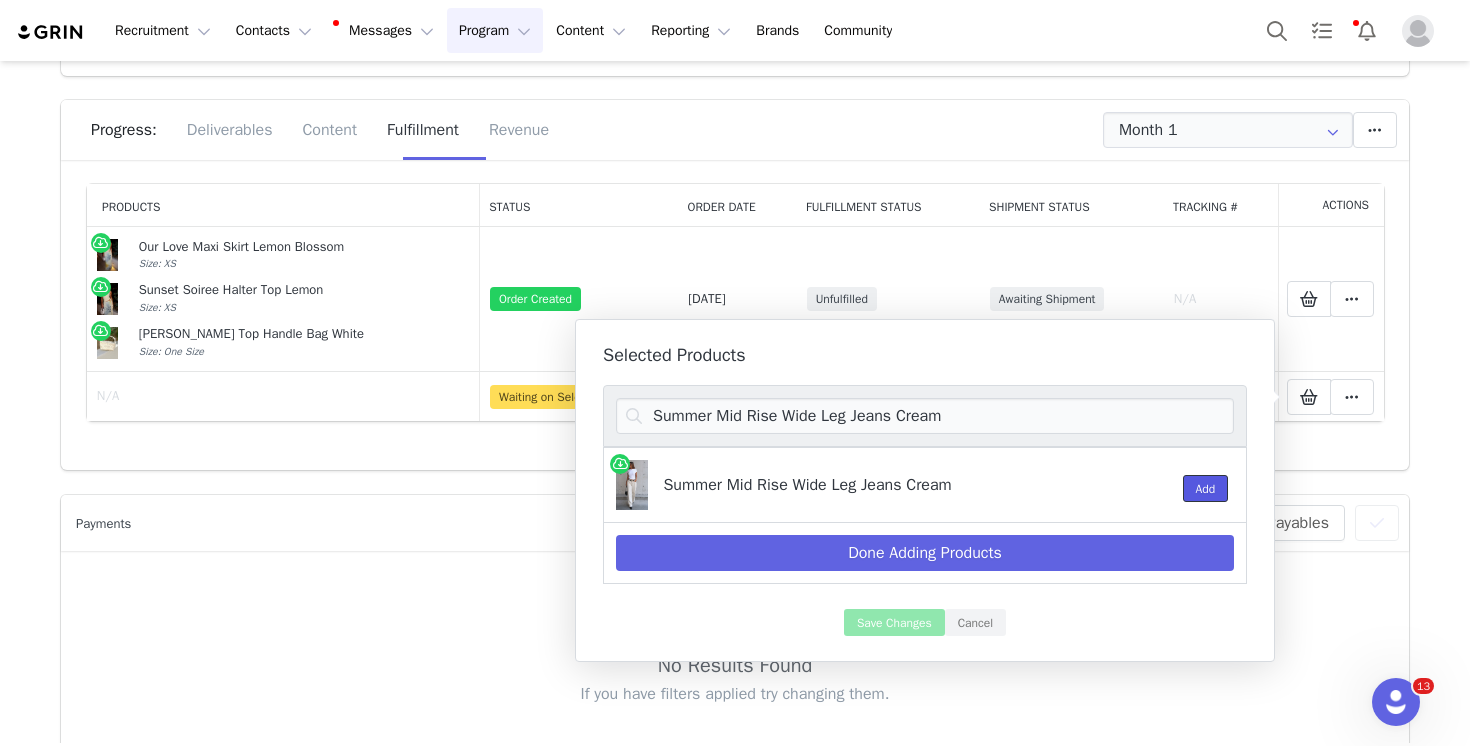 click on "Add" at bounding box center (1206, 488) 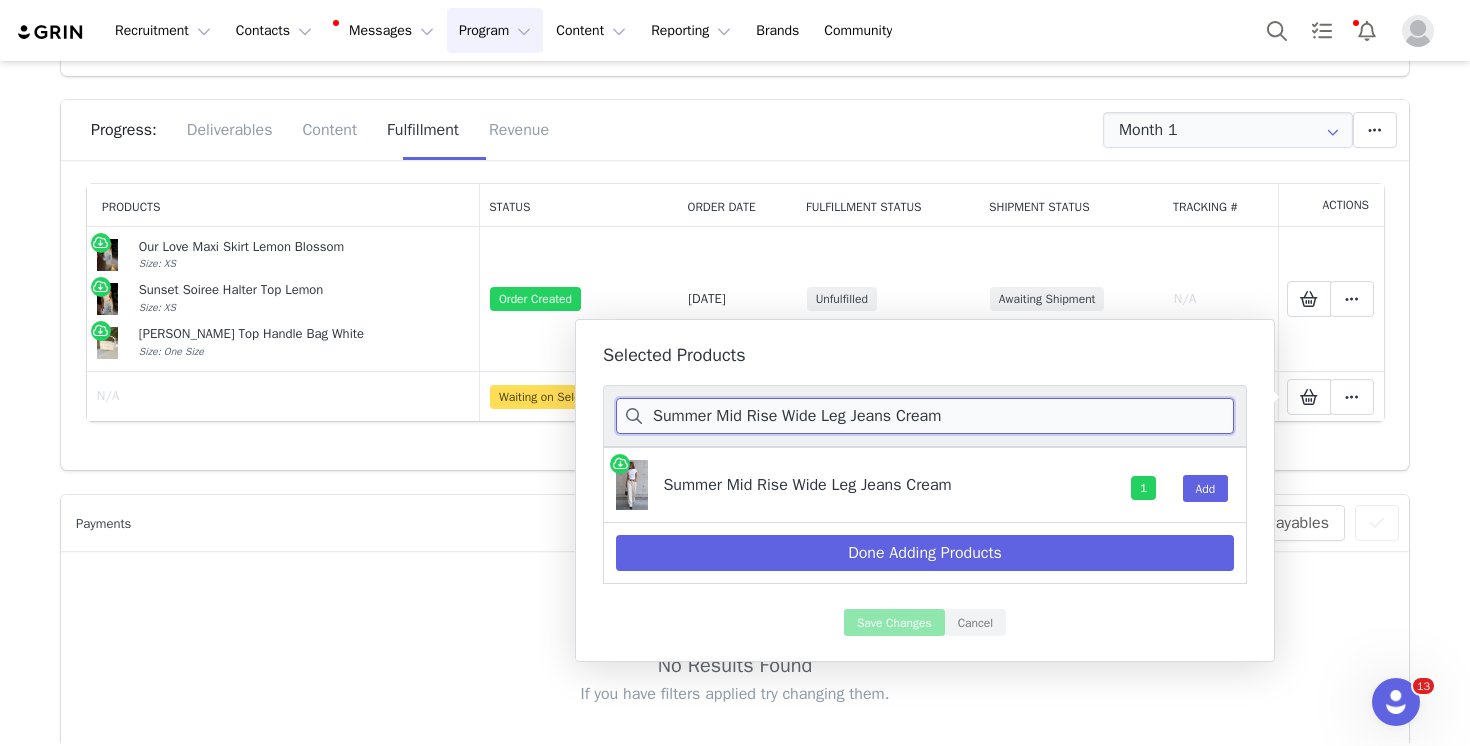 click on "Summer Mid Rise Wide Leg Jeans Cream" at bounding box center (925, 416) 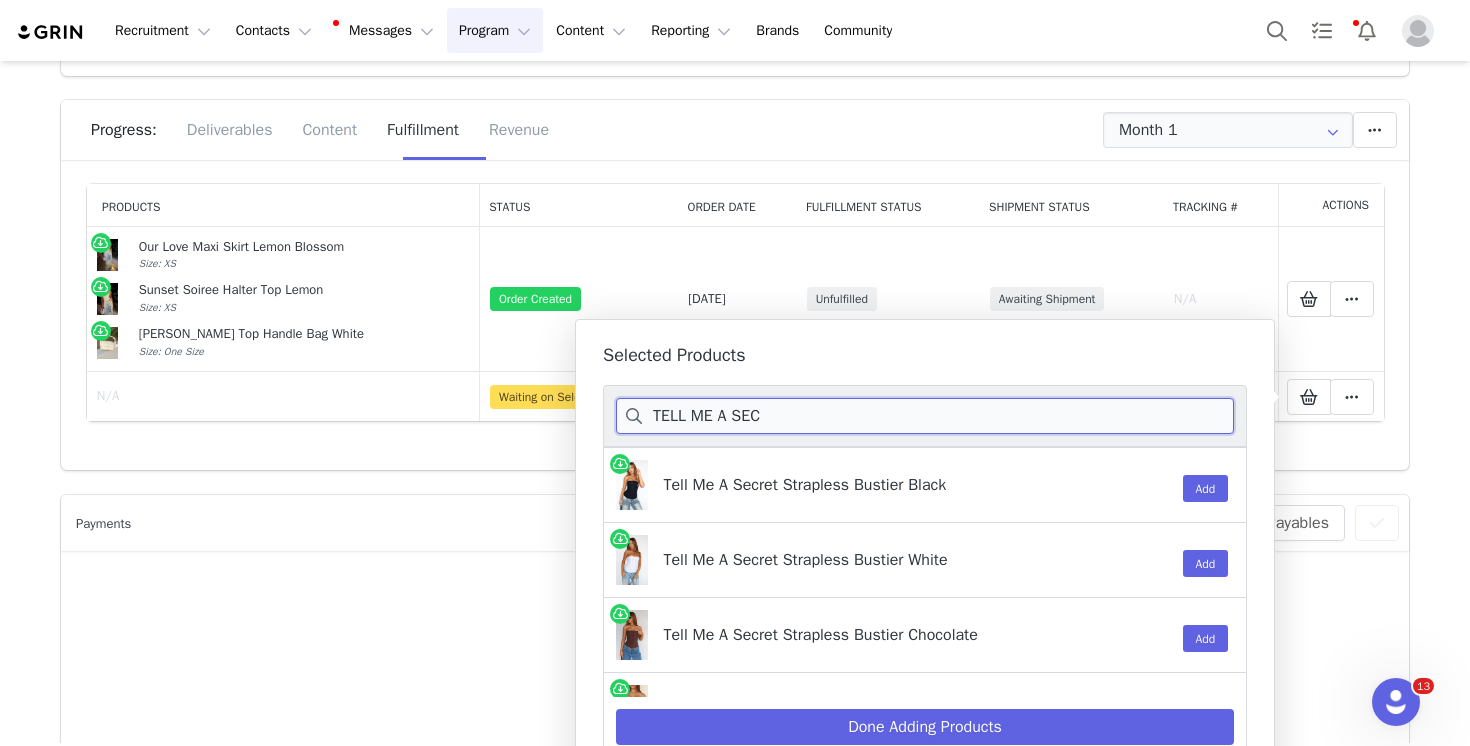 scroll, scrollTop: 20, scrollLeft: 0, axis: vertical 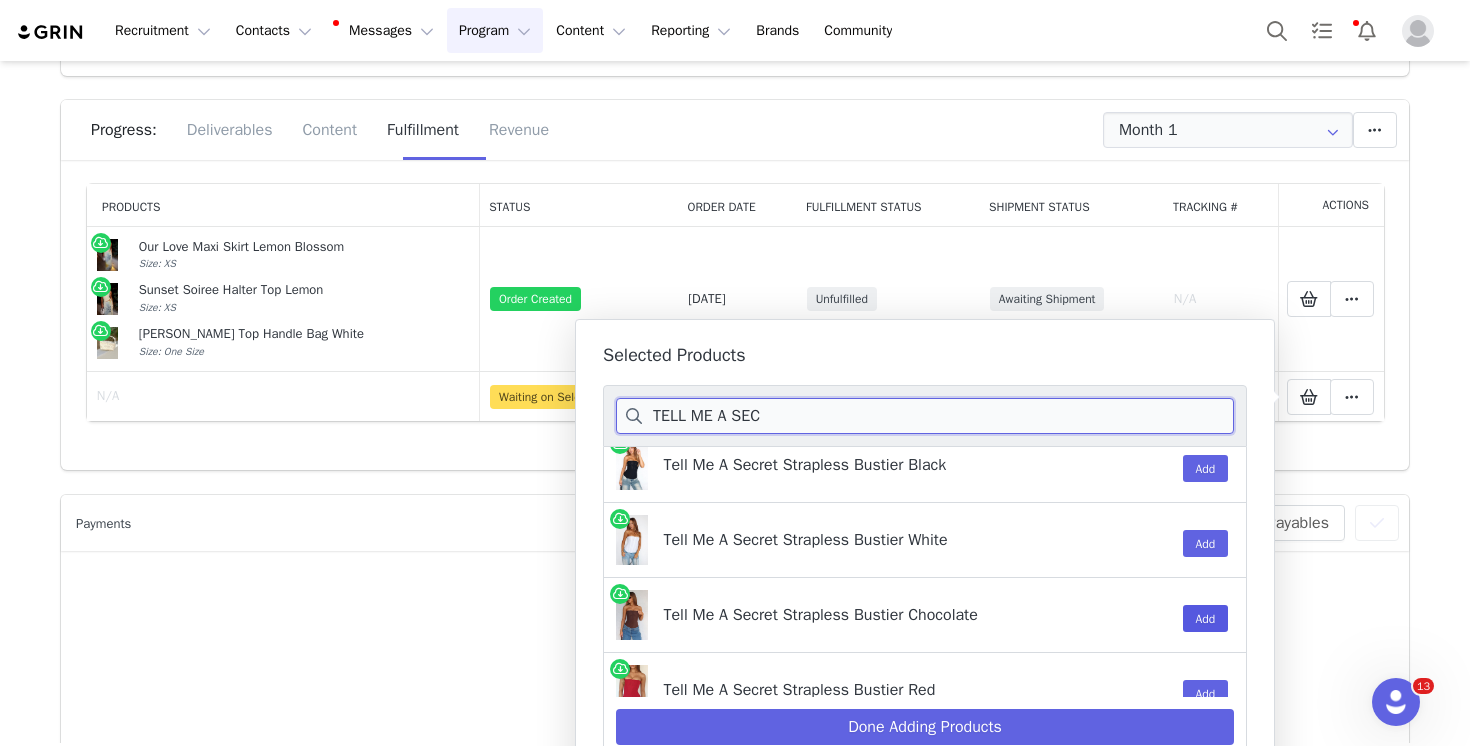 type on "TELL ME A SEC" 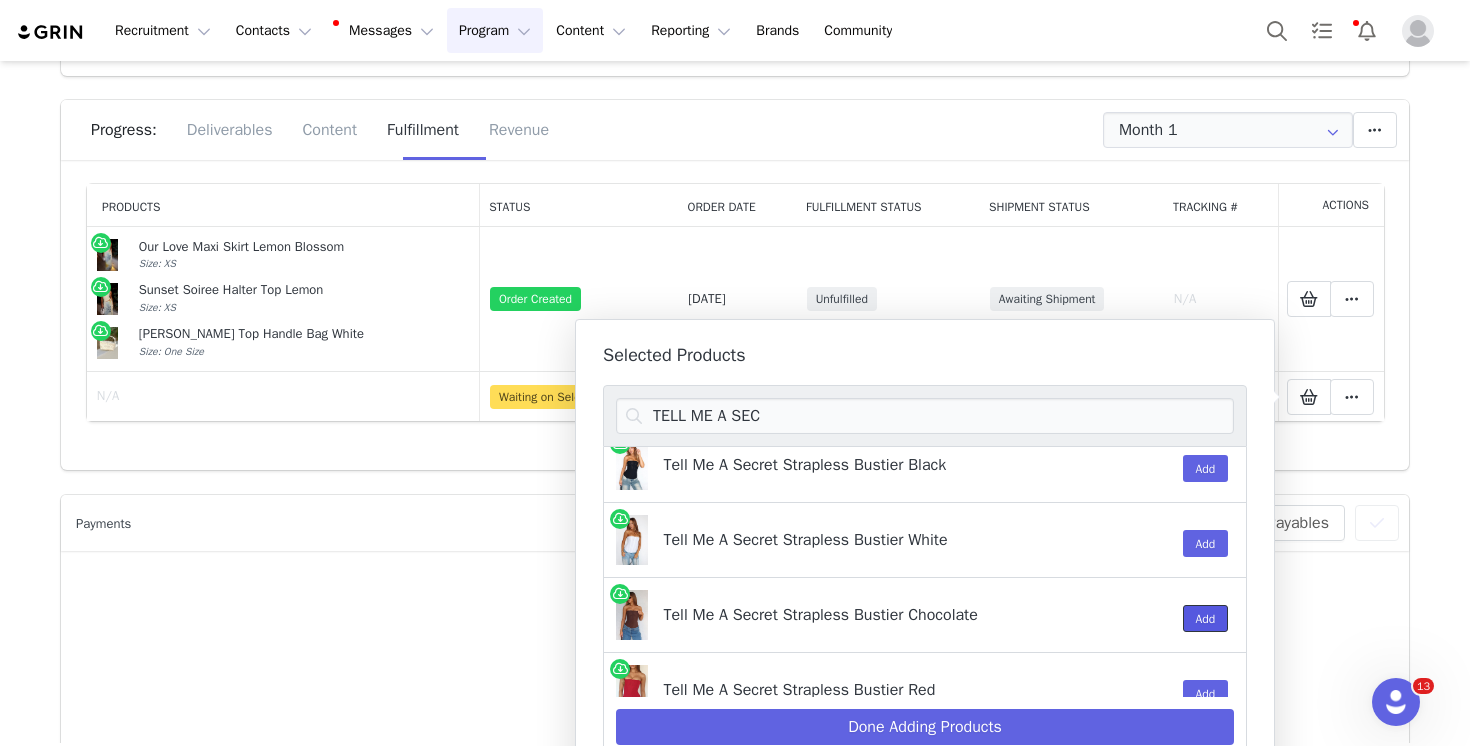 click on "Add" at bounding box center [1206, 618] 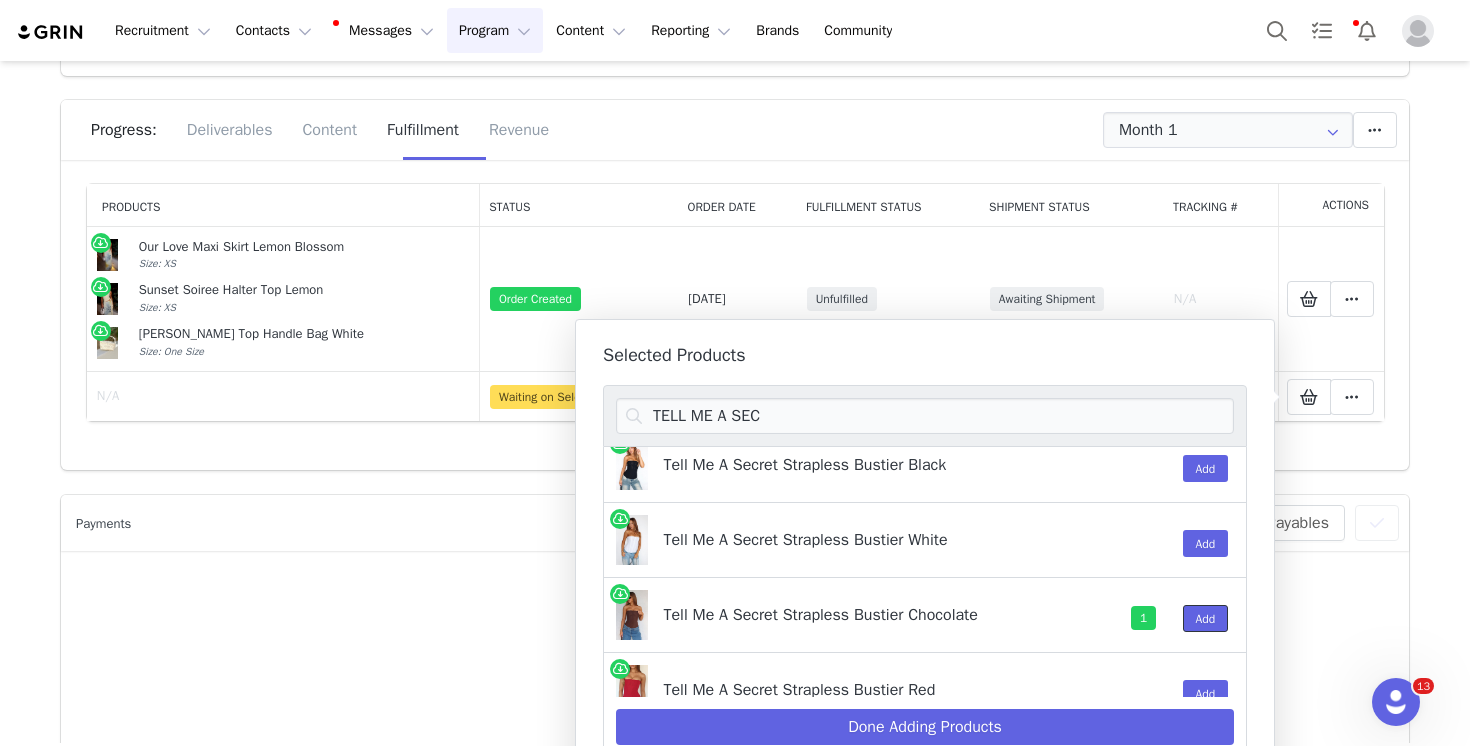 scroll, scrollTop: 54, scrollLeft: 0, axis: vertical 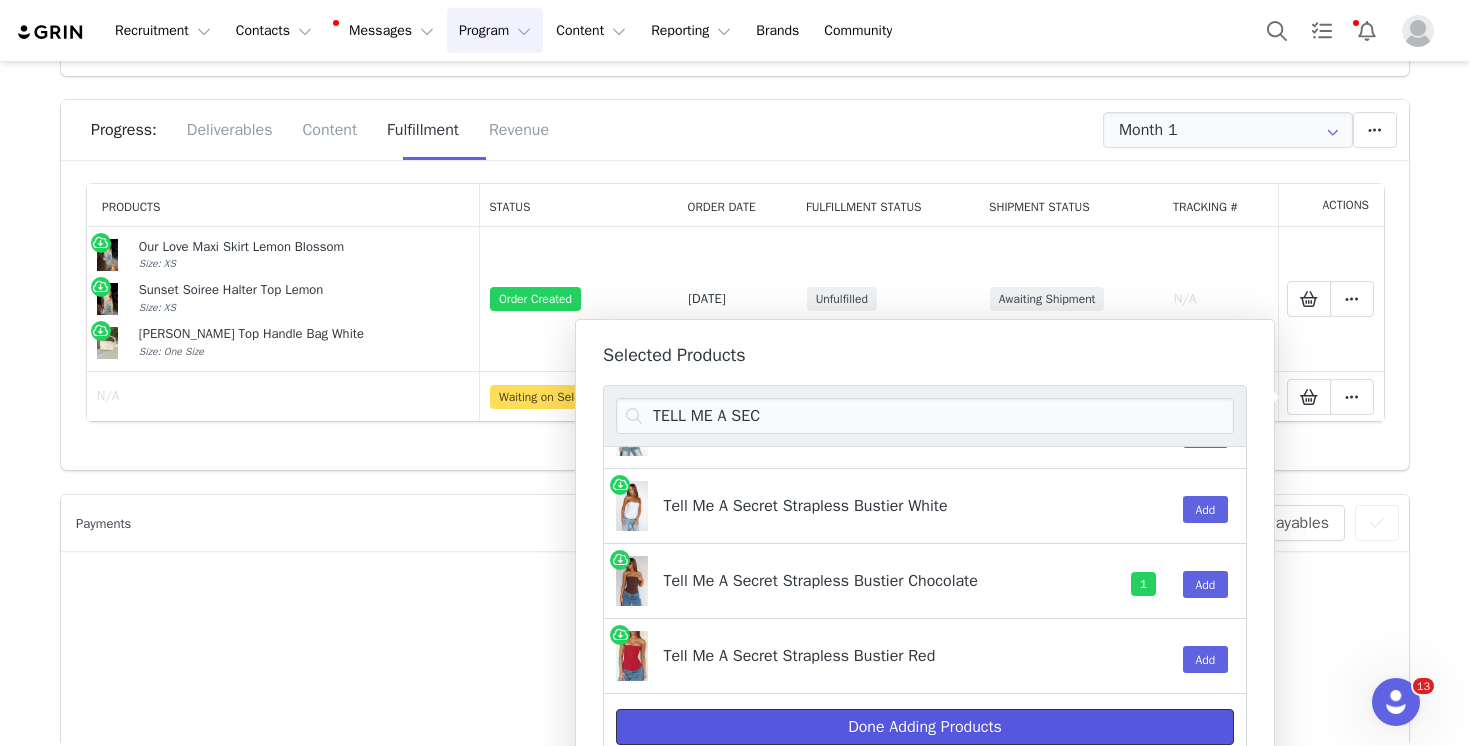 click on "Done Adding Products" at bounding box center (925, 727) 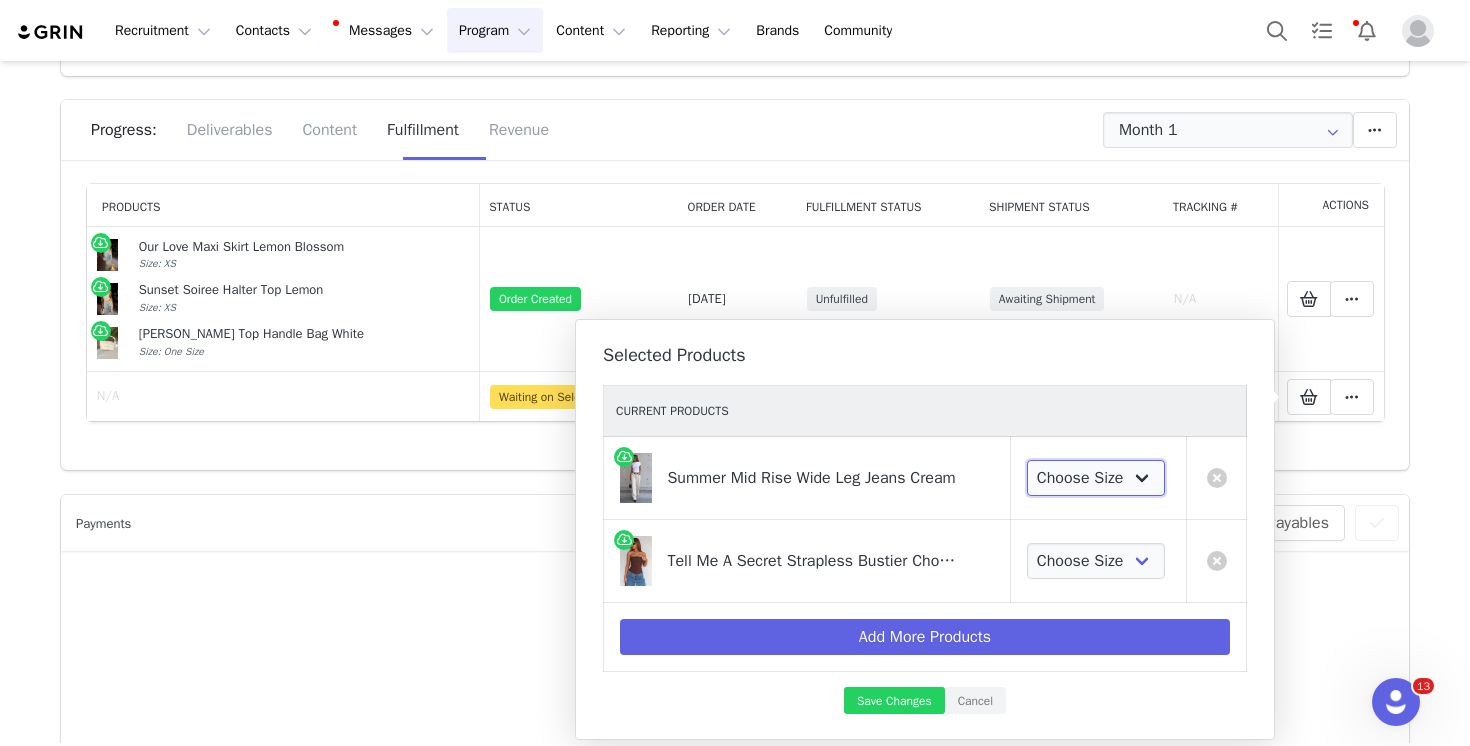 click on "Choose Size  XXS   XS   S   M   L   XL" at bounding box center (1096, 478) 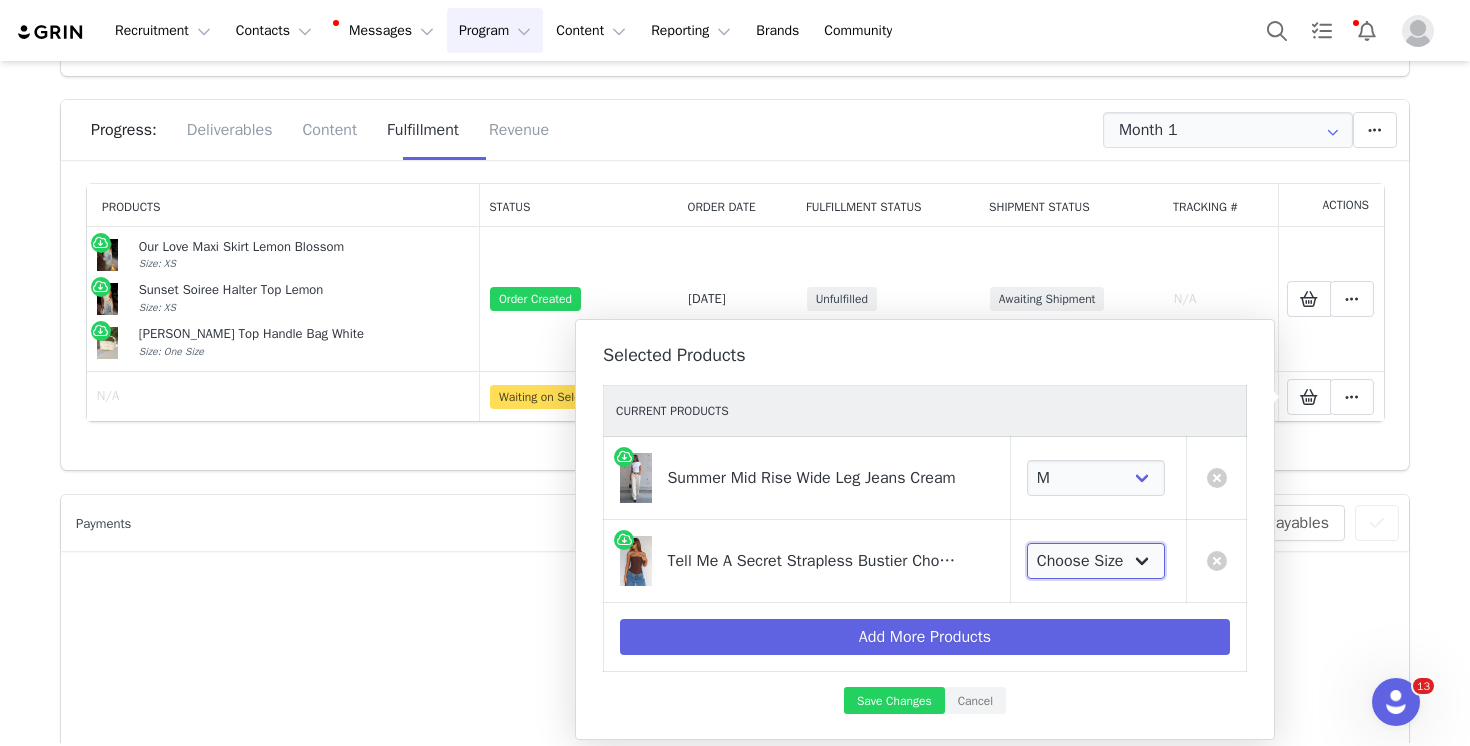 click on "Choose Size  XXS   XS   S   M   L   XL" at bounding box center (1096, 561) 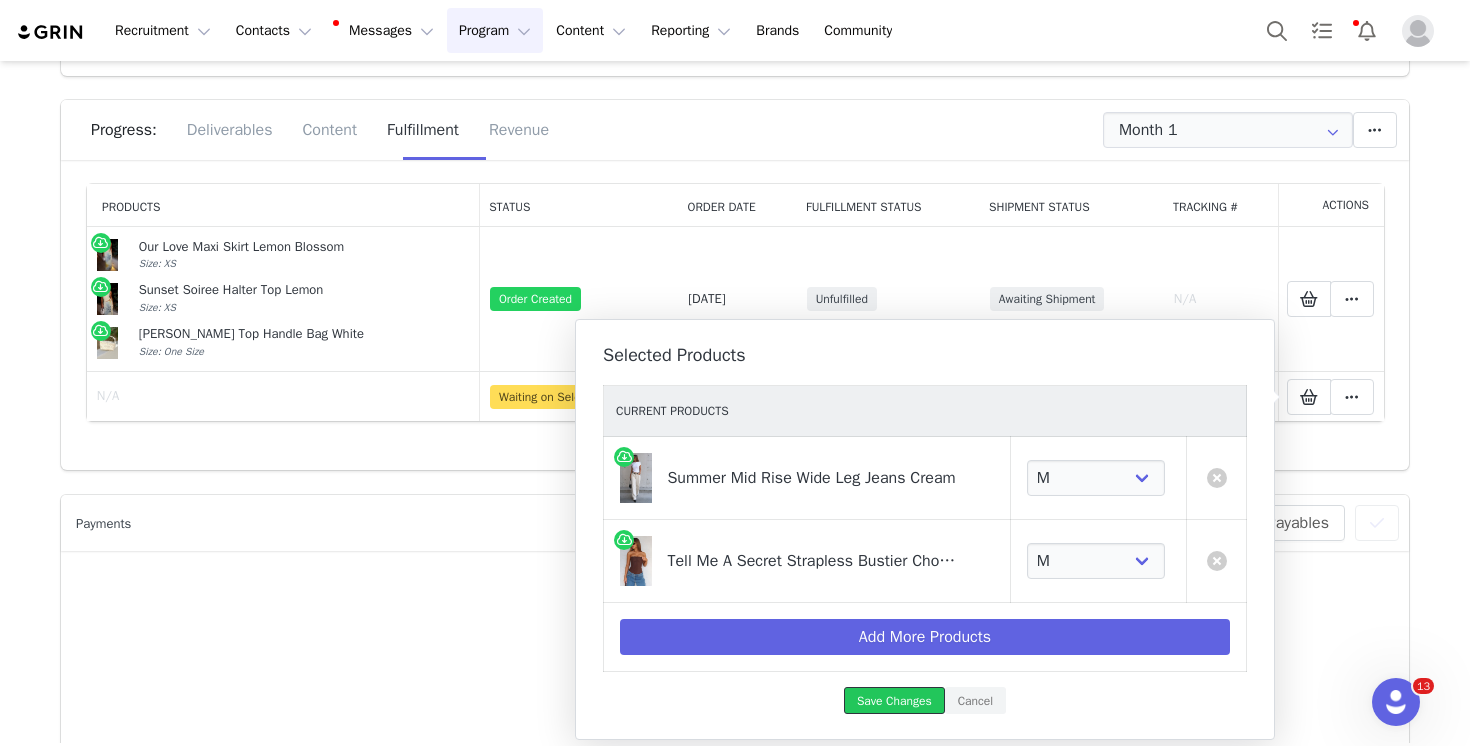 click on "Save Changes" at bounding box center [894, 700] 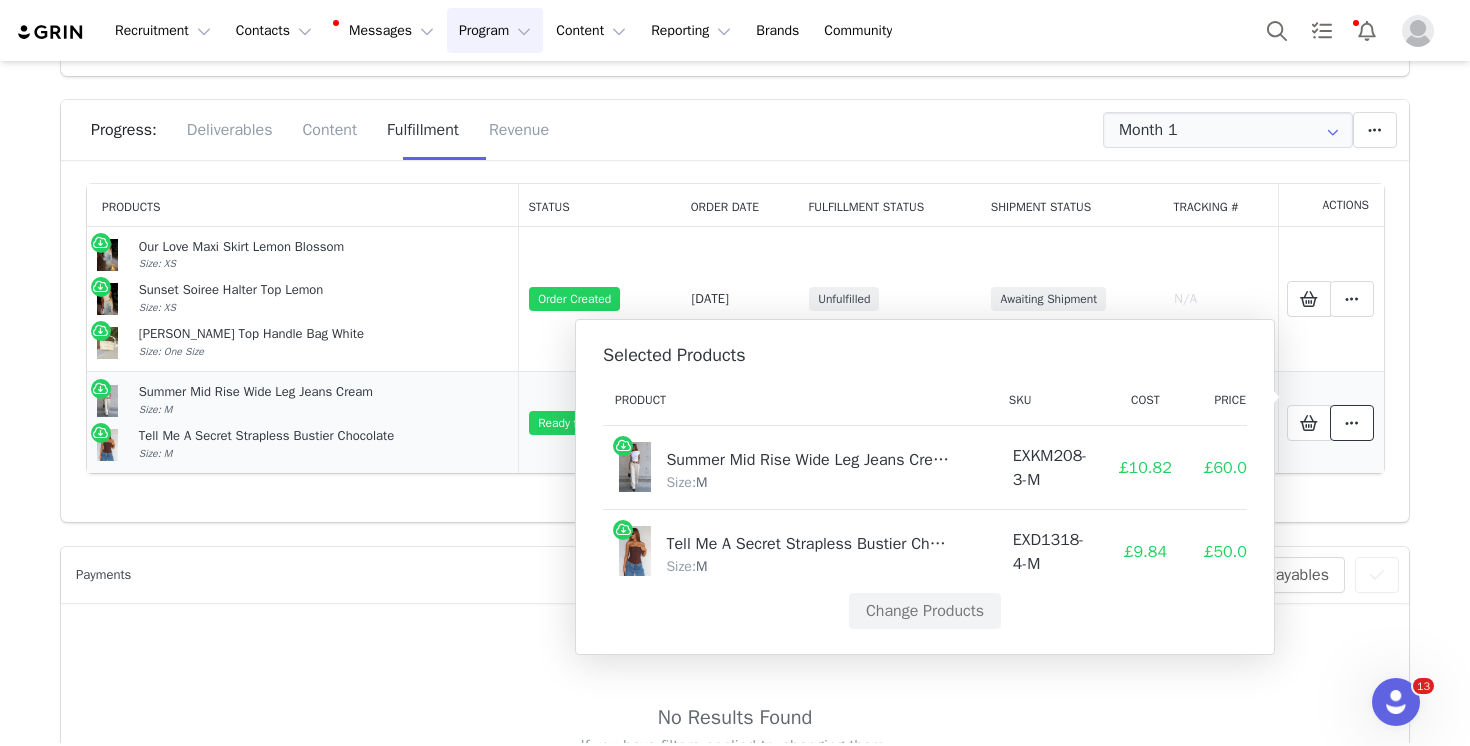 click at bounding box center (1352, 423) 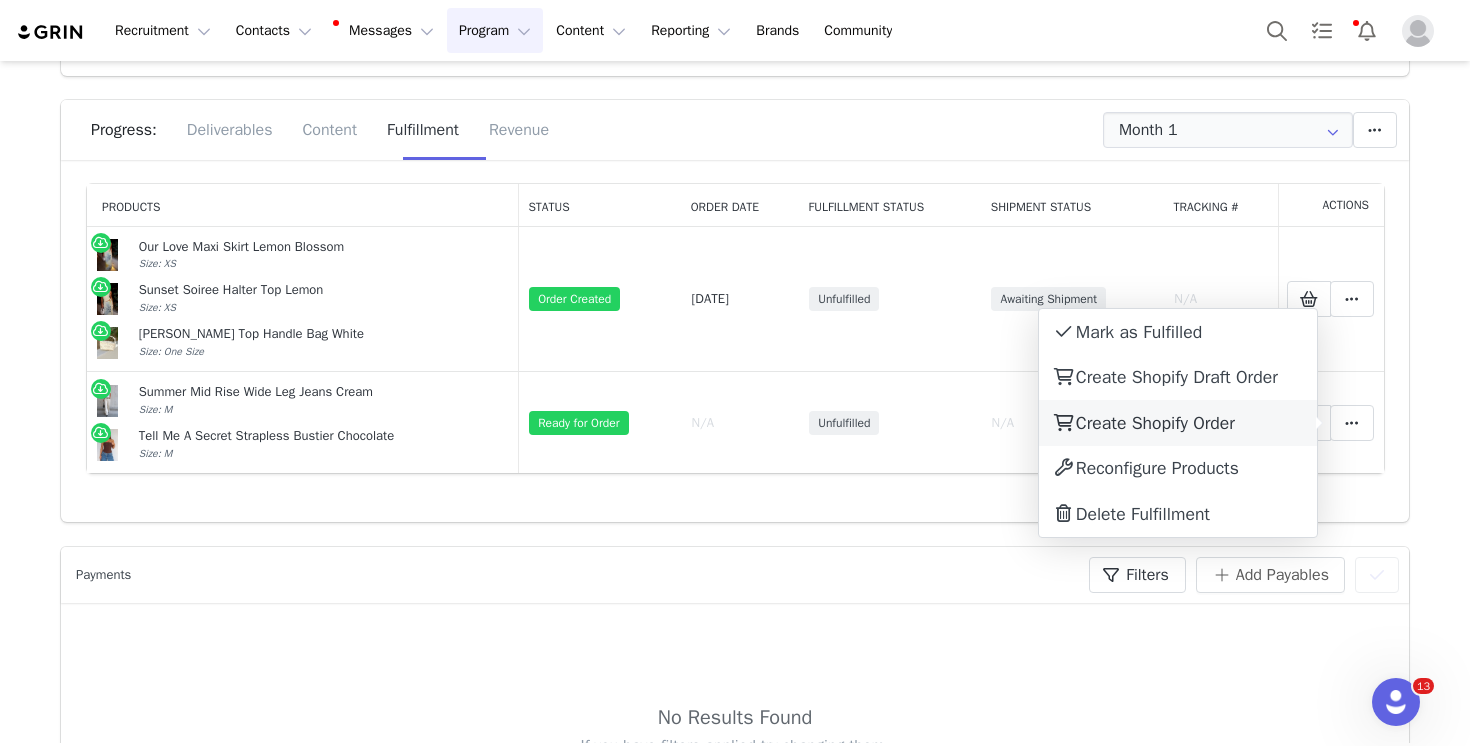 click on "Create Shopify Order" at bounding box center [1178, 423] 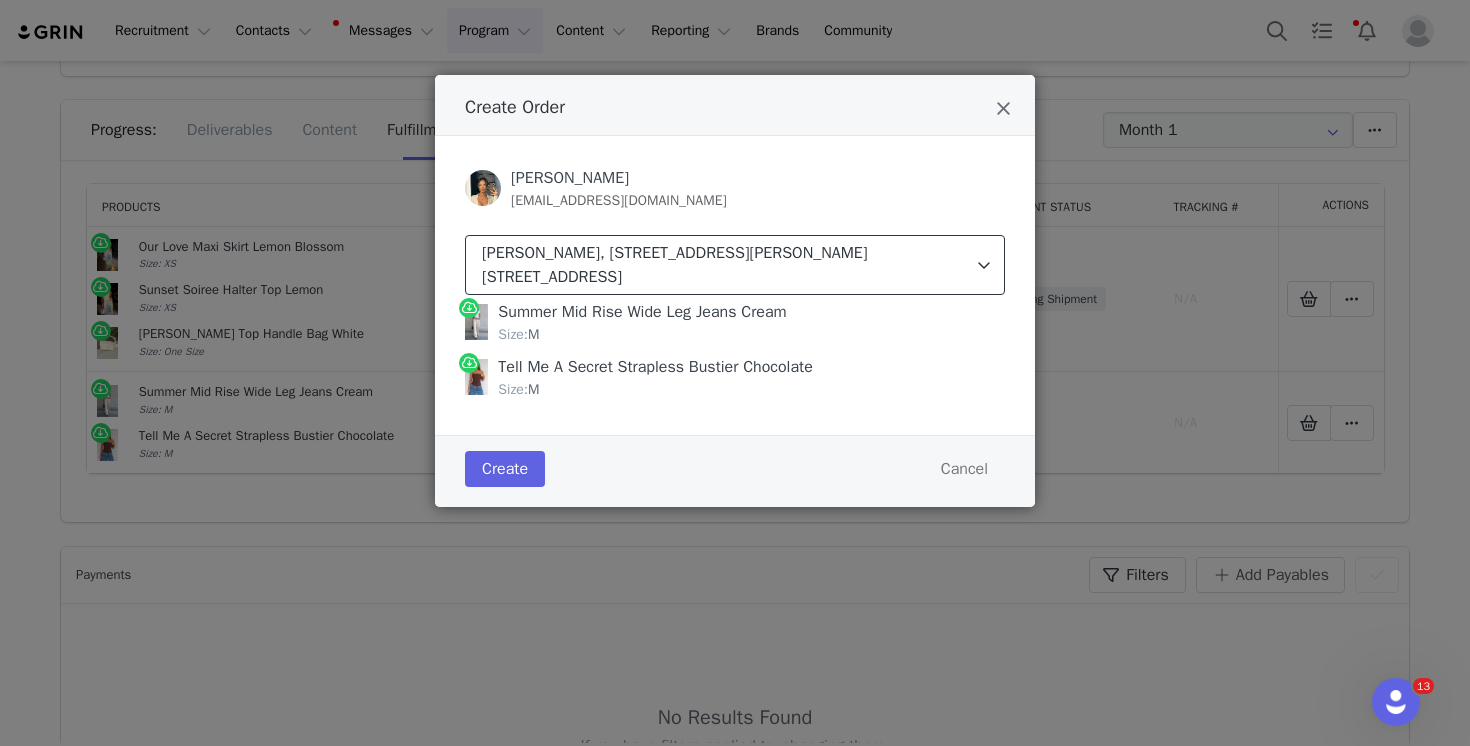 click on "[PERSON_NAME], [STREET_ADDRESS][PERSON_NAME] [STREET_ADDRESS]" at bounding box center [726, 265] 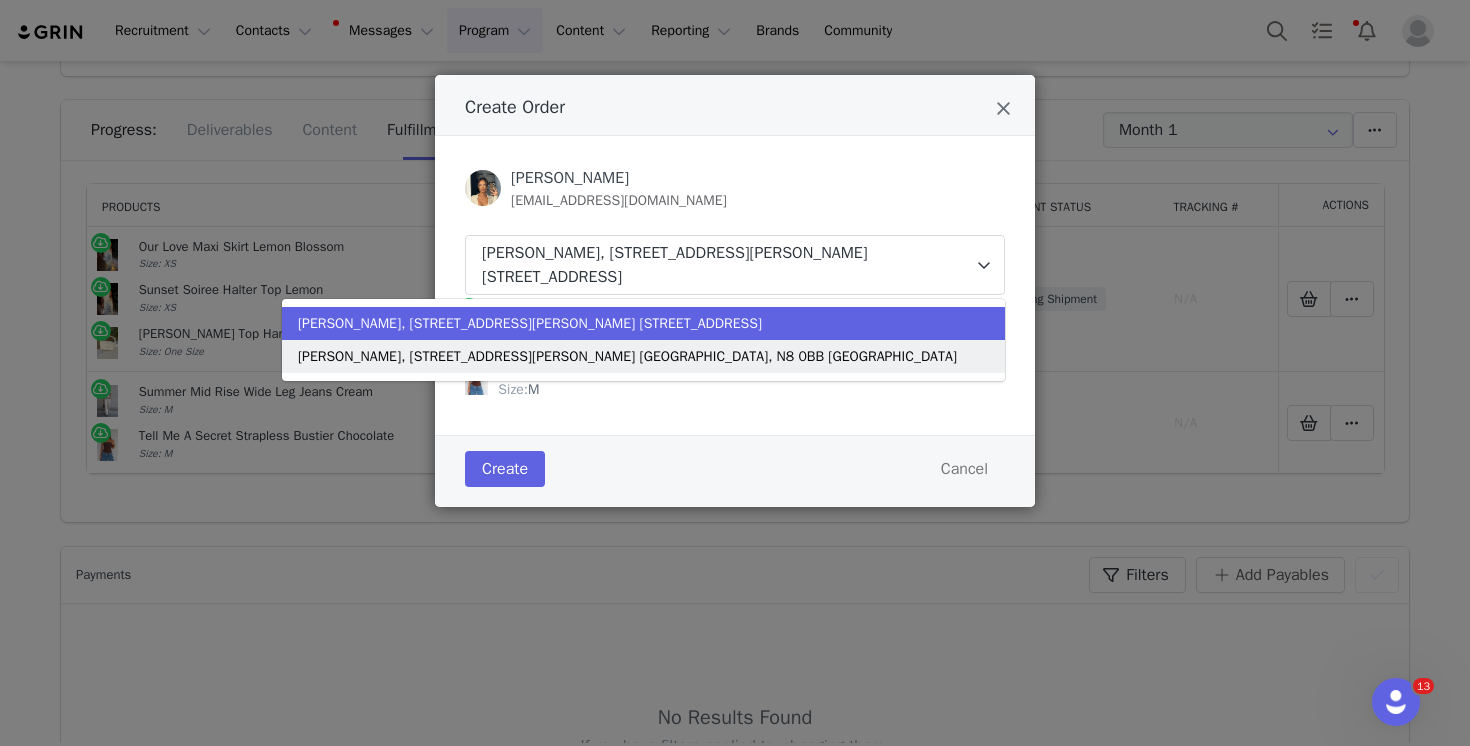 click on "[PERSON_NAME], [STREET_ADDRESS][PERSON_NAME] [GEOGRAPHIC_DATA],  N8 0BB [GEOGRAPHIC_DATA]" at bounding box center [627, 356] 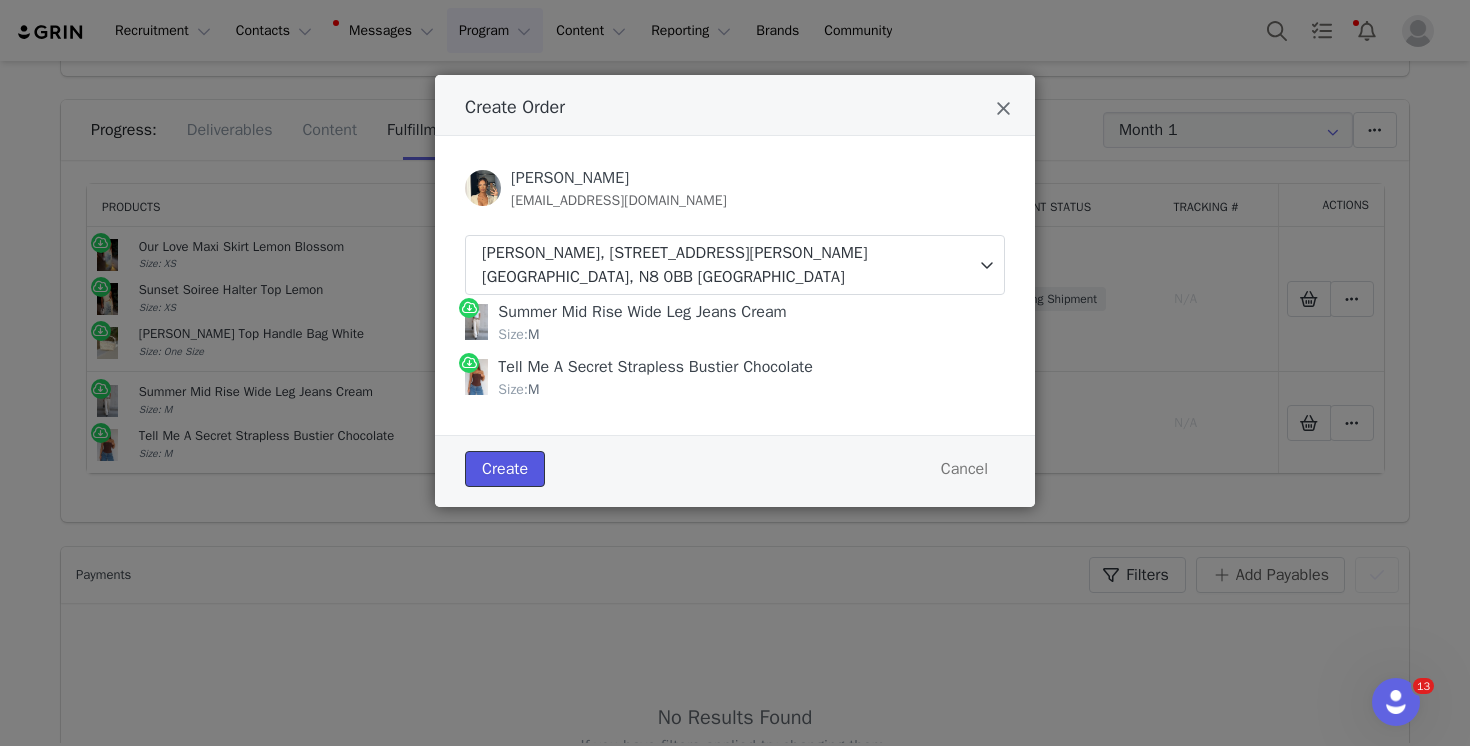 click on "Create" at bounding box center [505, 469] 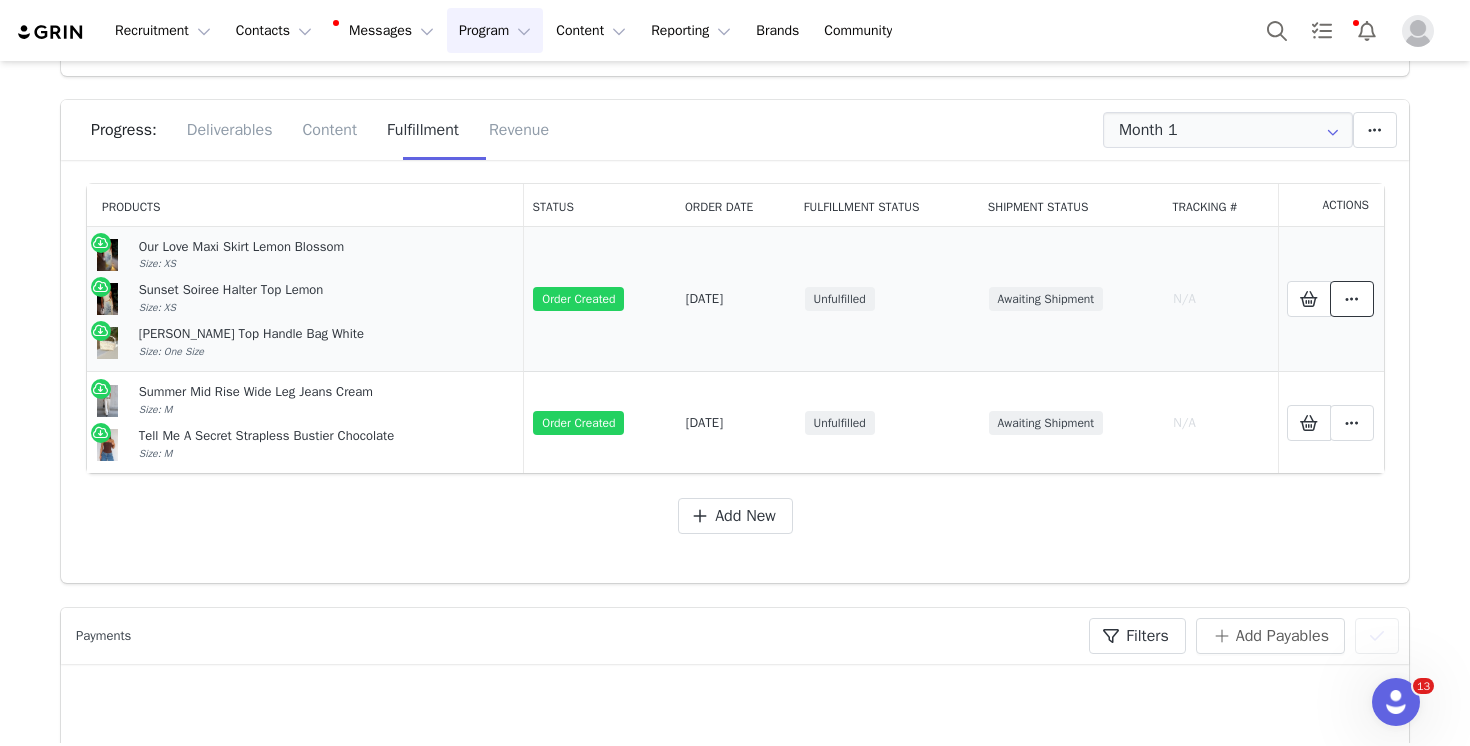 click at bounding box center [1352, 299] 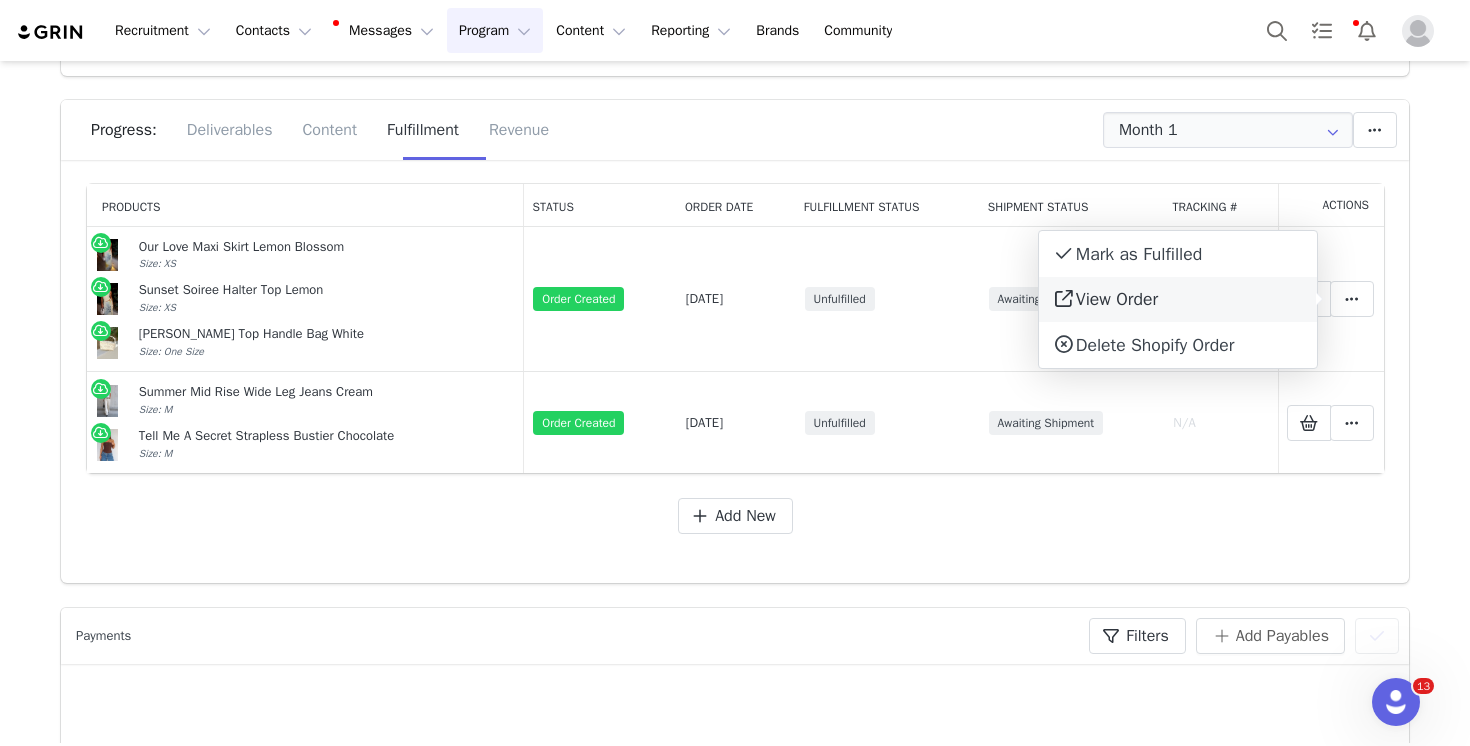 click on "View Order" at bounding box center [1178, 300] 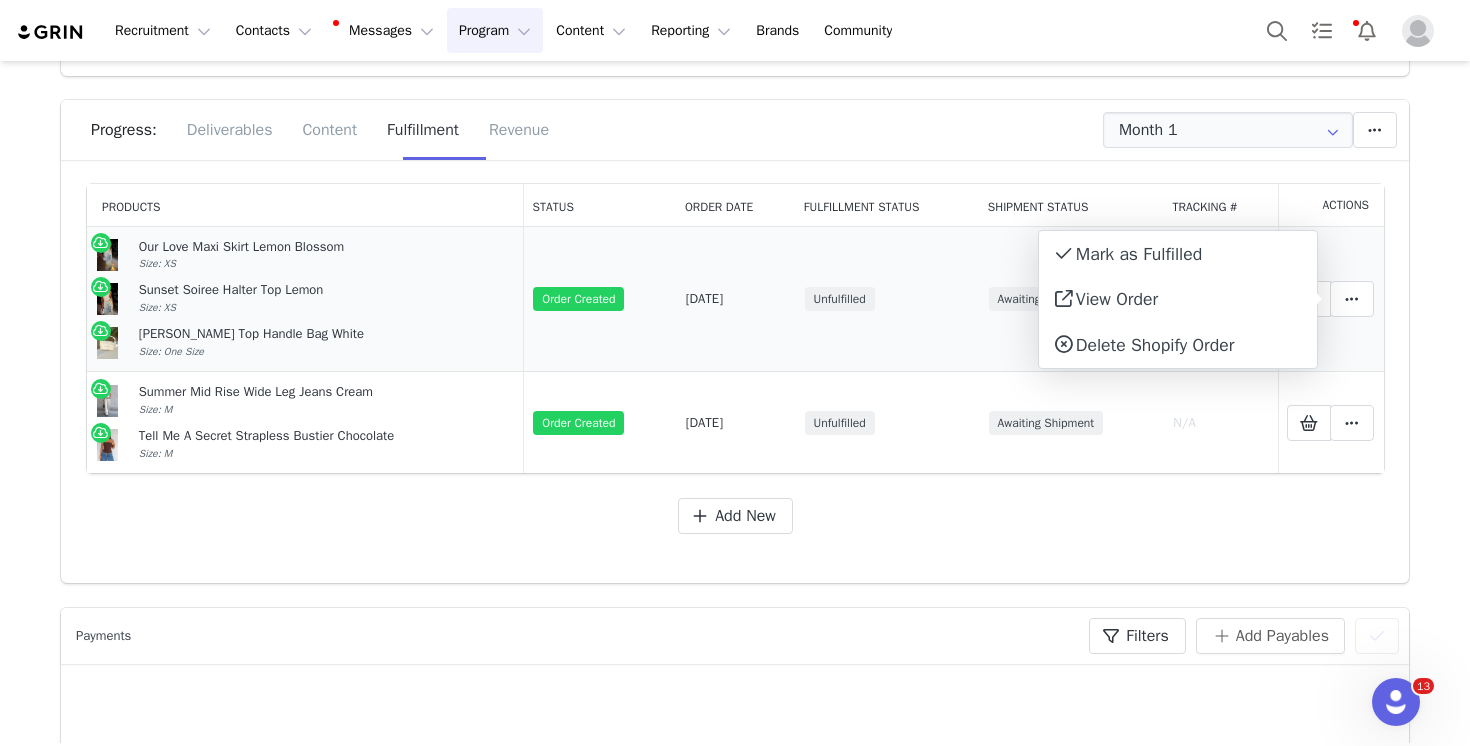 click on "[PERSON_NAME] Top Handle Bag White  Size: One Size" at bounding box center [305, 343] 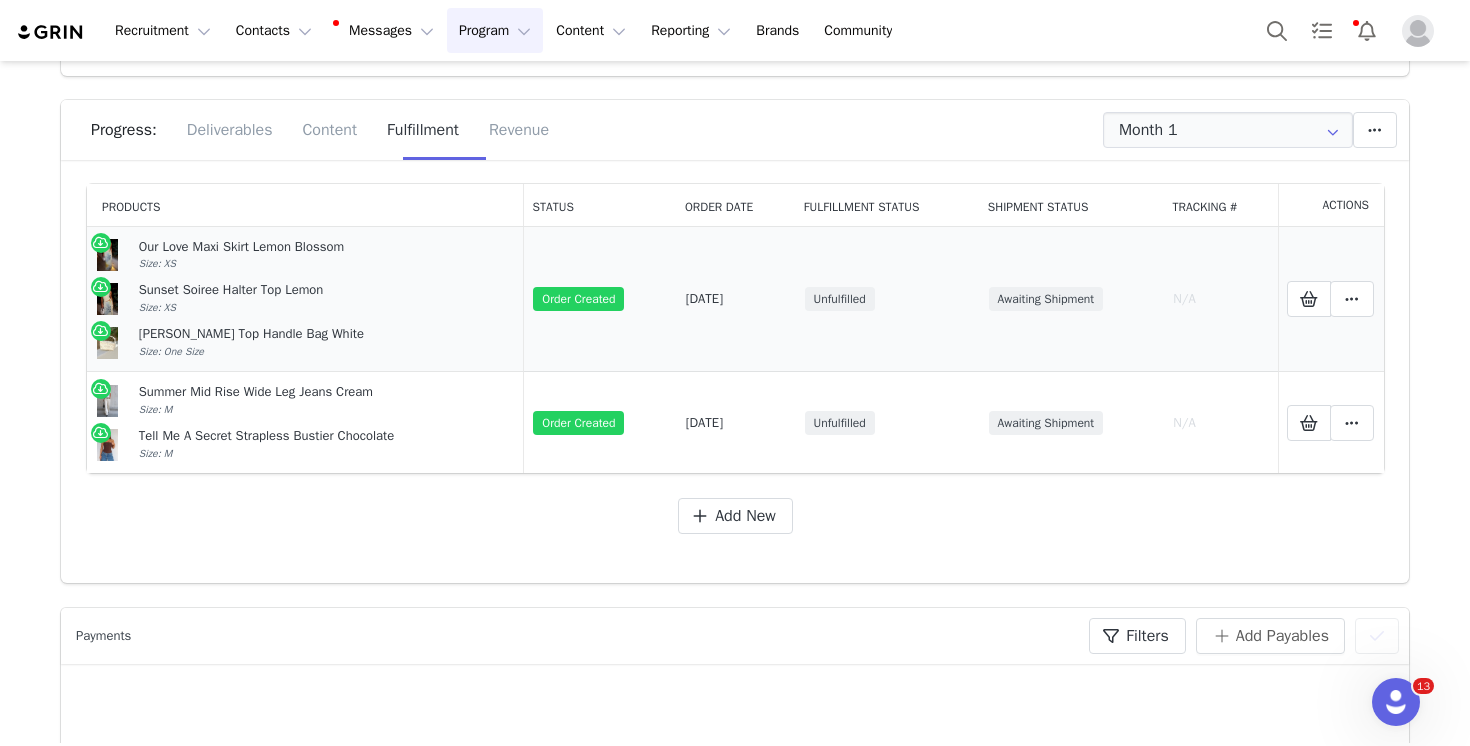 drag, startPoint x: 255, startPoint y: 360, endPoint x: 136, endPoint y: 244, distance: 166.18364 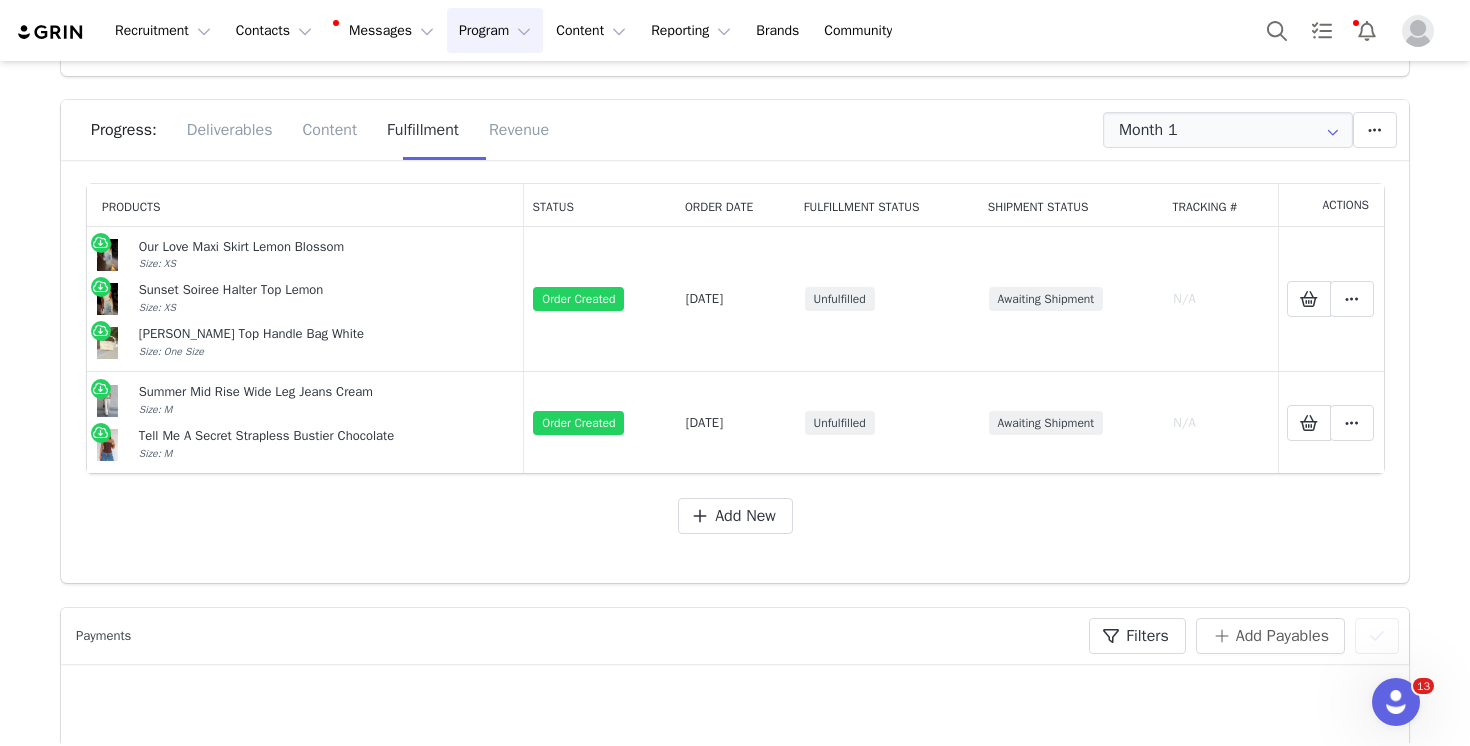 copy on "Our Love Maxi Skirt Lemon Blossom  Size: XS  Sunset Soiree Halter Top Lemon  Size: XS  [PERSON_NAME] Top Handle Bag White  Size: One Size" 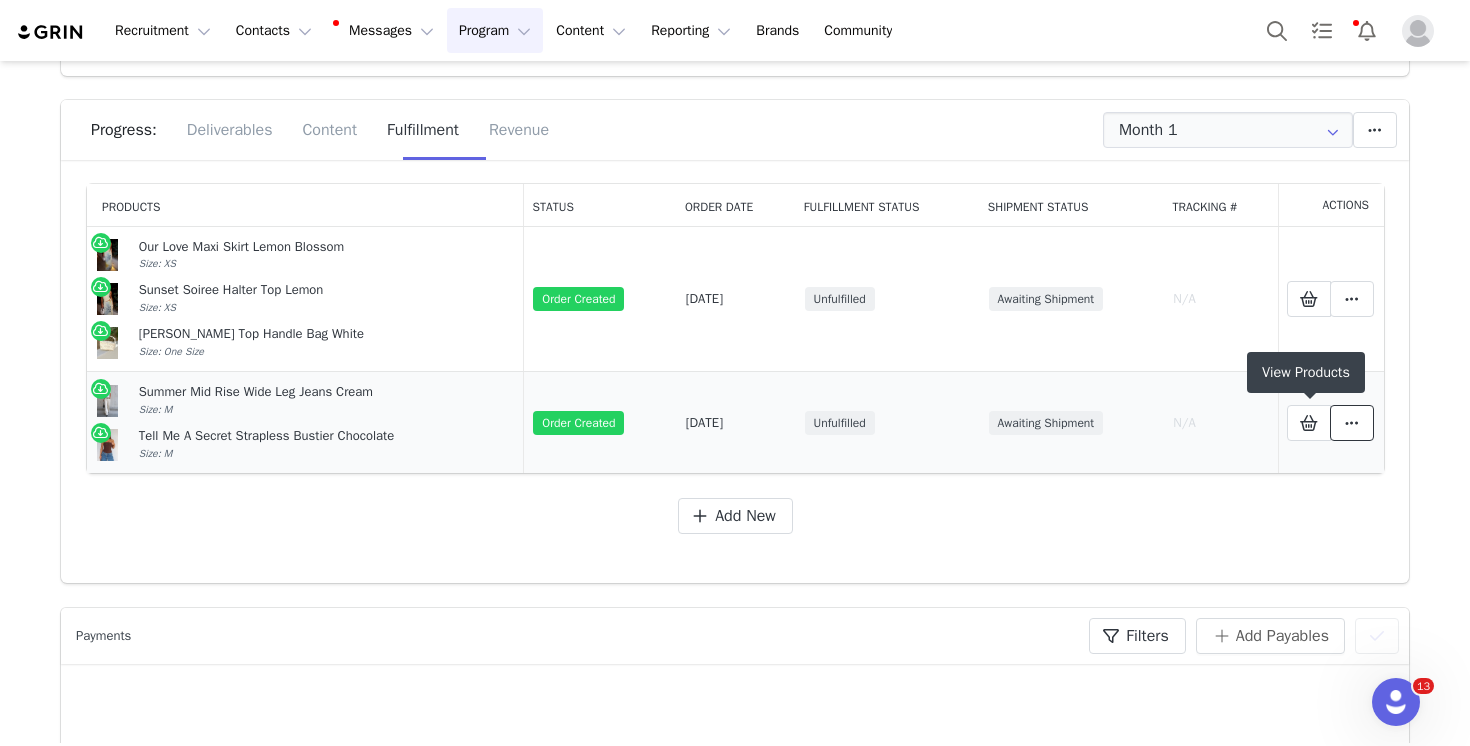 click at bounding box center (1352, 423) 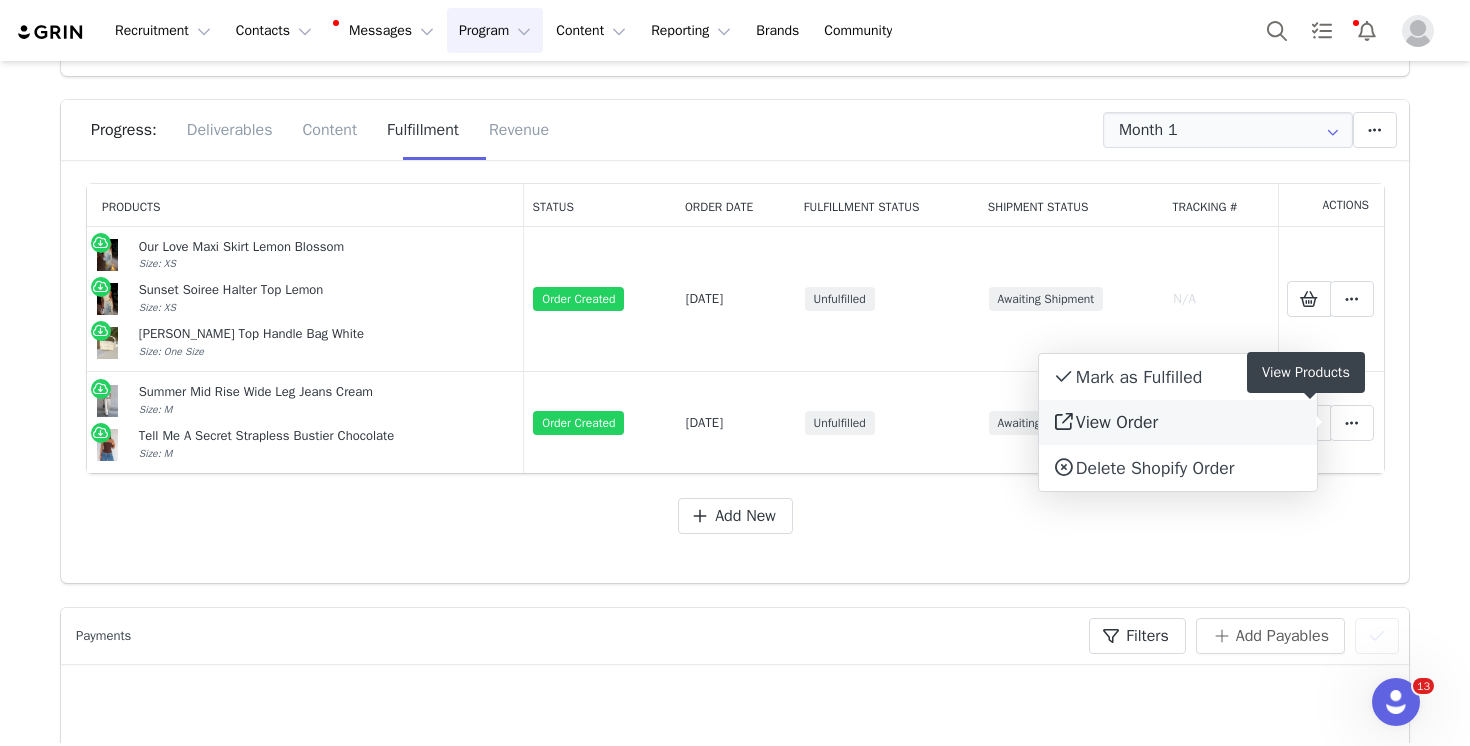 click on "View Order" at bounding box center [1178, 423] 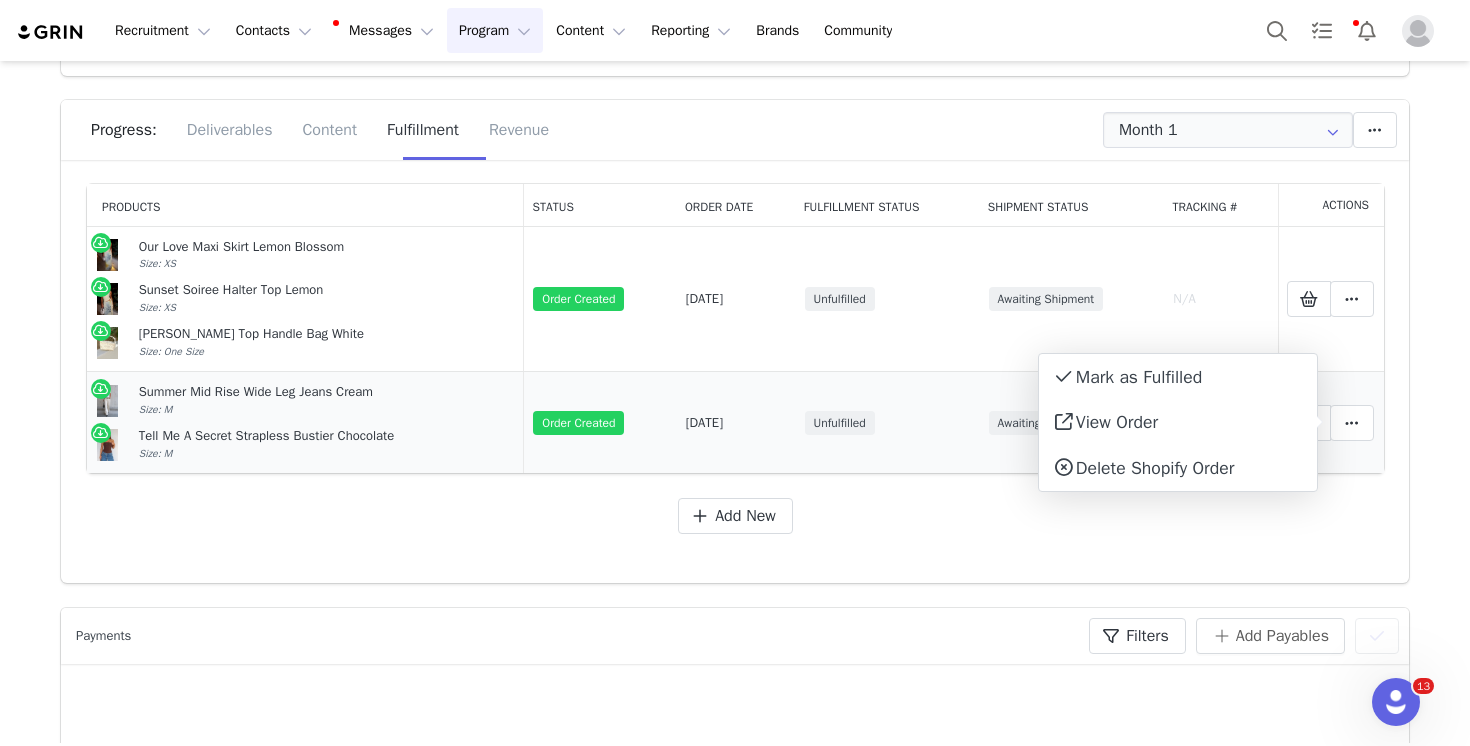 drag, startPoint x: 262, startPoint y: 450, endPoint x: 138, endPoint y: 396, distance: 135.24792 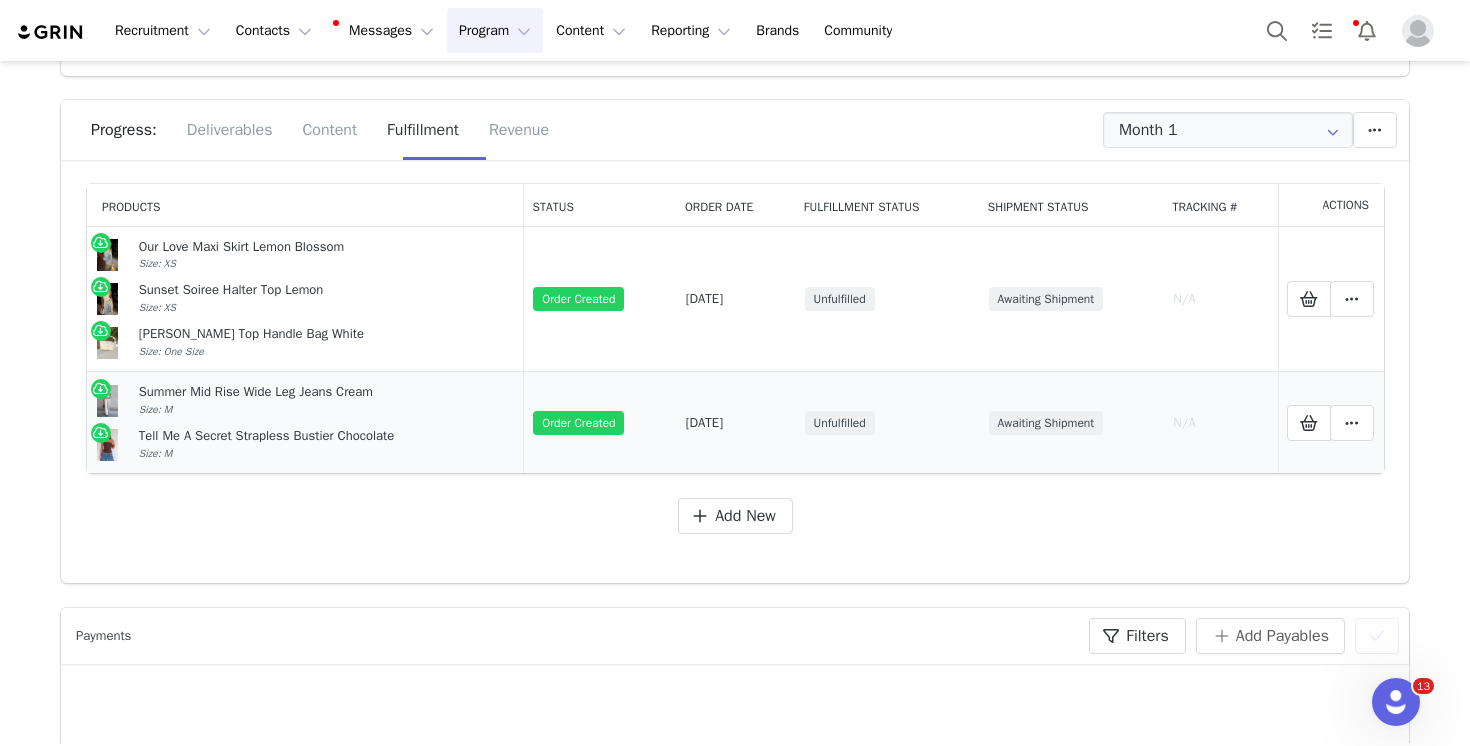 copy on "Summer Mid Rise Wide Leg Jeans Cream  Size: M  Tell Me A Secret Strapless Bustier Chocolate  Size: M" 